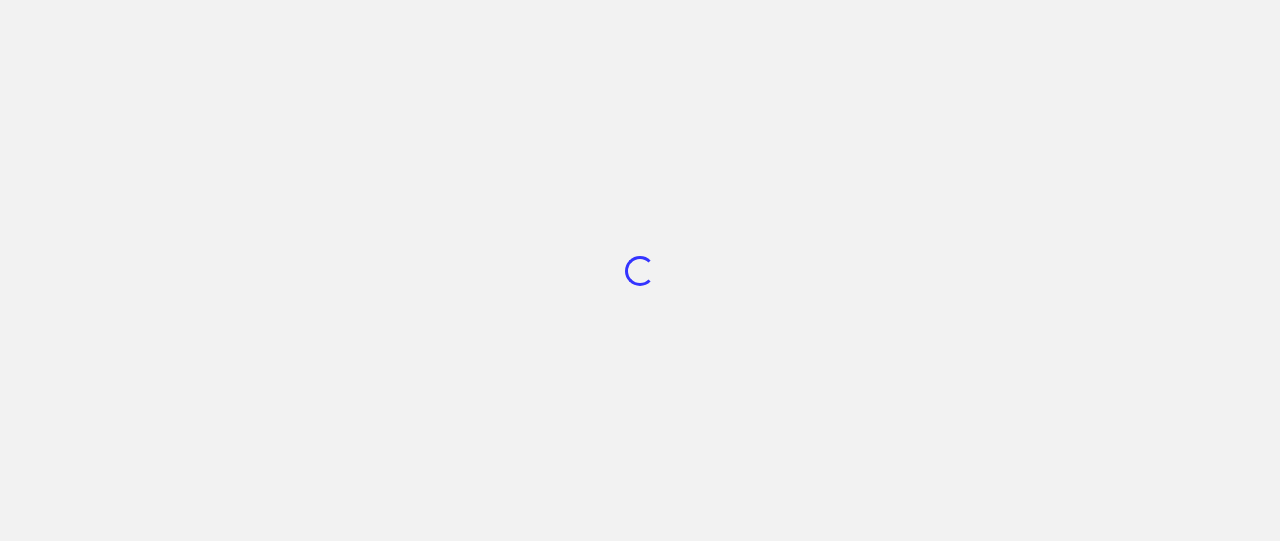 scroll, scrollTop: 0, scrollLeft: 0, axis: both 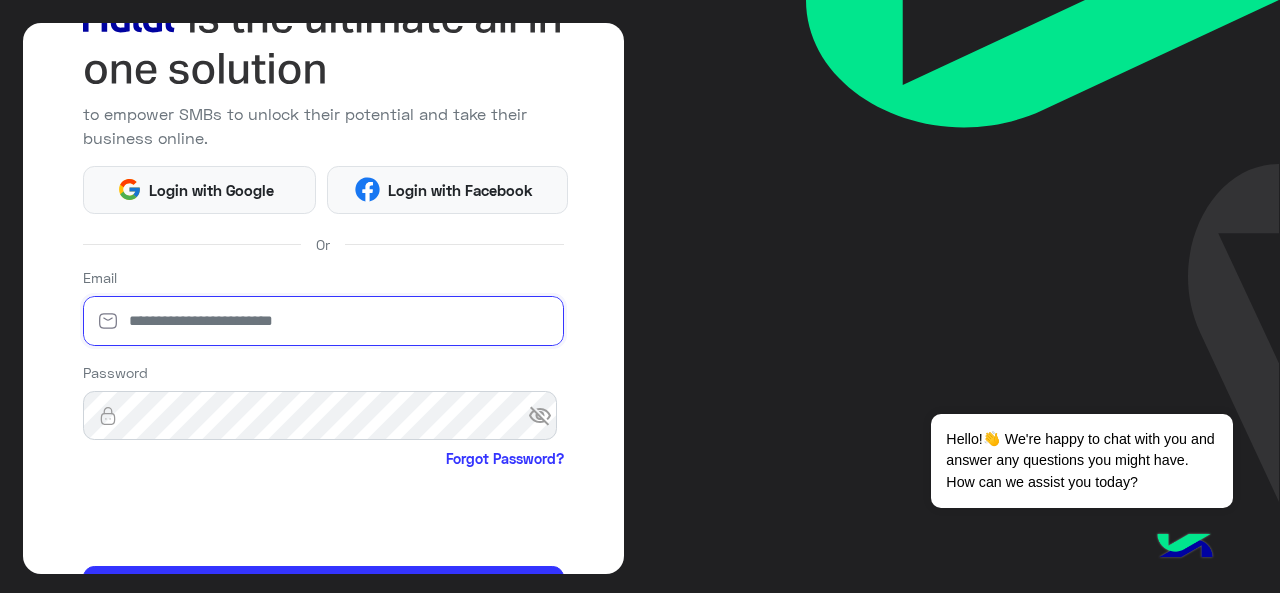click at bounding box center (324, 321) 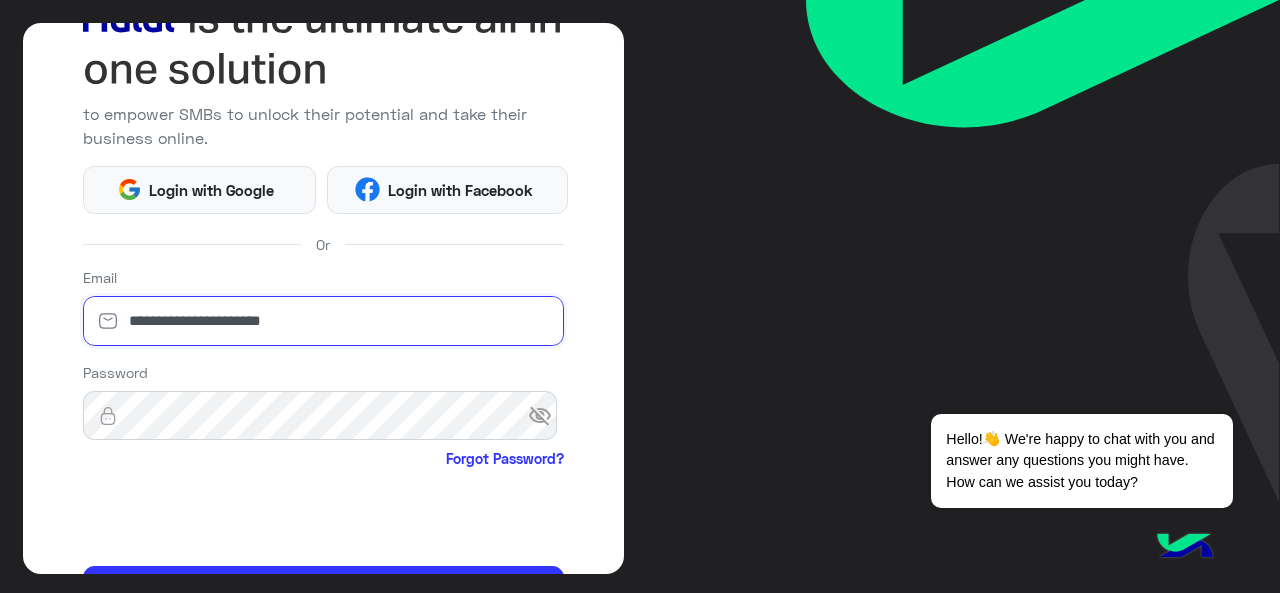 type on "**********" 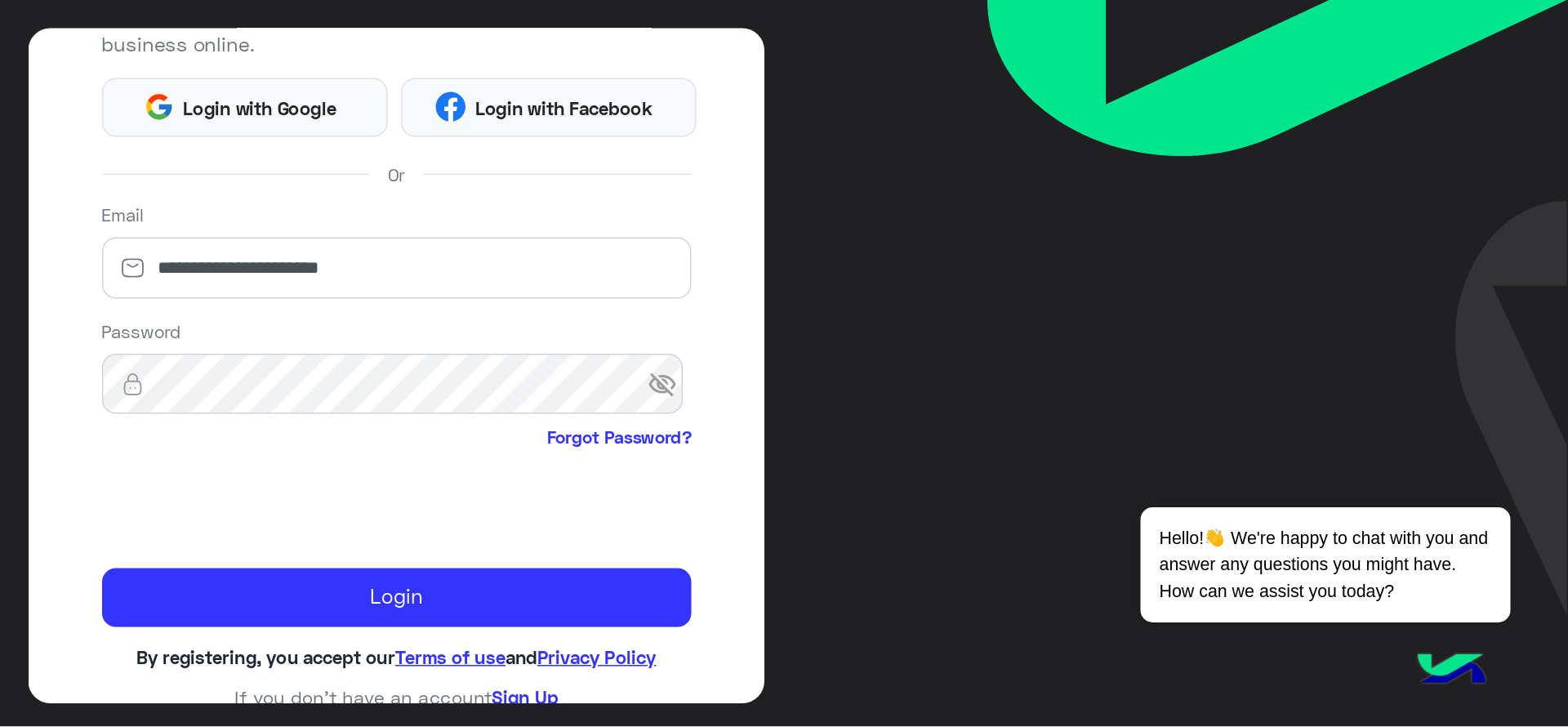 scroll, scrollTop: 216, scrollLeft: 0, axis: vertical 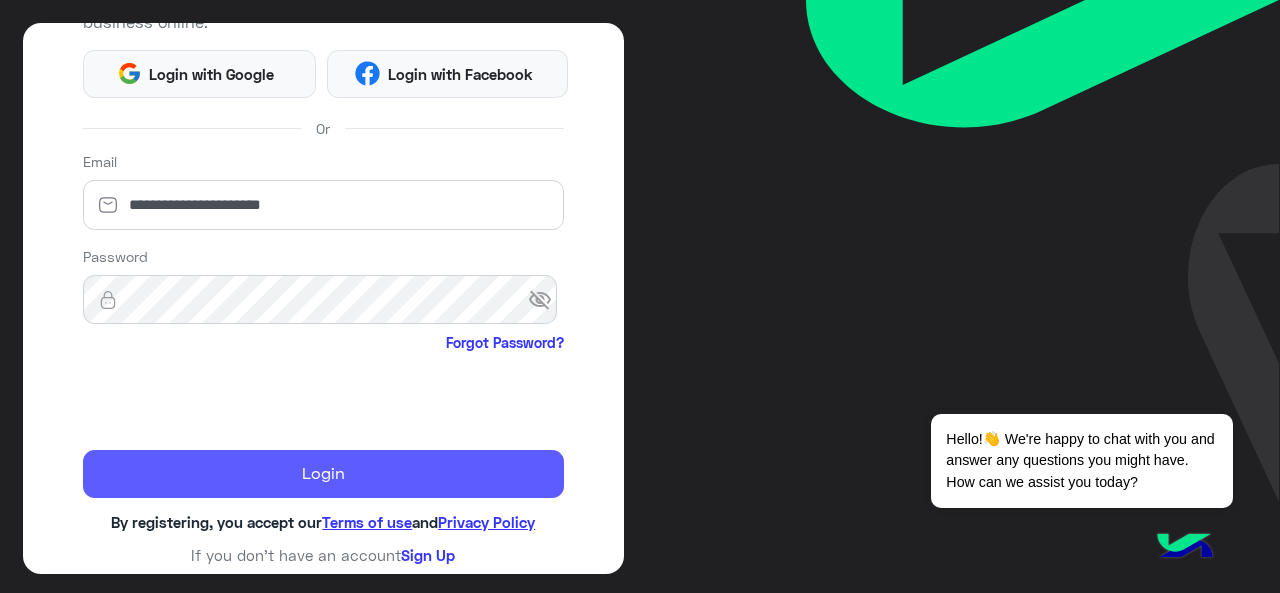 click on "Login" 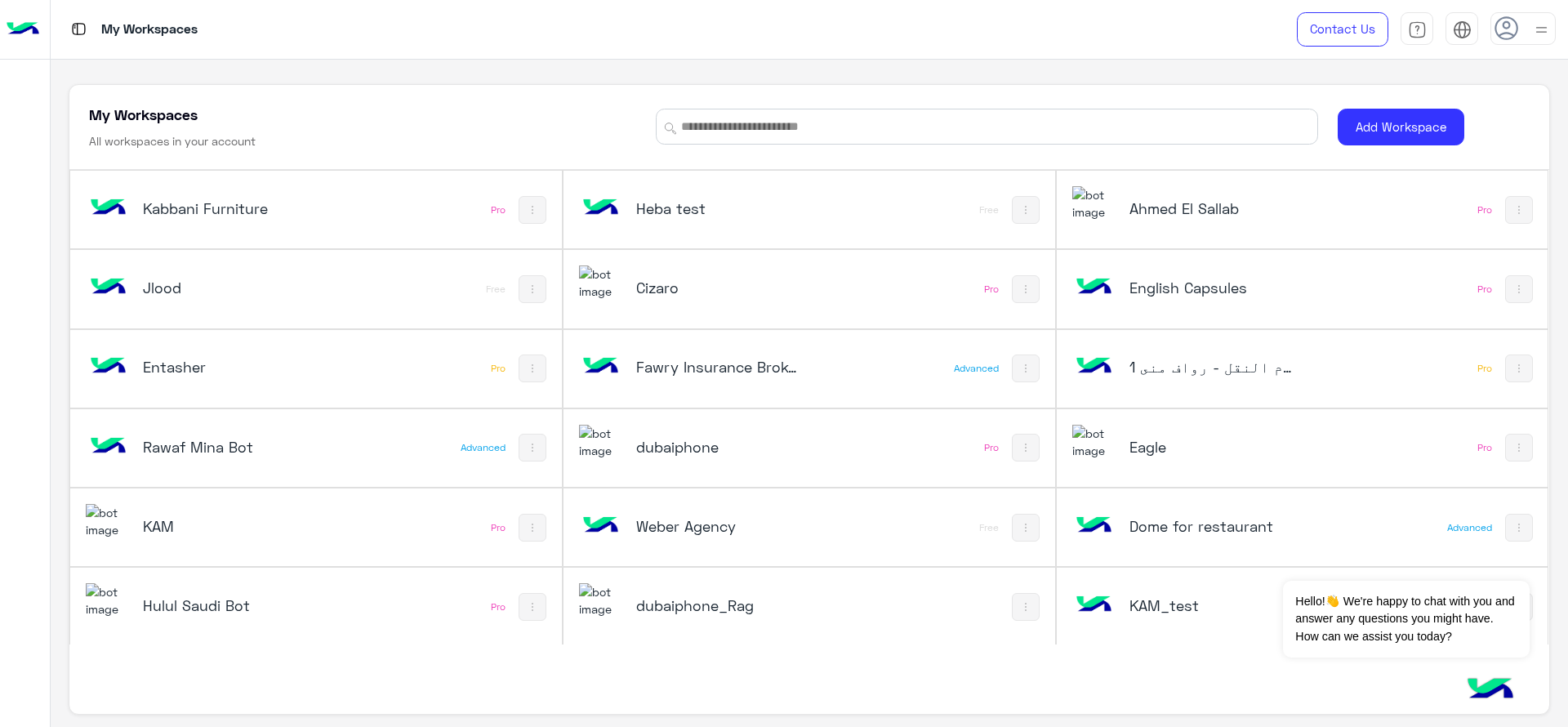 drag, startPoint x: 1009, startPoint y: 0, endPoint x: 1025, endPoint y: 56, distance: 58.24088 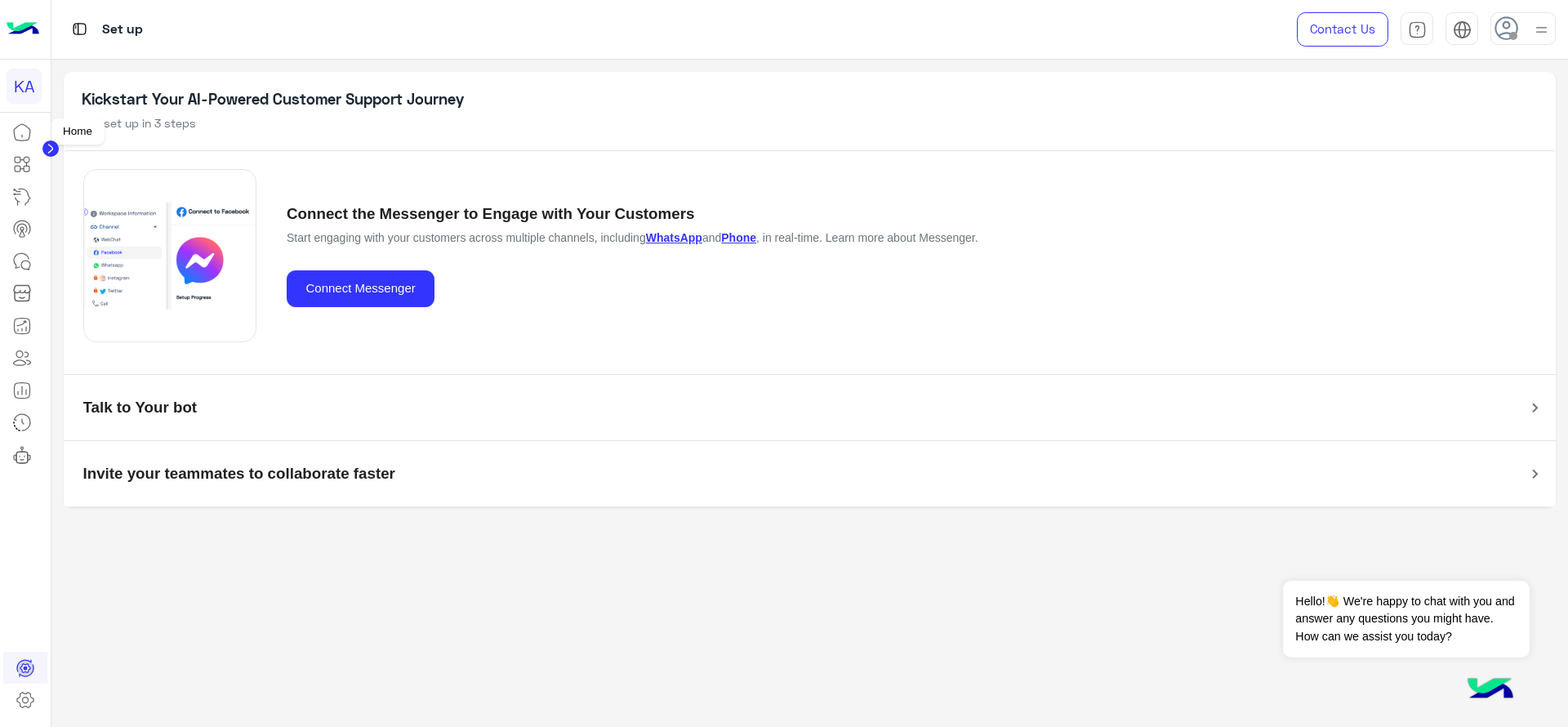 click 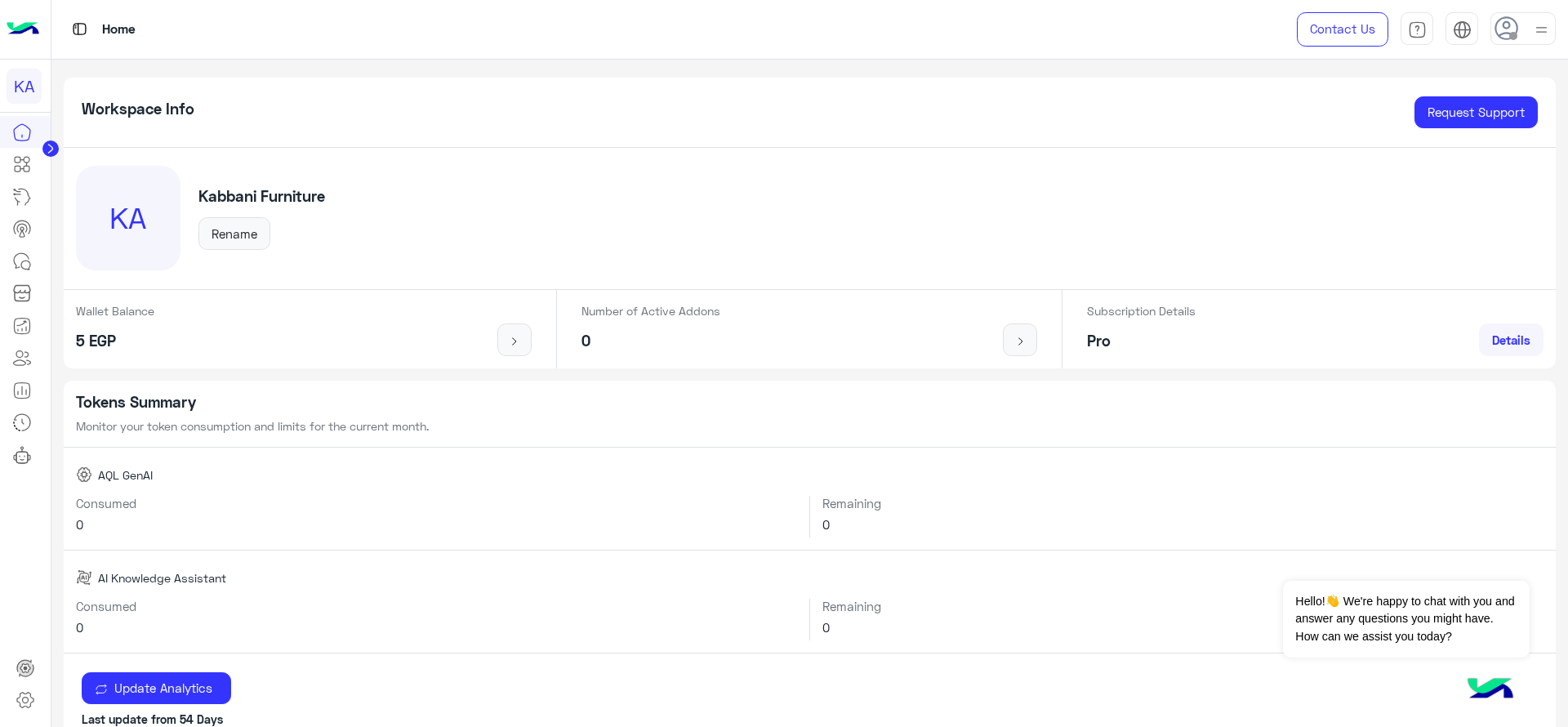 click on "Workspace Info Request Support" 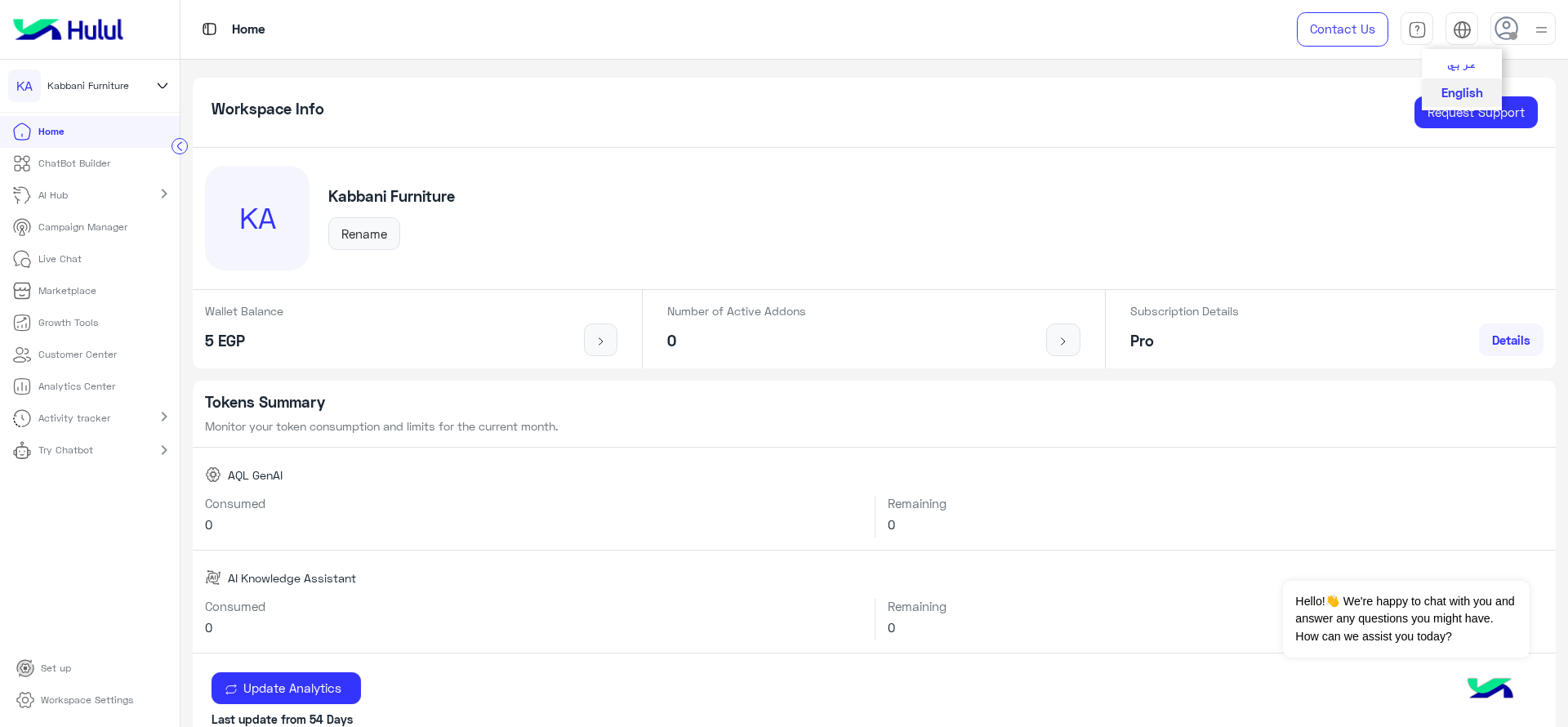click at bounding box center (1462, 29) 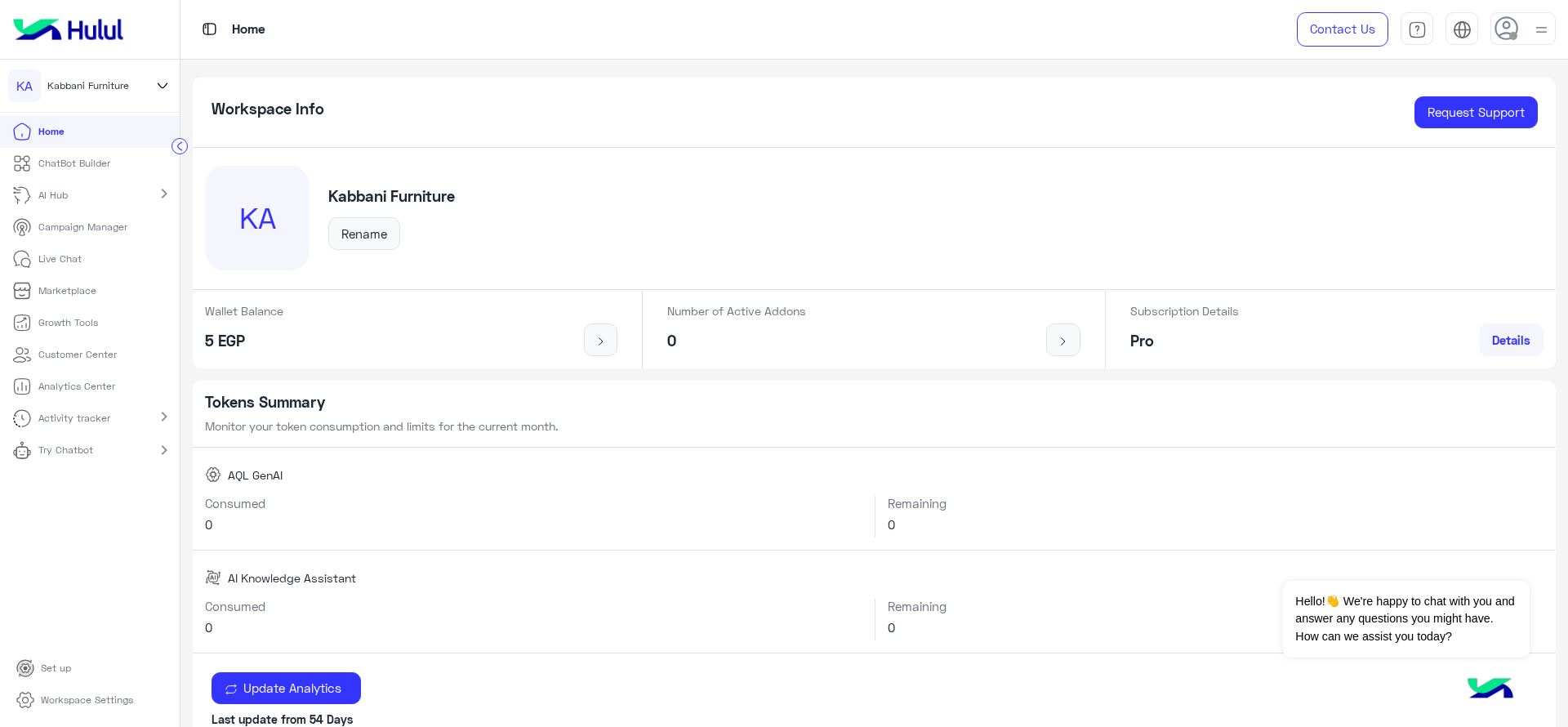 click on "Workspace Info Request Support" 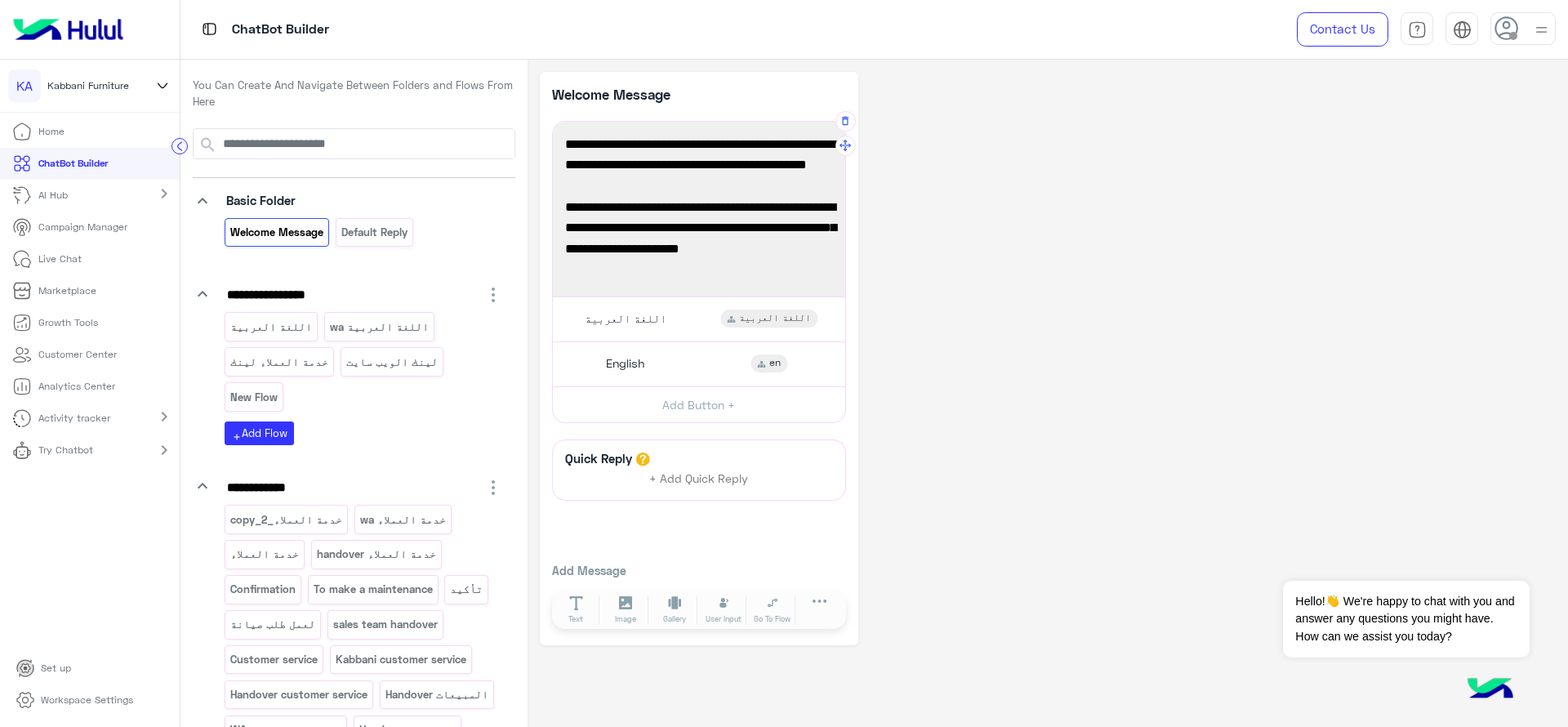 click at bounding box center [699, 209] 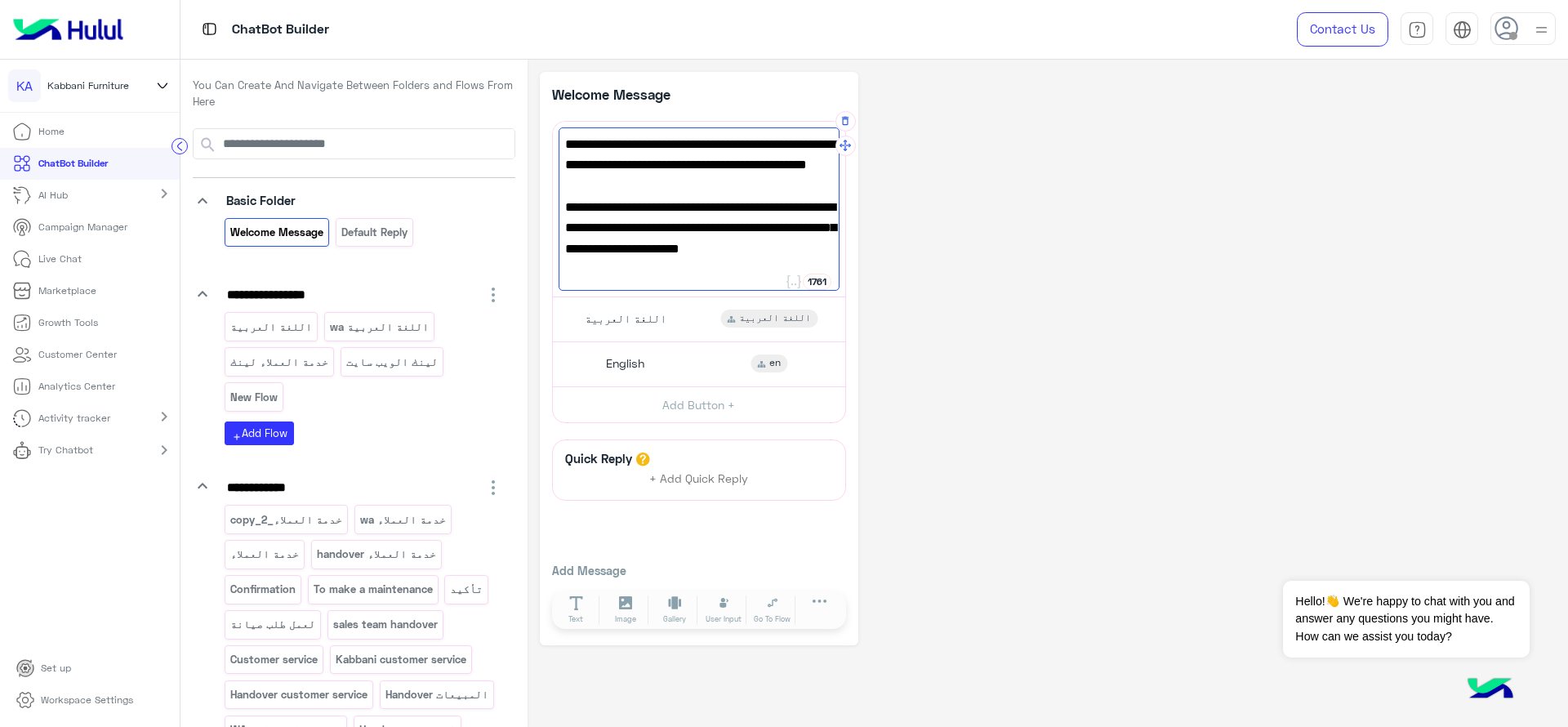 click at bounding box center (699, 209) 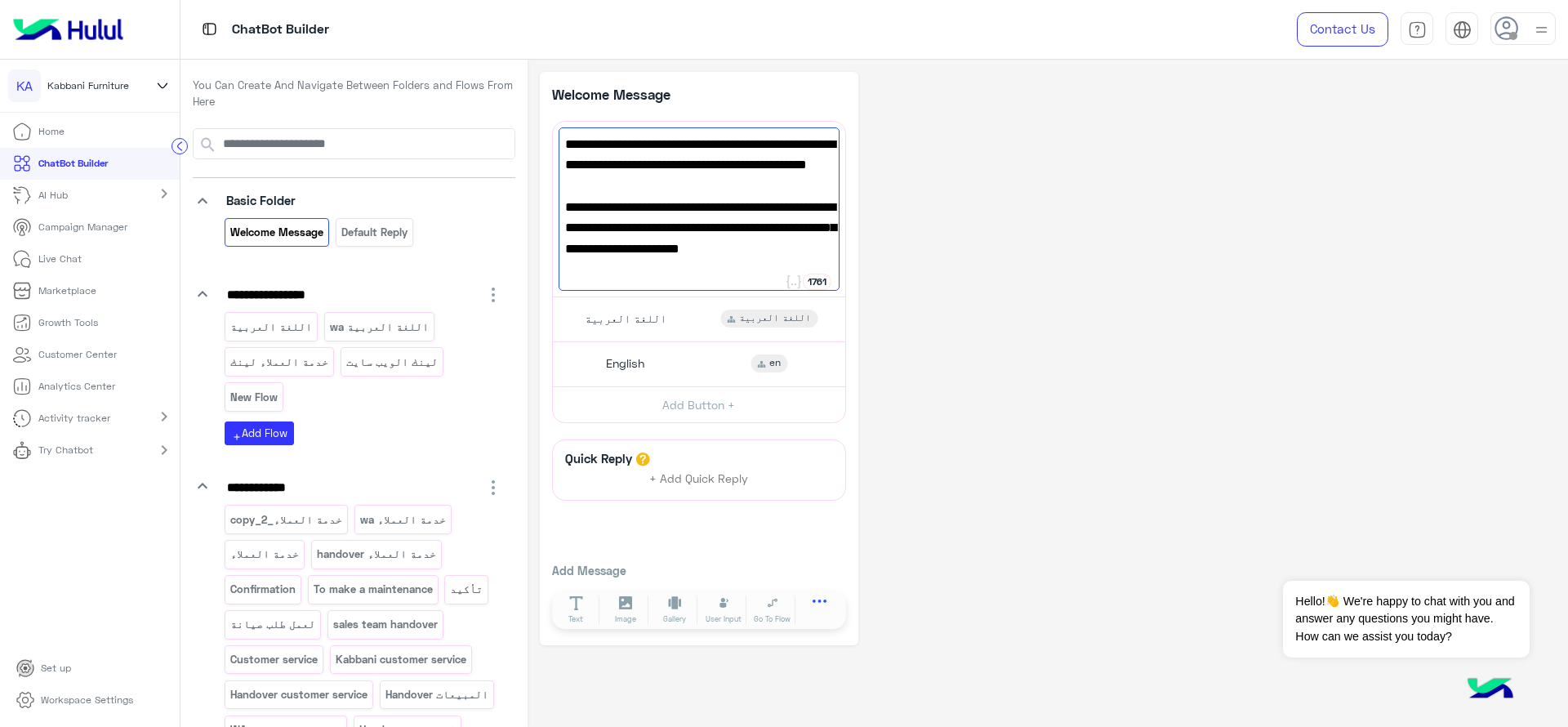 click 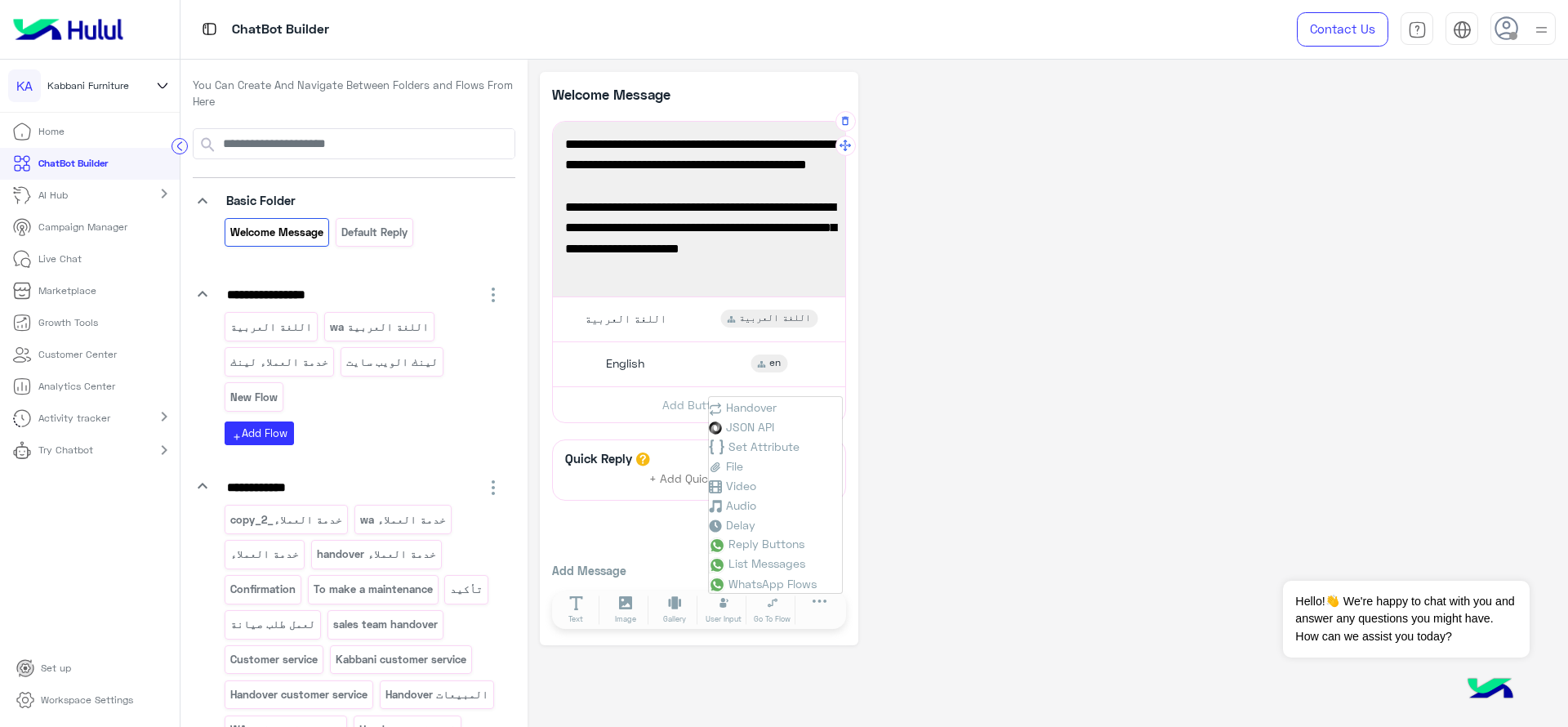 click at bounding box center [699, 209] 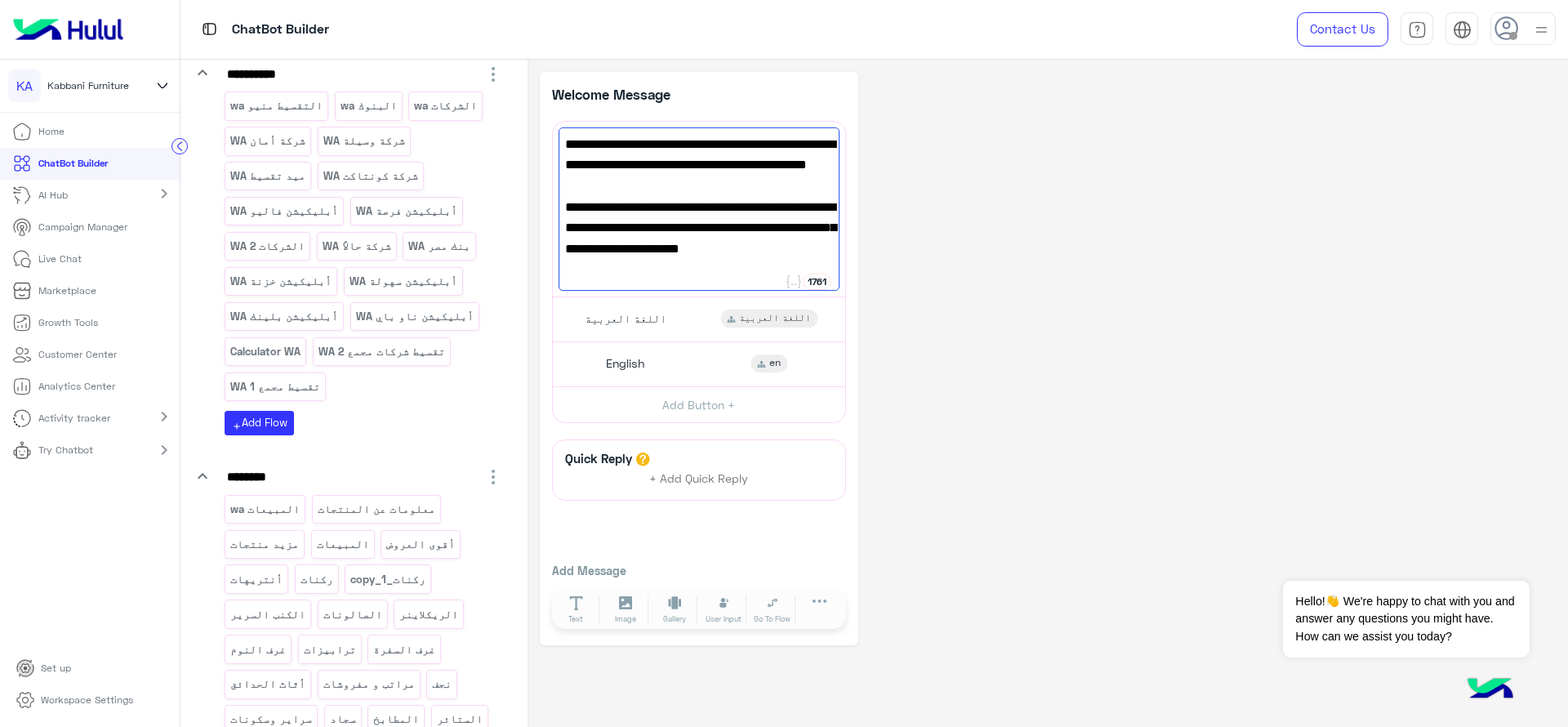 scroll, scrollTop: 1220, scrollLeft: 0, axis: vertical 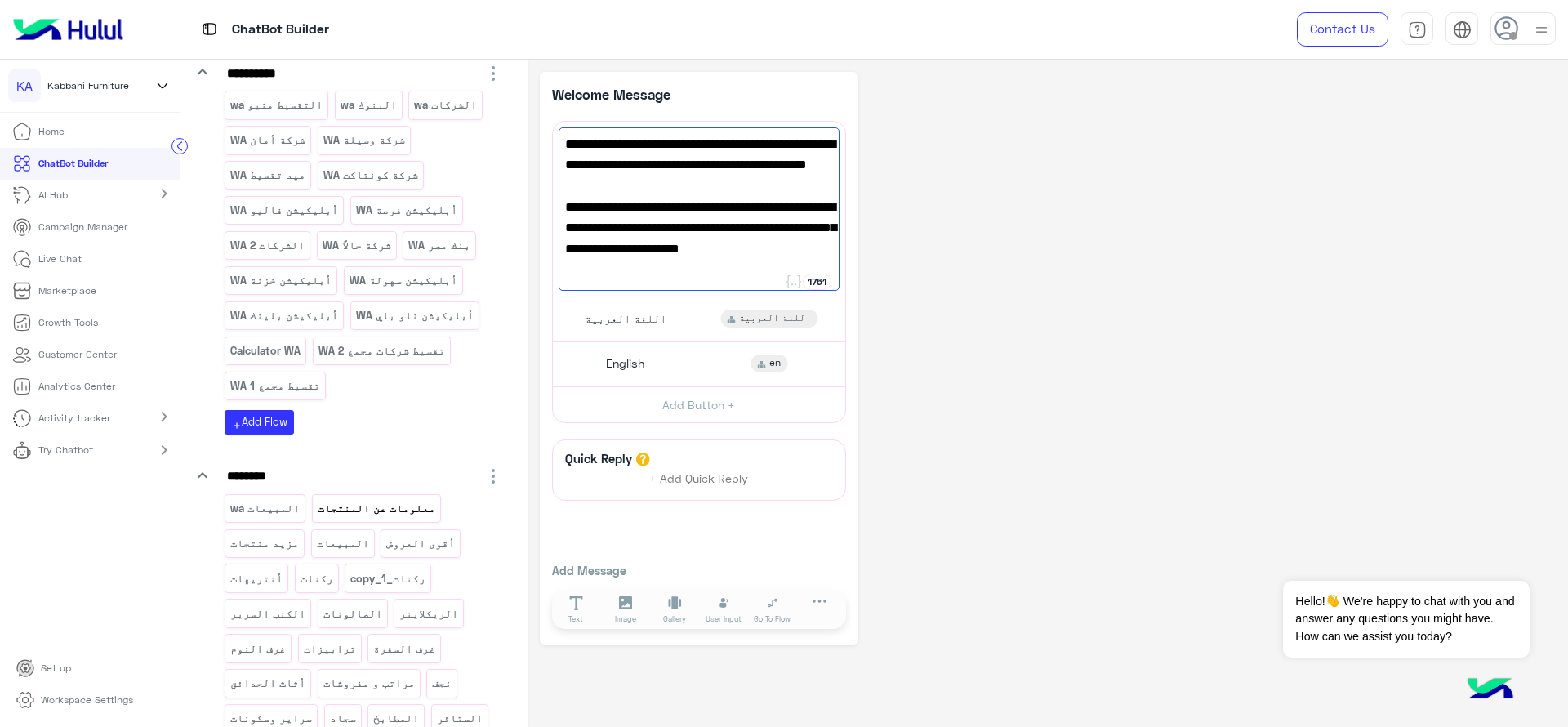 click on "معلومات عن المنتجات" at bounding box center (376, 508) 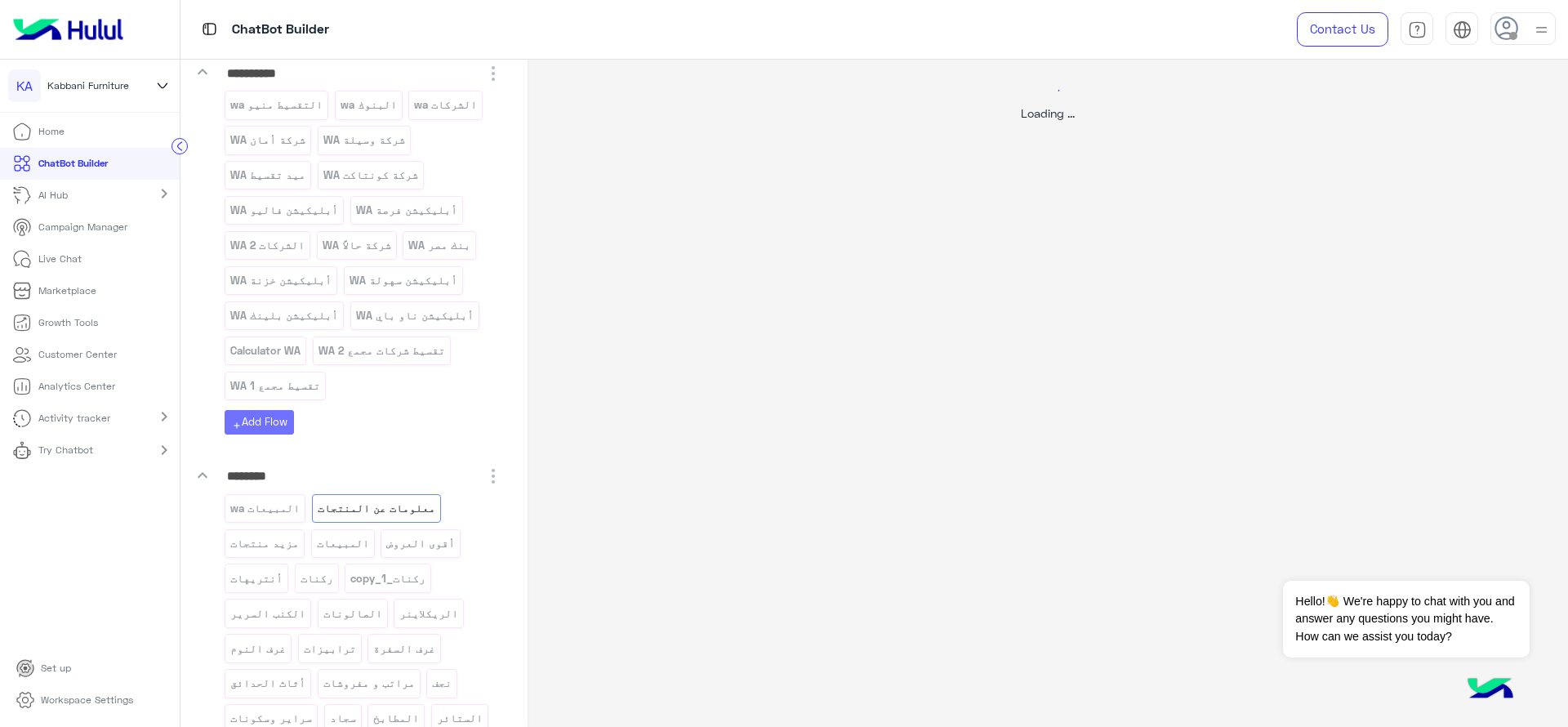 select on "*" 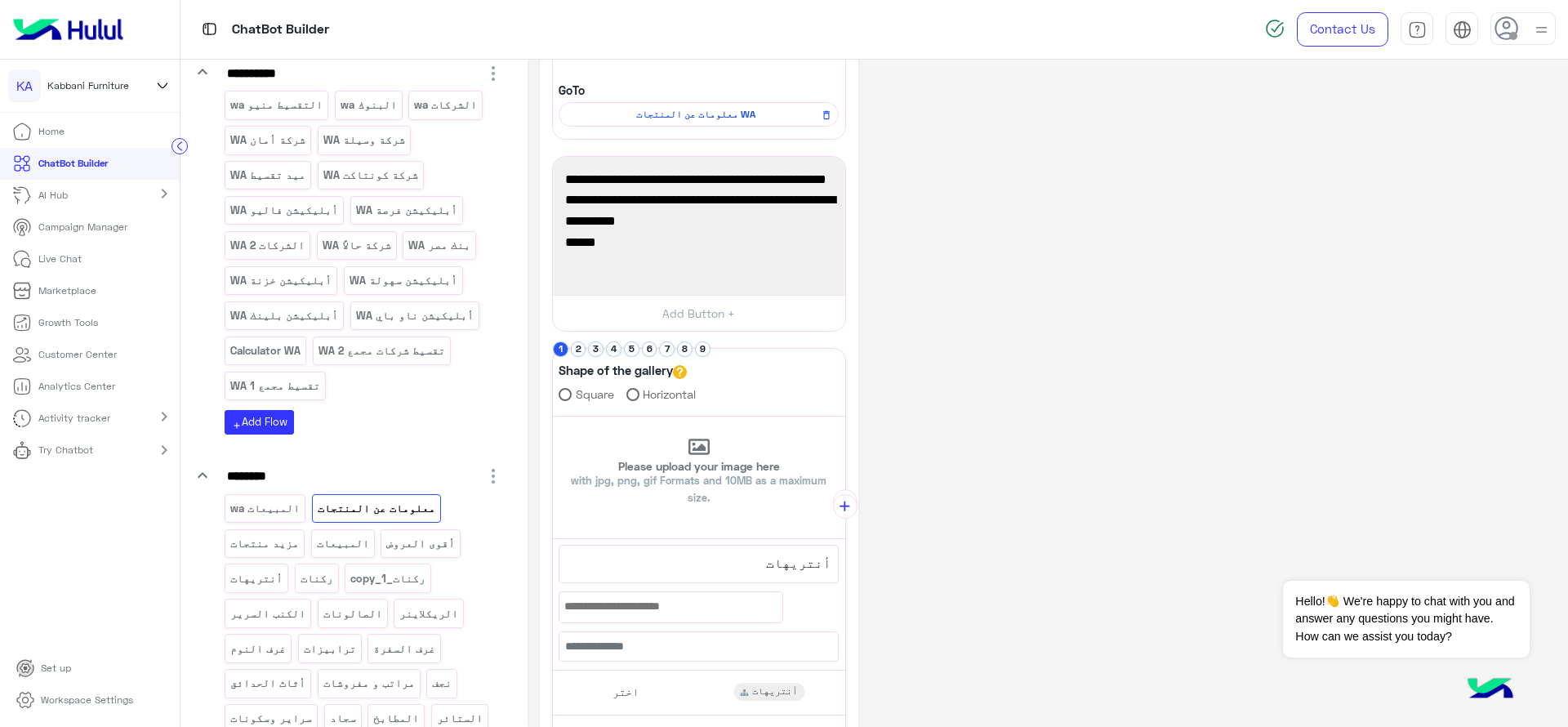 scroll, scrollTop: 193, scrollLeft: 0, axis: vertical 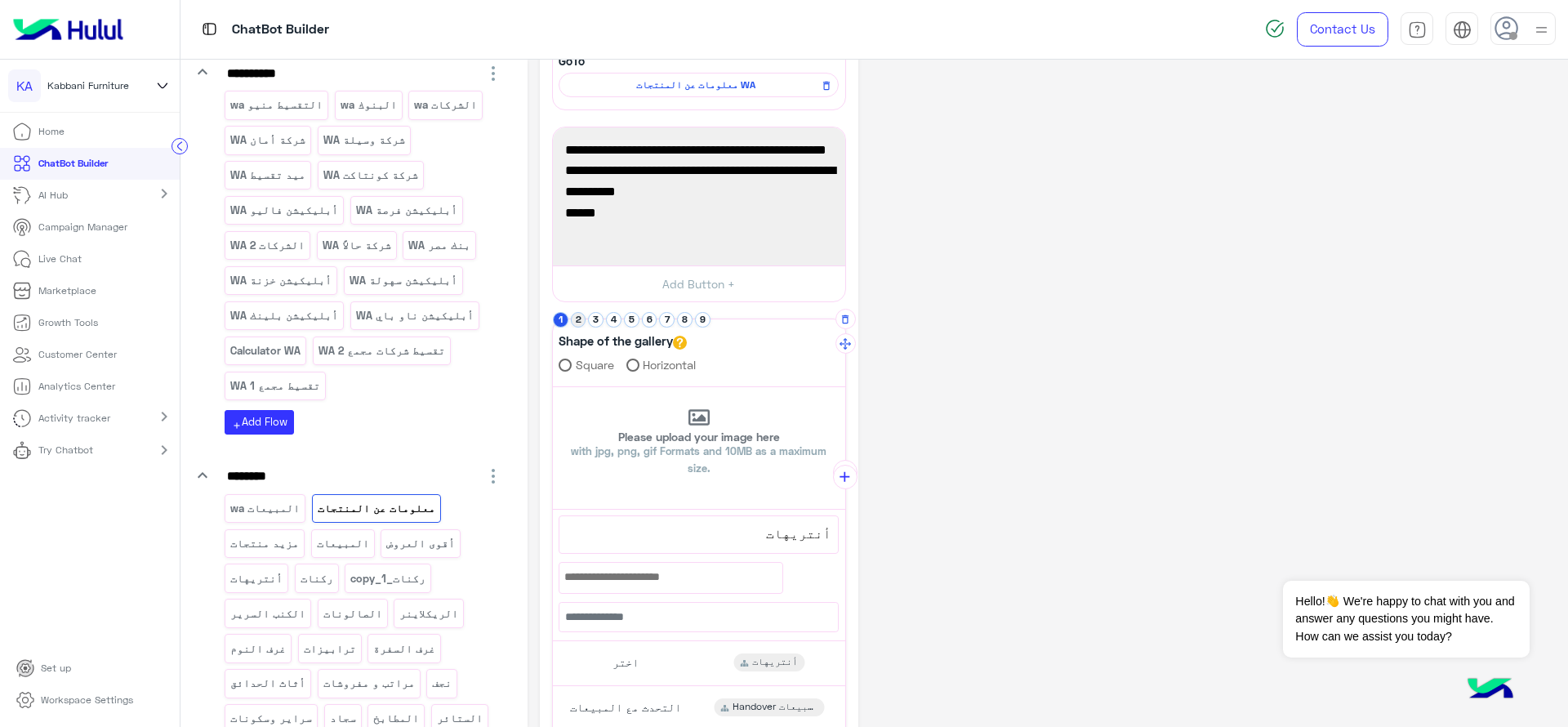 click on "2" at bounding box center (578, 319) 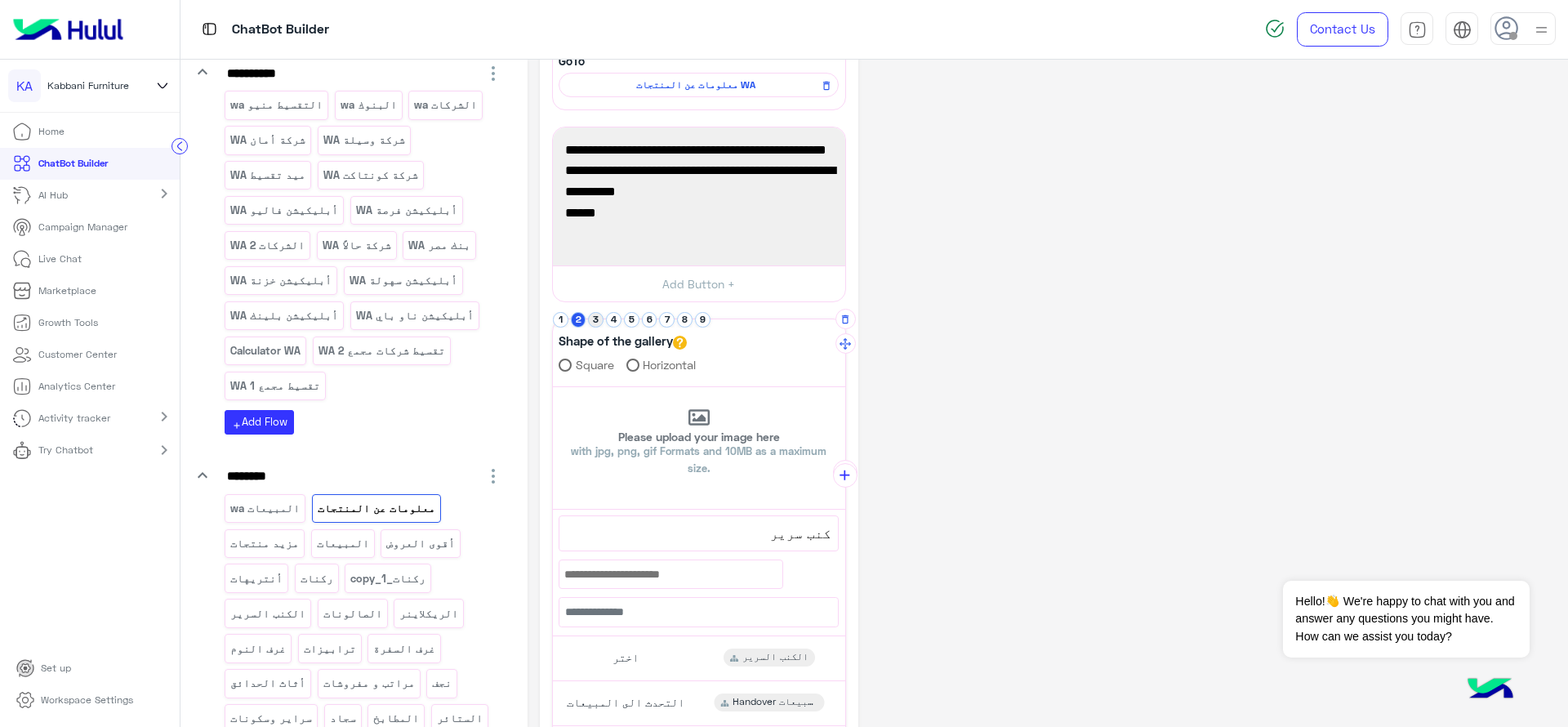 click on "3" at bounding box center [595, 319] 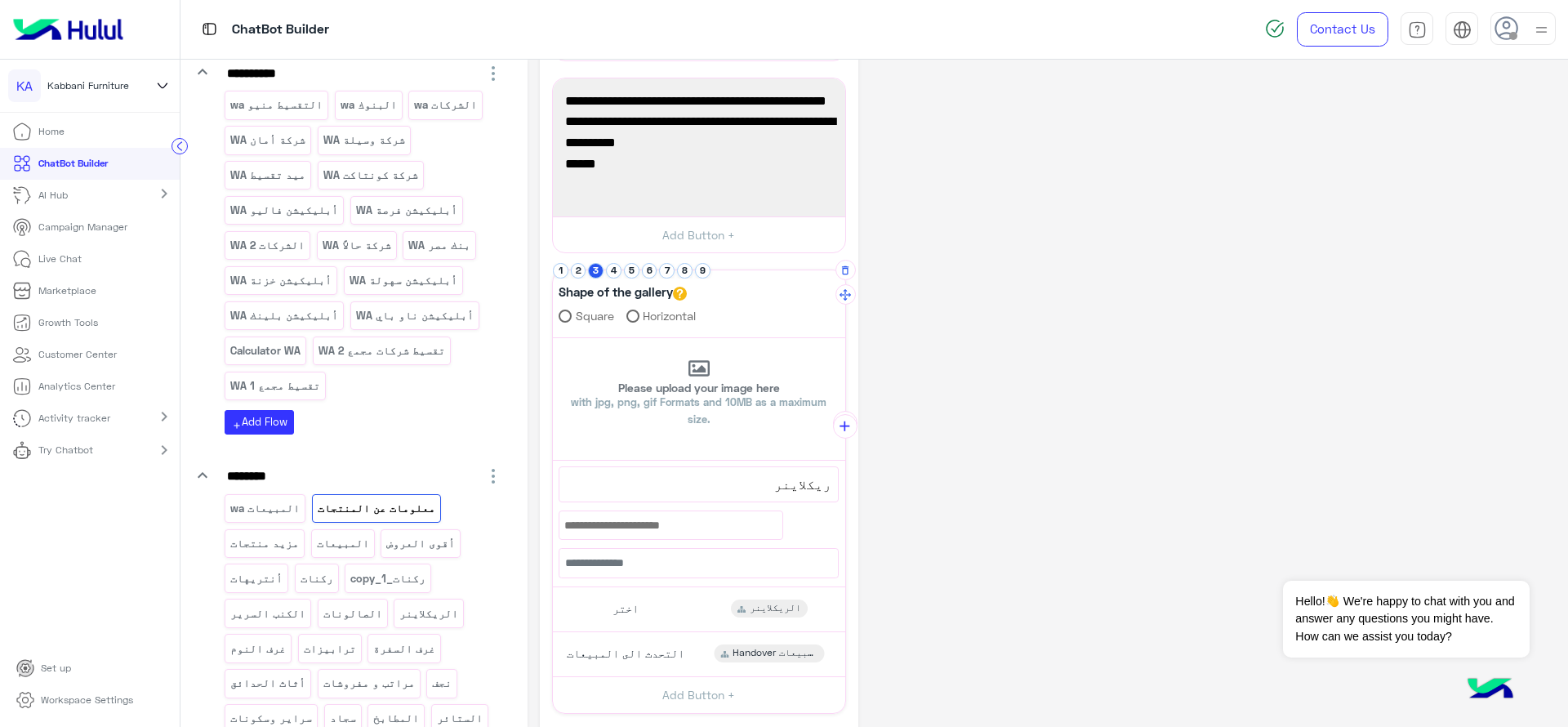 scroll, scrollTop: 247, scrollLeft: 0, axis: vertical 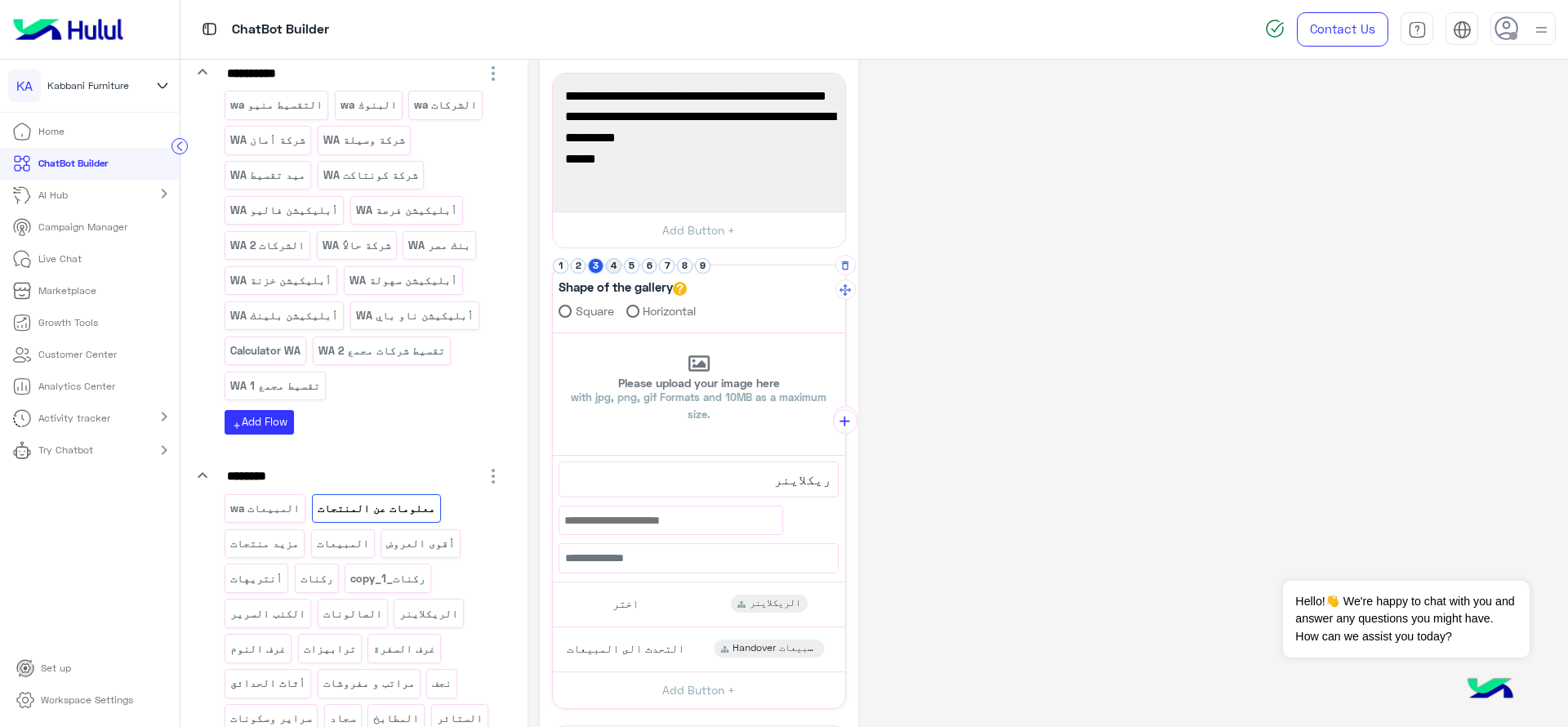click on "4" at bounding box center [613, 265] 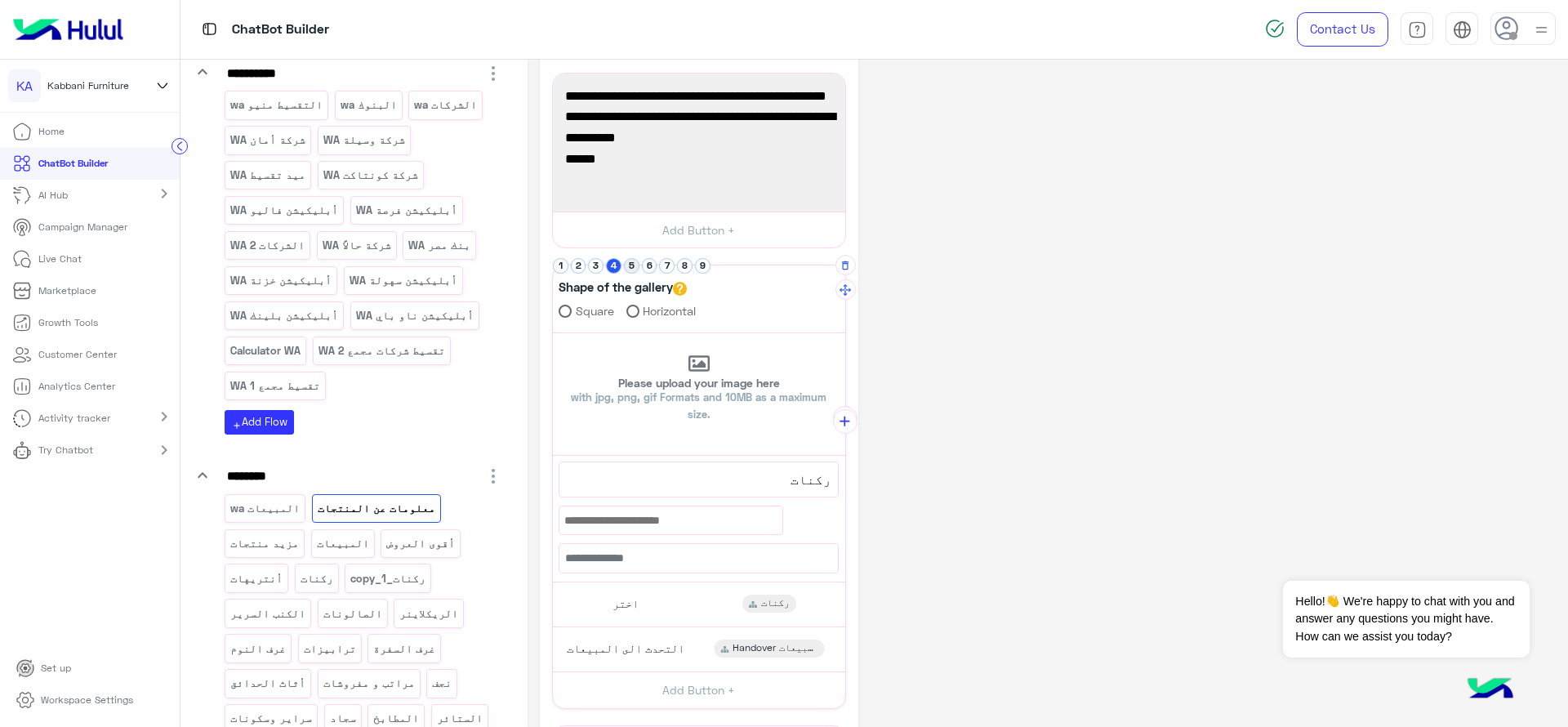 click on "5" at bounding box center [631, 265] 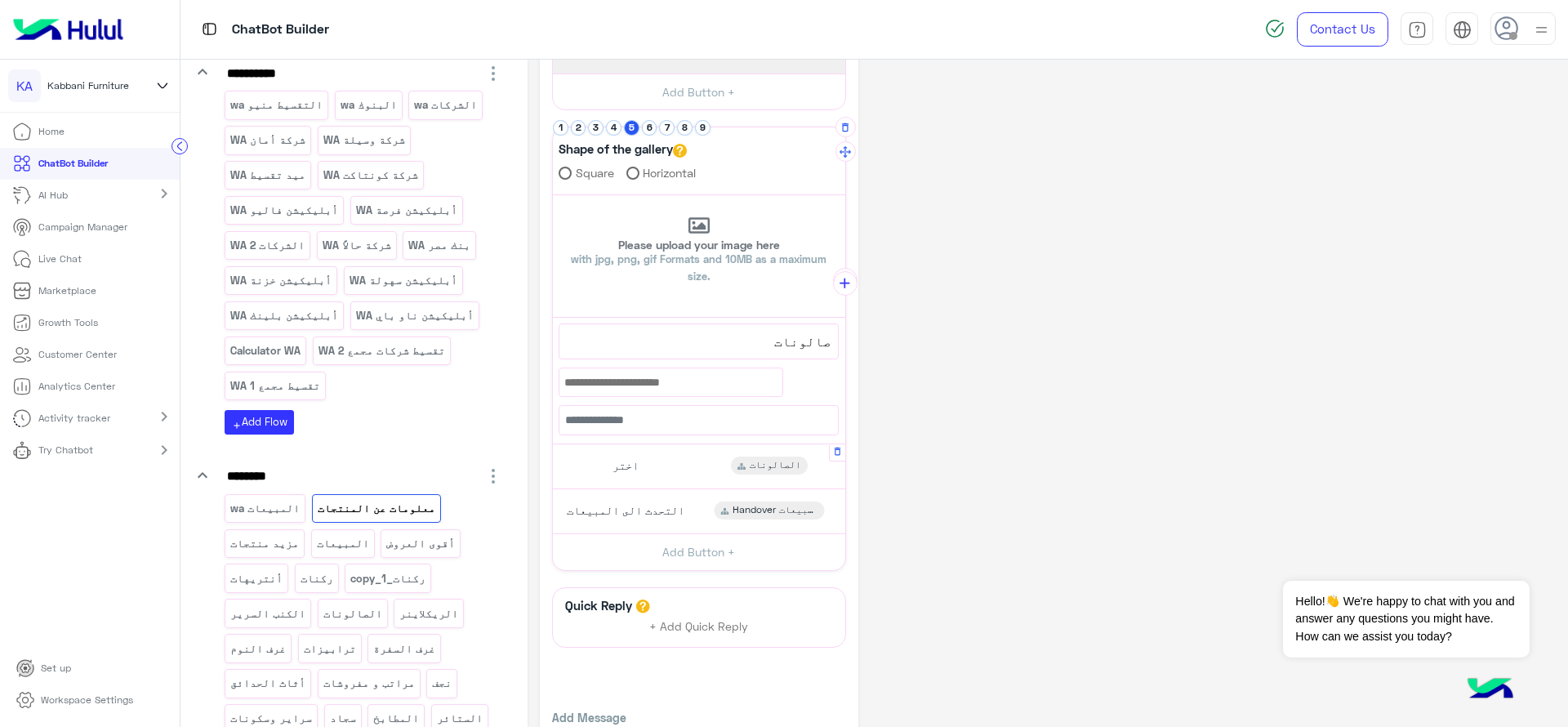 scroll, scrollTop: 386, scrollLeft: 0, axis: vertical 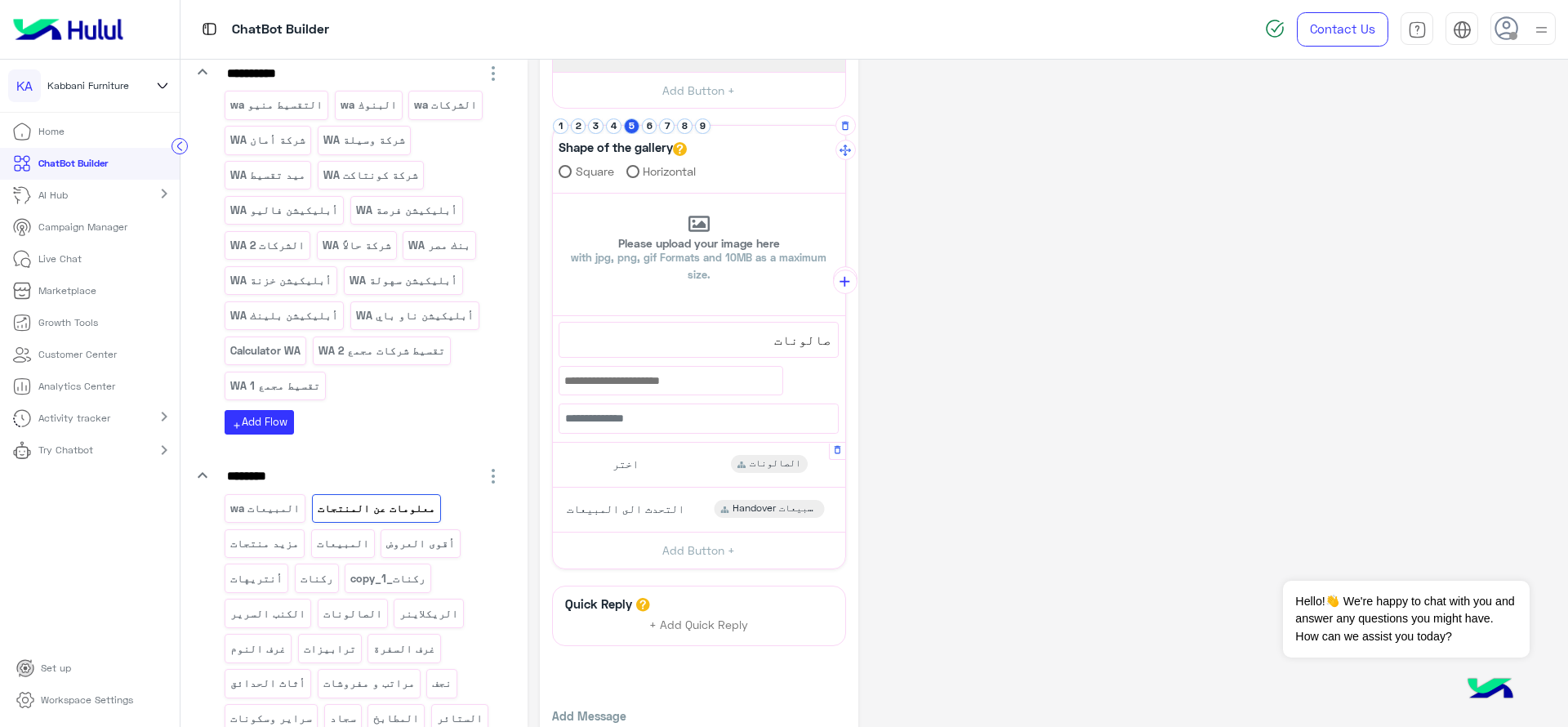 click on "اختر  الصالونات" at bounding box center [698, 465] 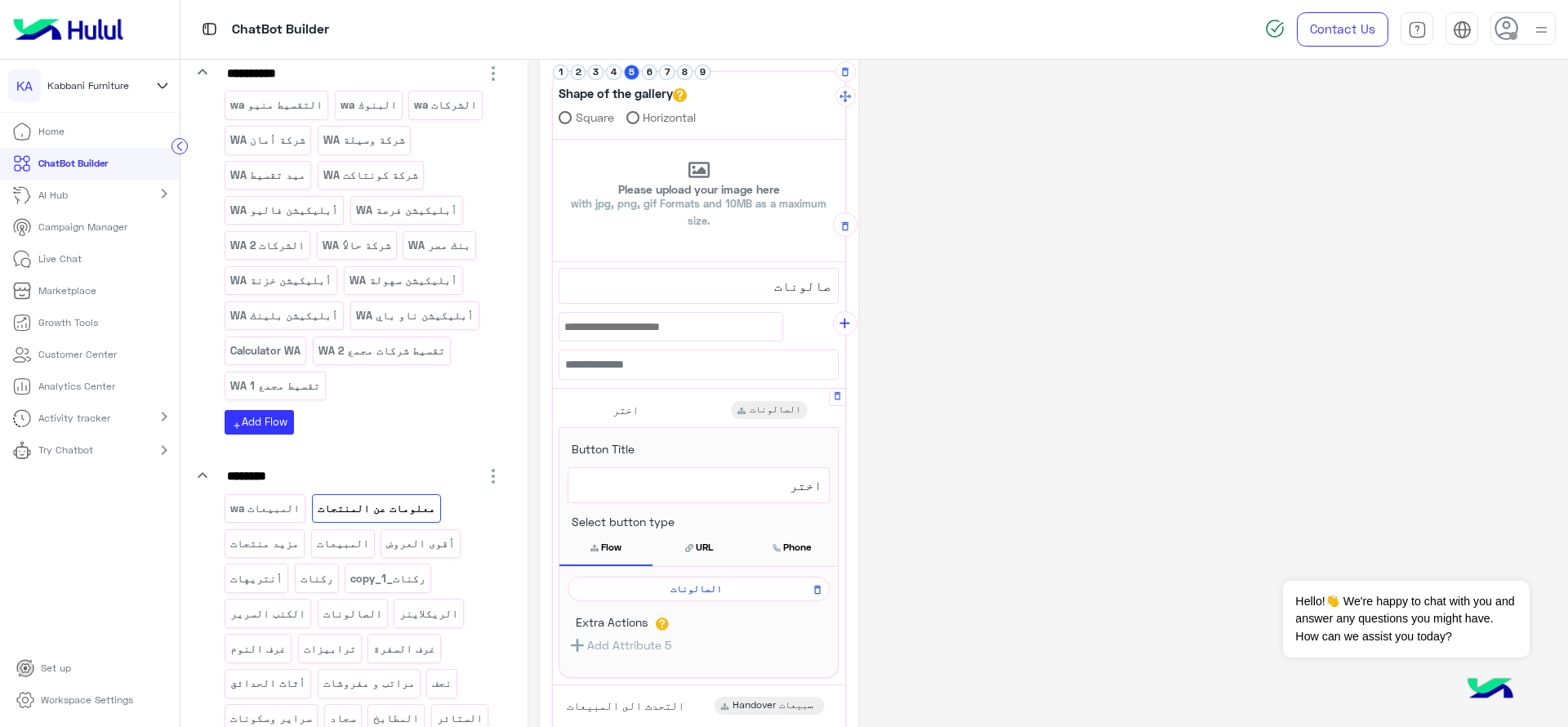 scroll, scrollTop: 443, scrollLeft: 0, axis: vertical 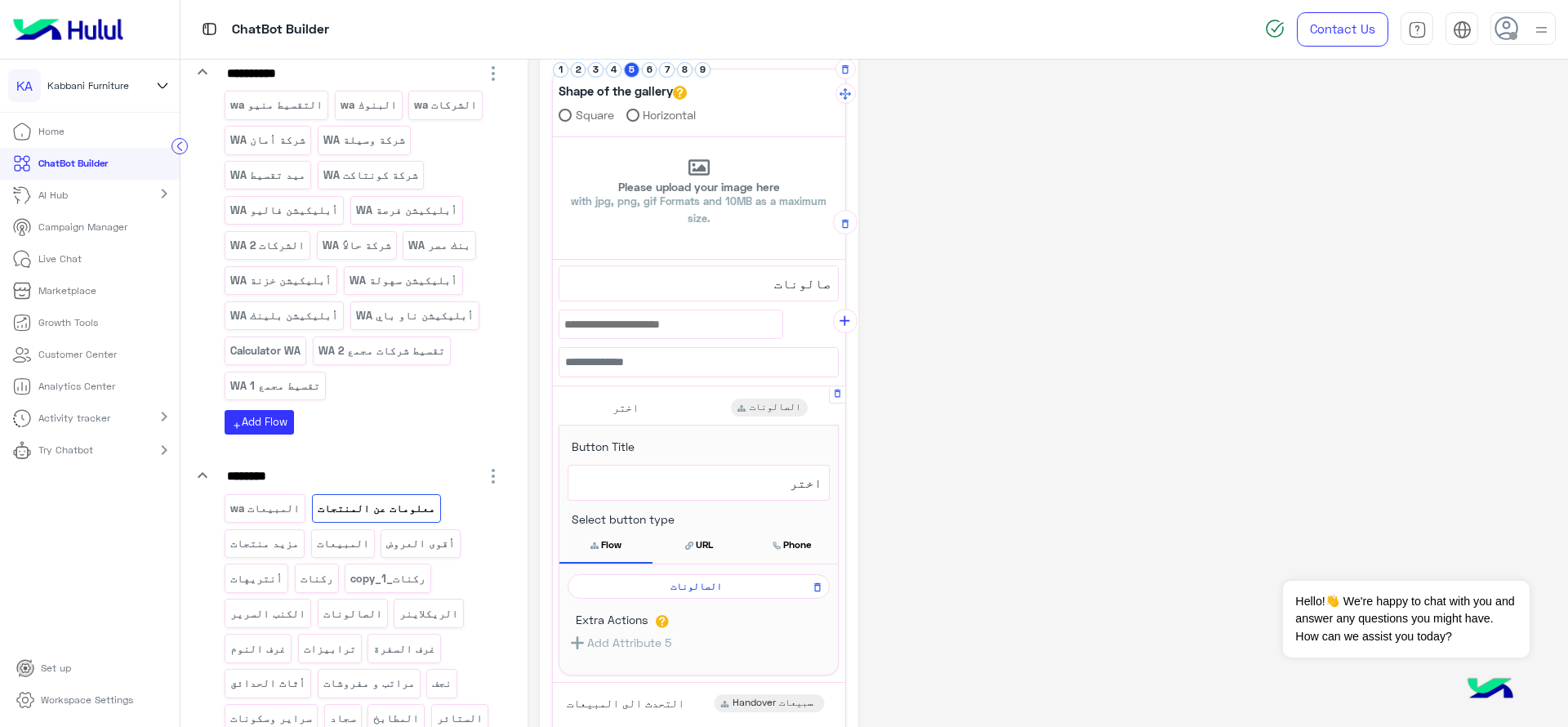 click on "الصالونات" at bounding box center (696, 587) 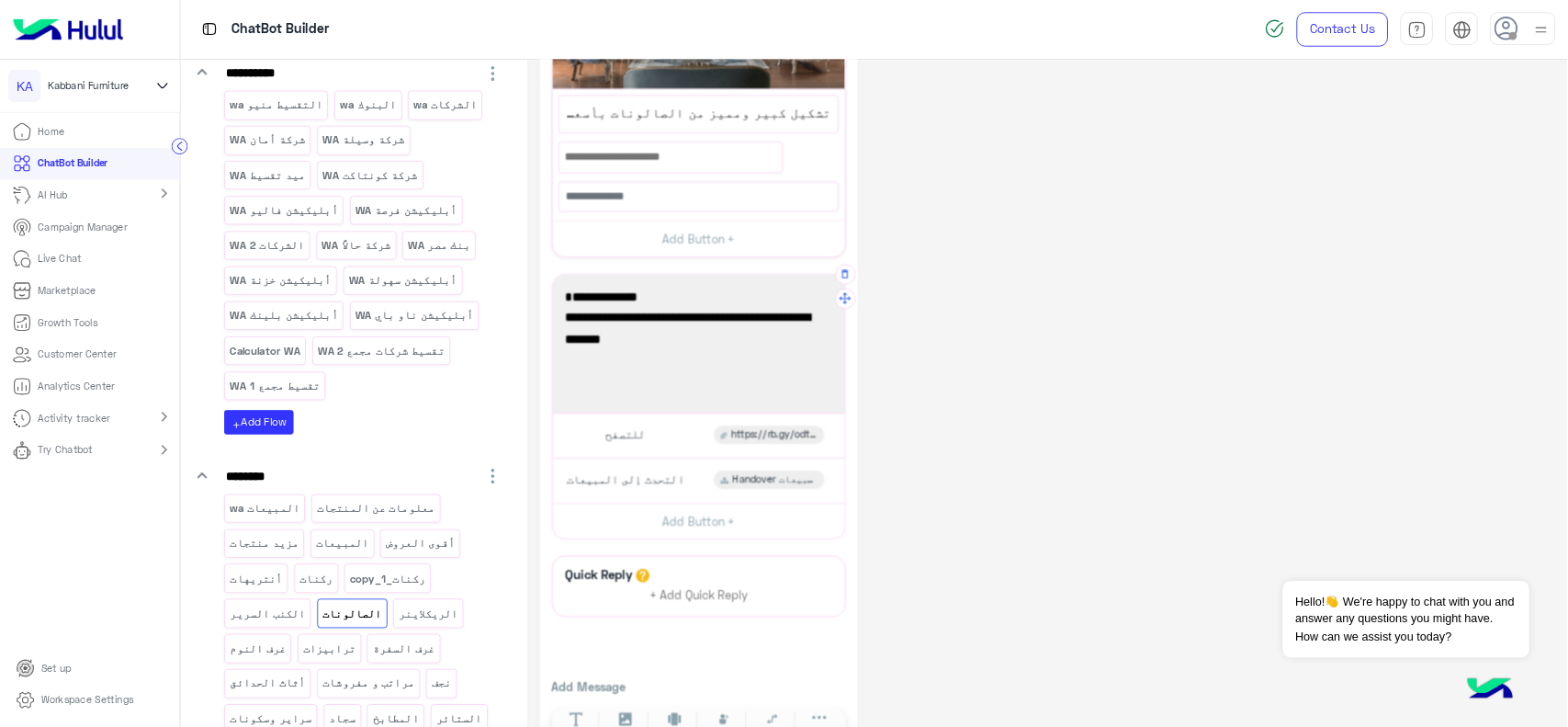 scroll, scrollTop: 265, scrollLeft: 0, axis: vertical 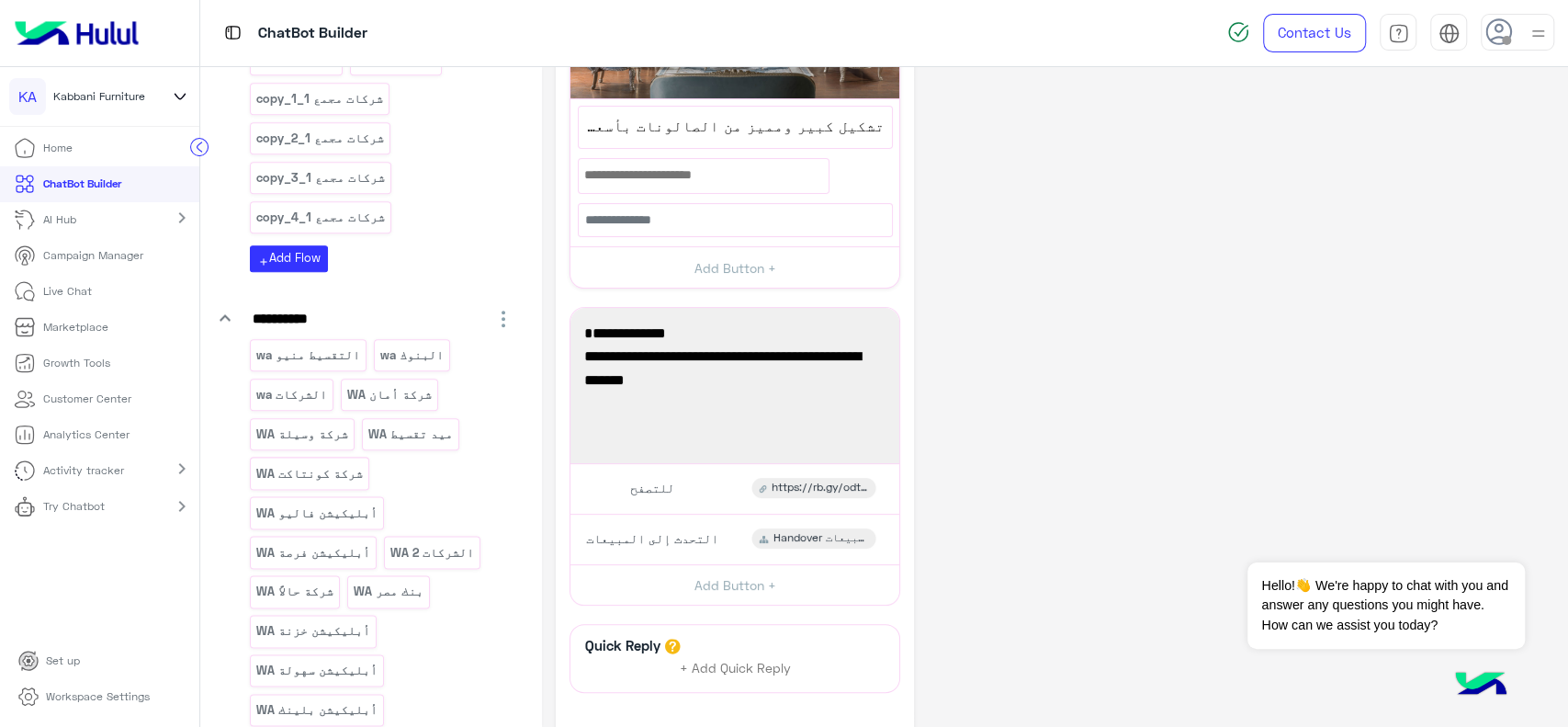 drag, startPoint x: 1551, startPoint y: 0, endPoint x: 1028, endPoint y: 498, distance: 722.17242 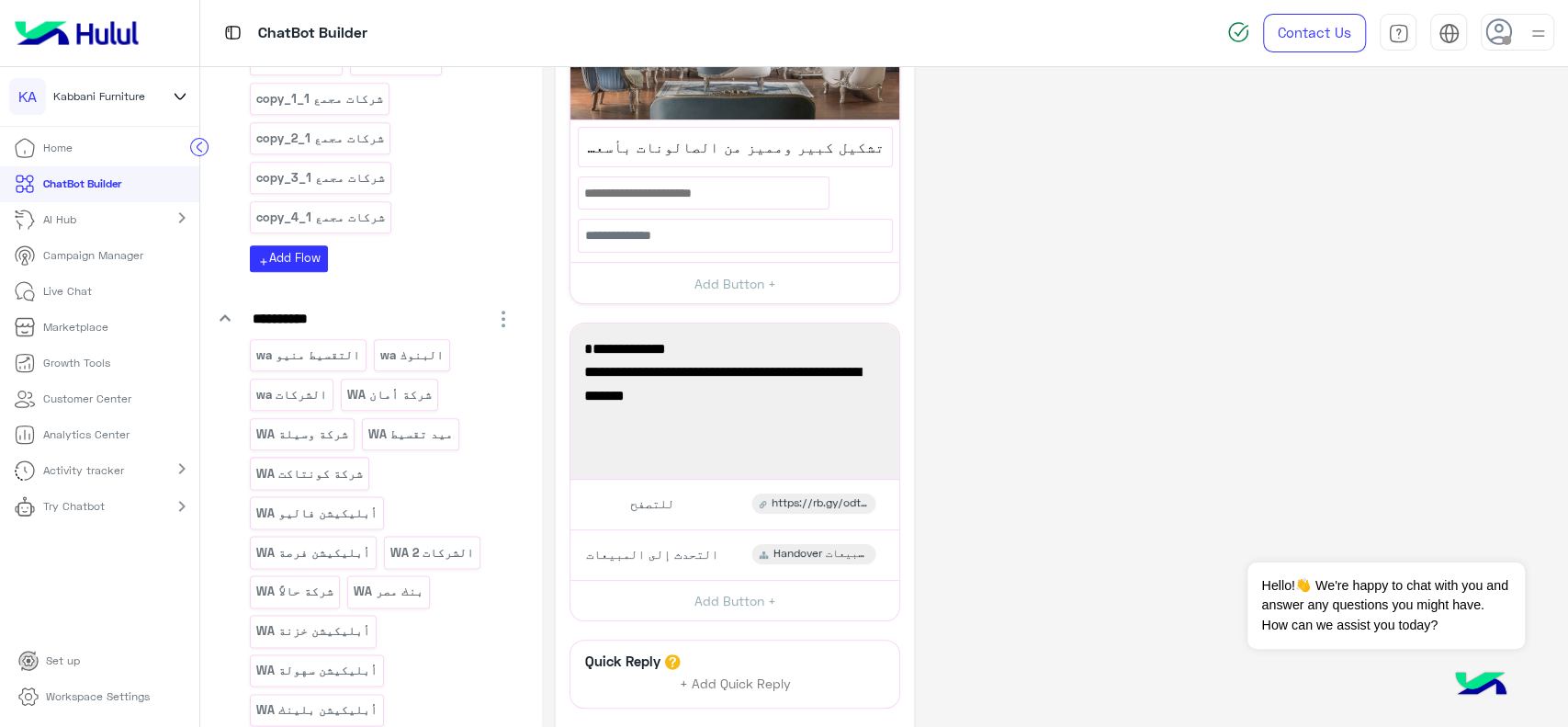 scroll, scrollTop: 244, scrollLeft: 0, axis: vertical 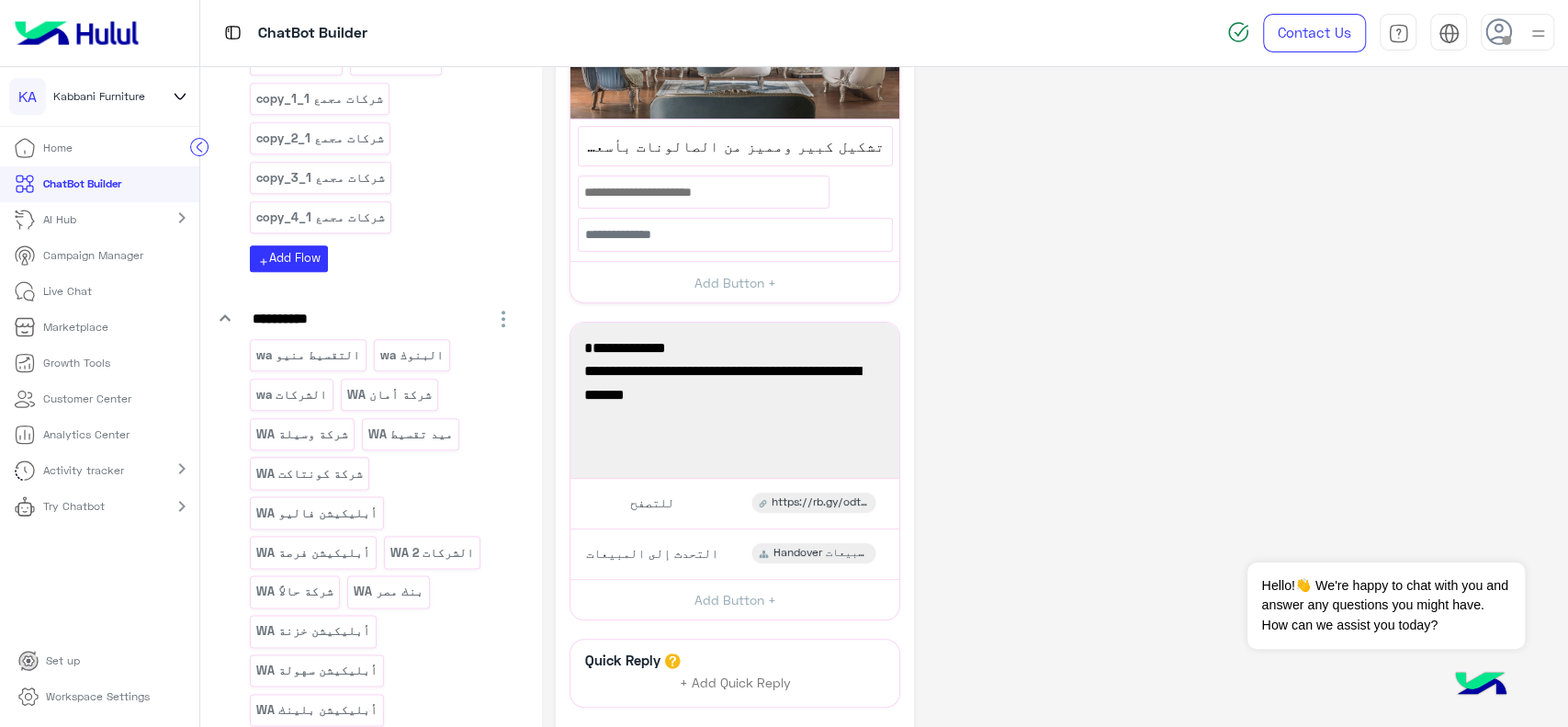 click on "AI Hub  chevron_right" 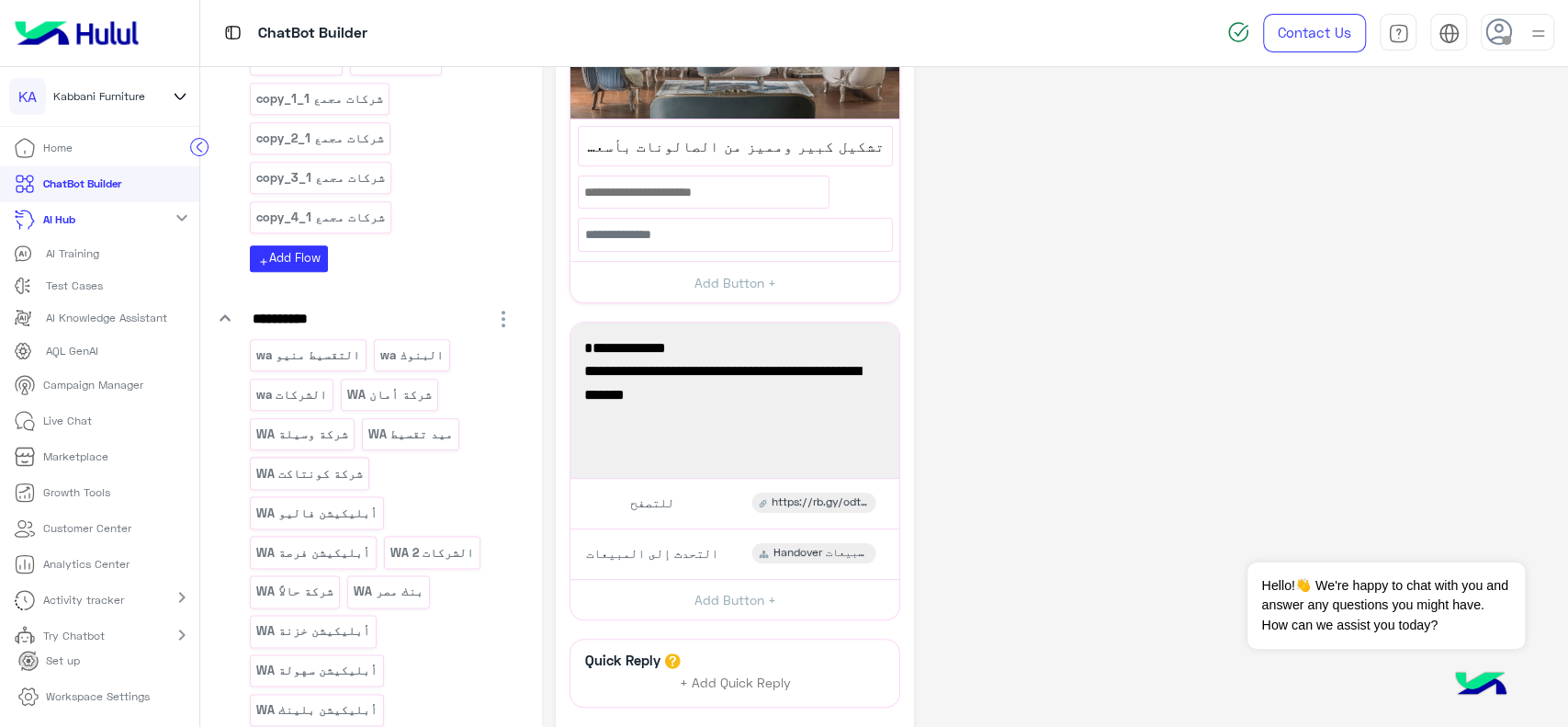 click on "AI Training" 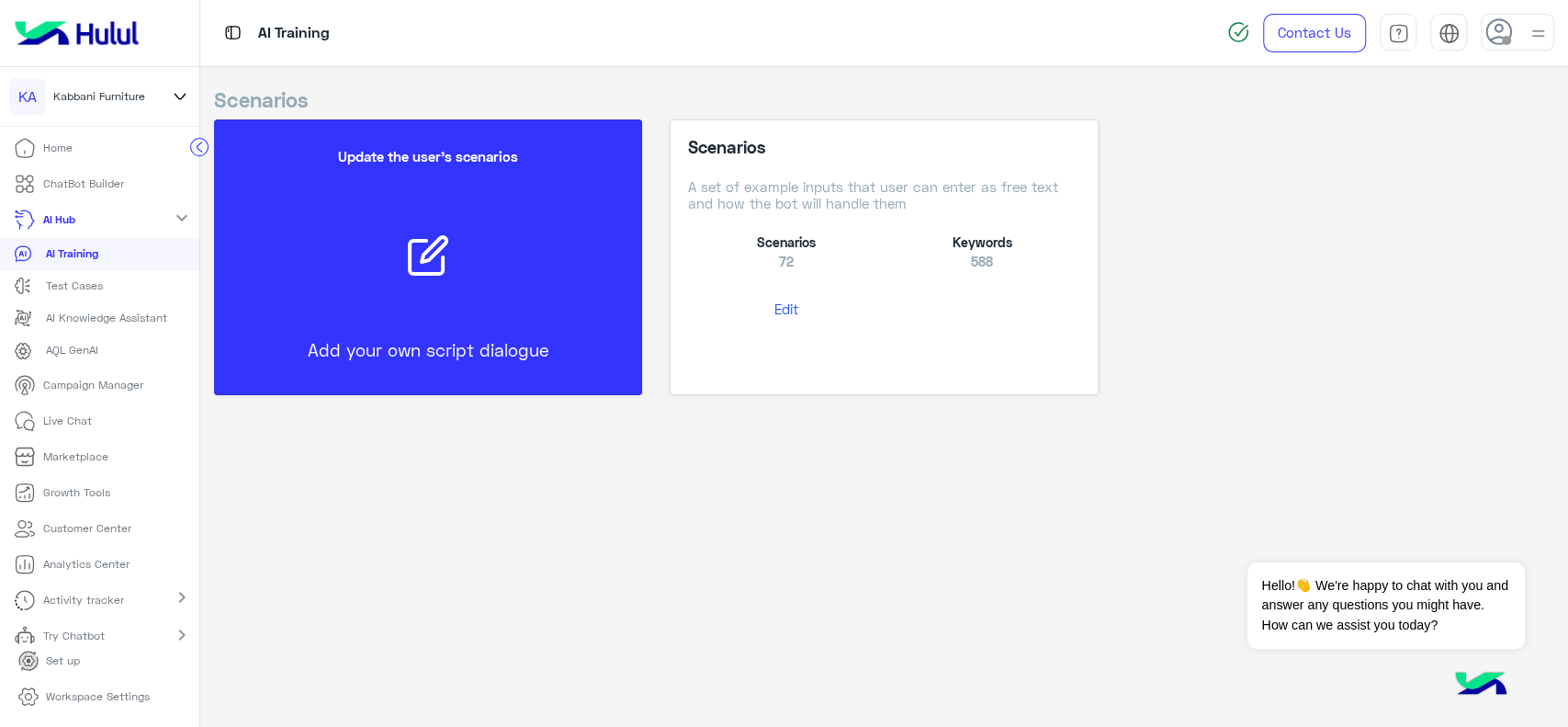 click on "Edit" at bounding box center (785, 309) 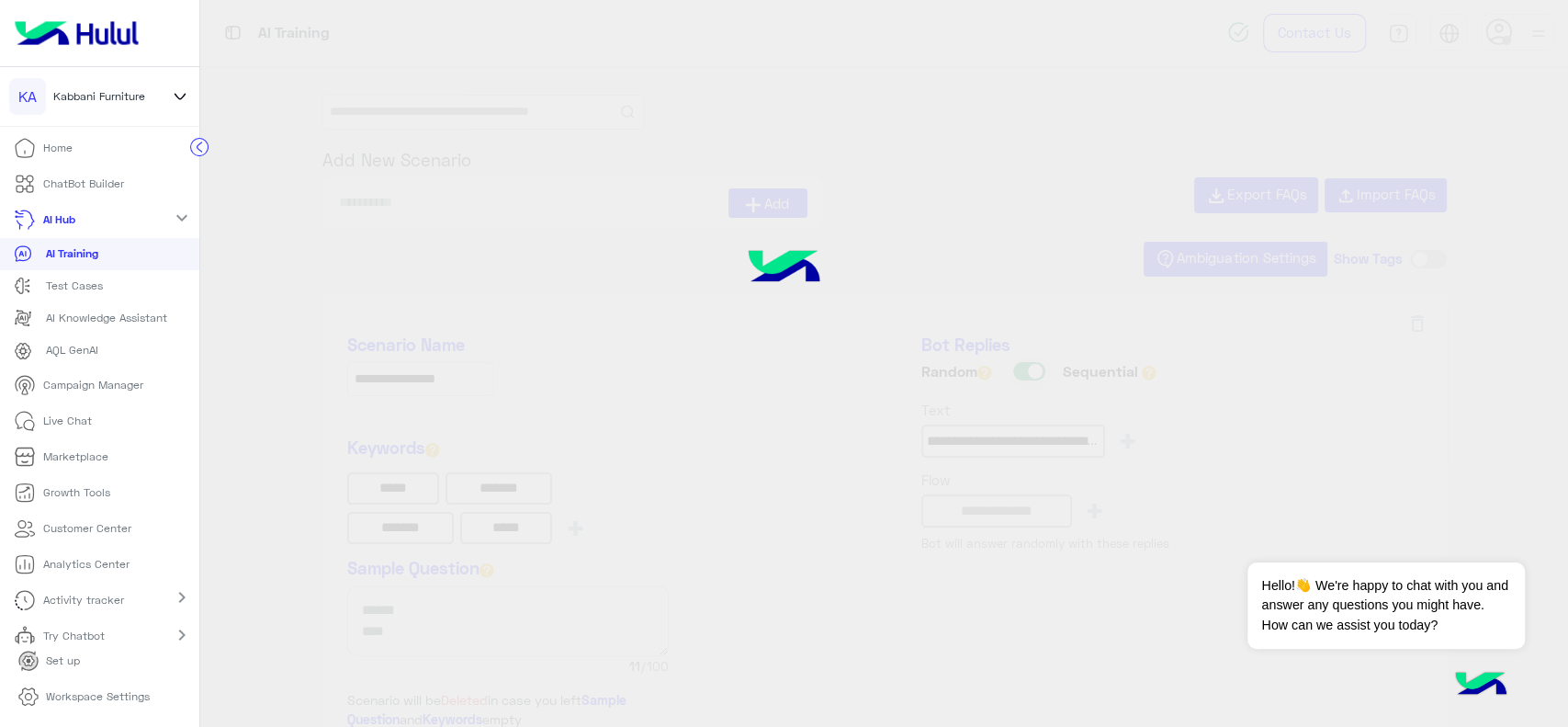 type on "**********" 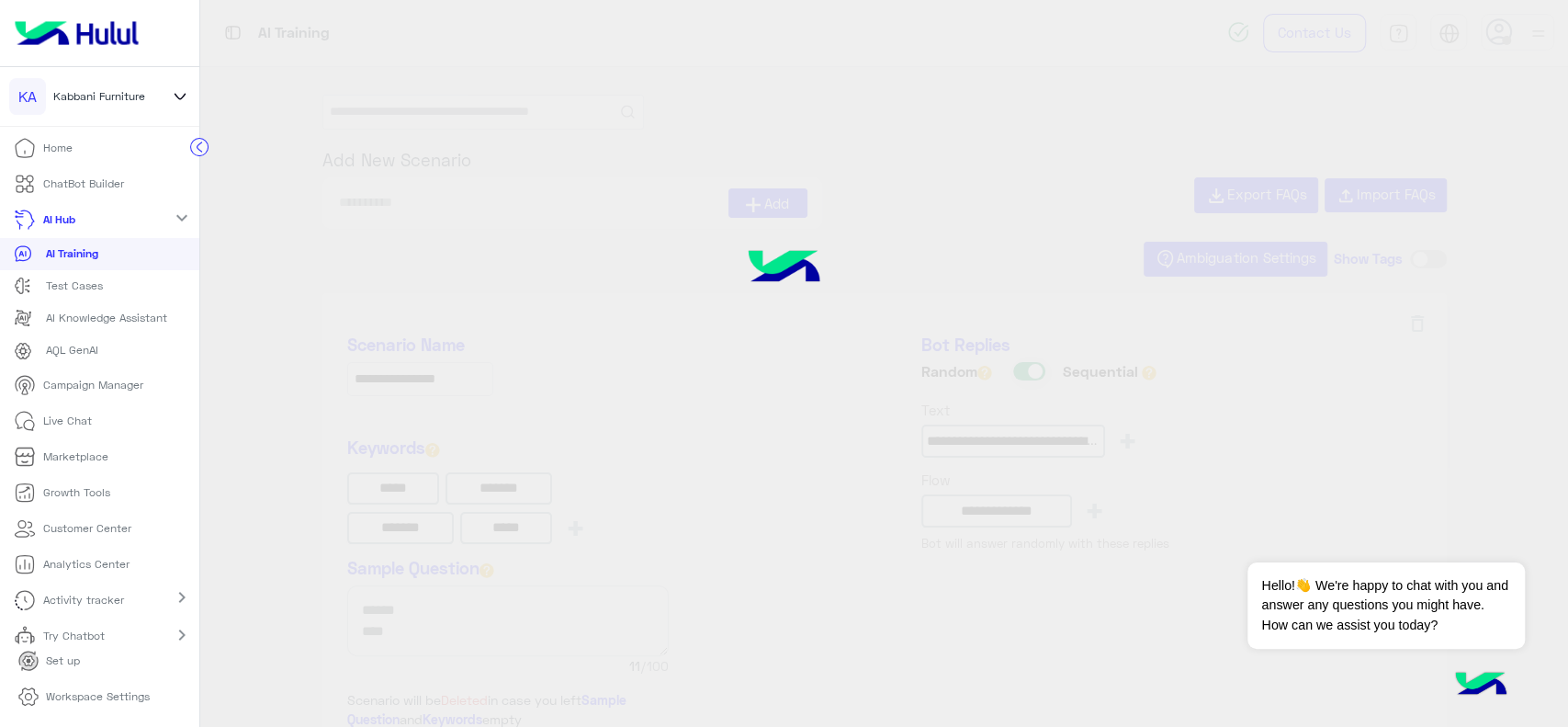 type on "**********" 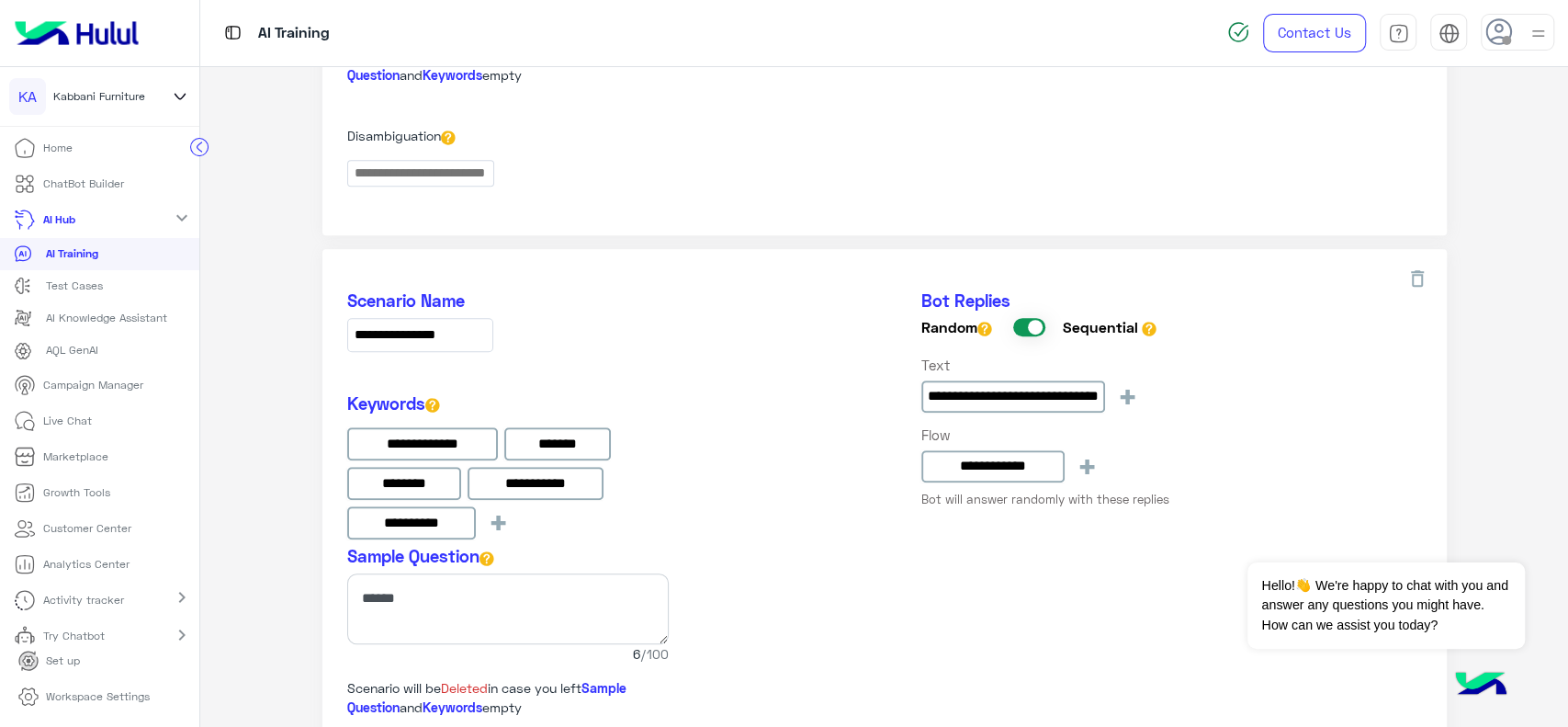 scroll, scrollTop: 659, scrollLeft: 0, axis: vertical 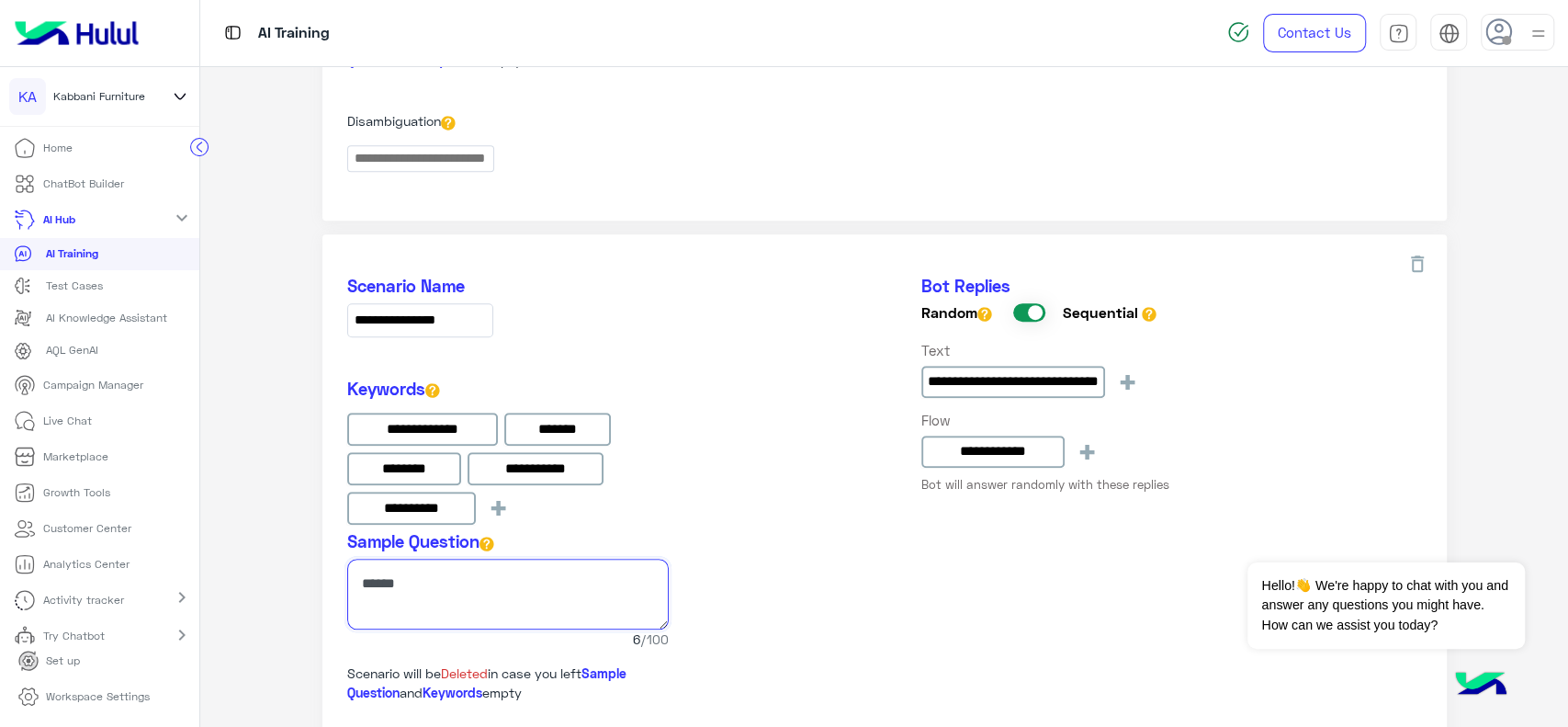 click at bounding box center (508, -39) 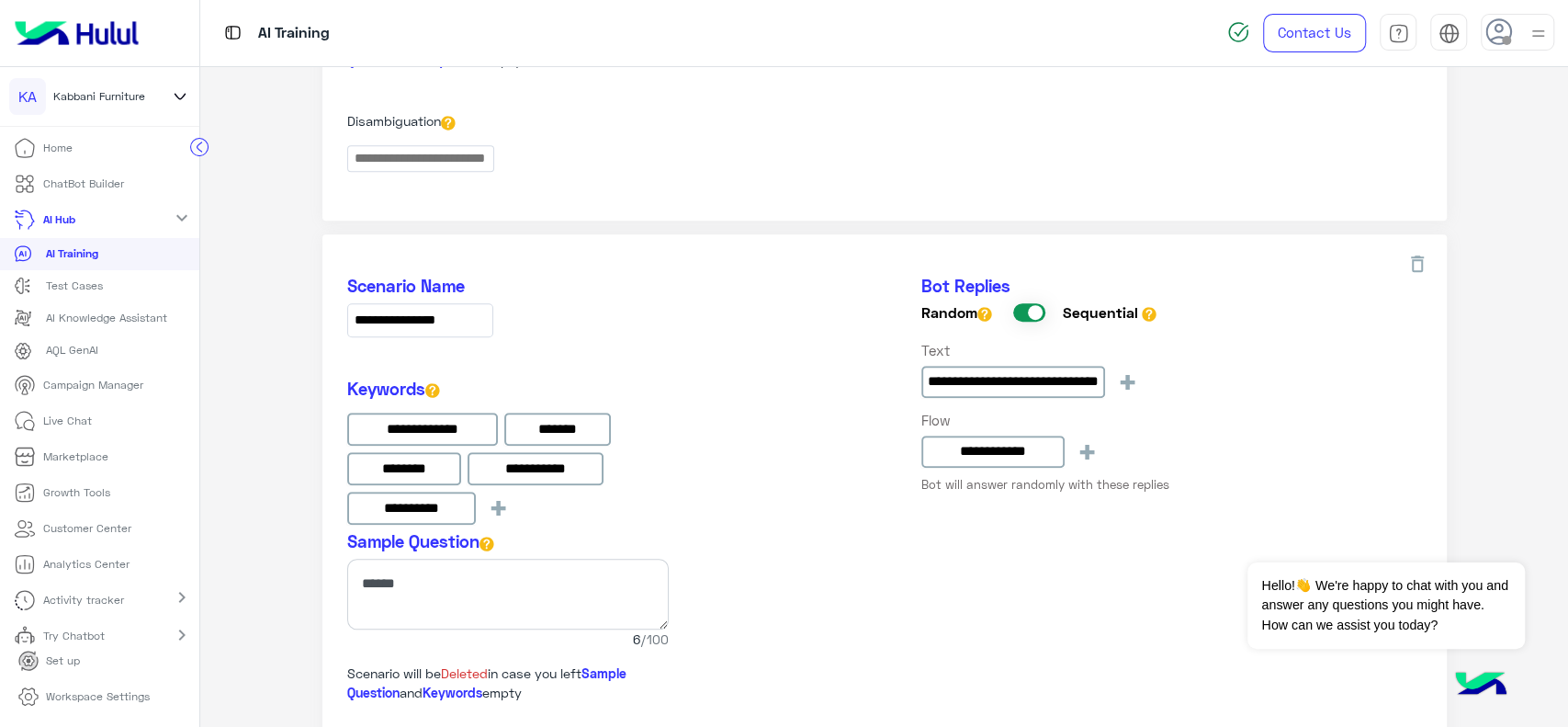 click on "Campaign Manager" at bounding box center (93, 385) 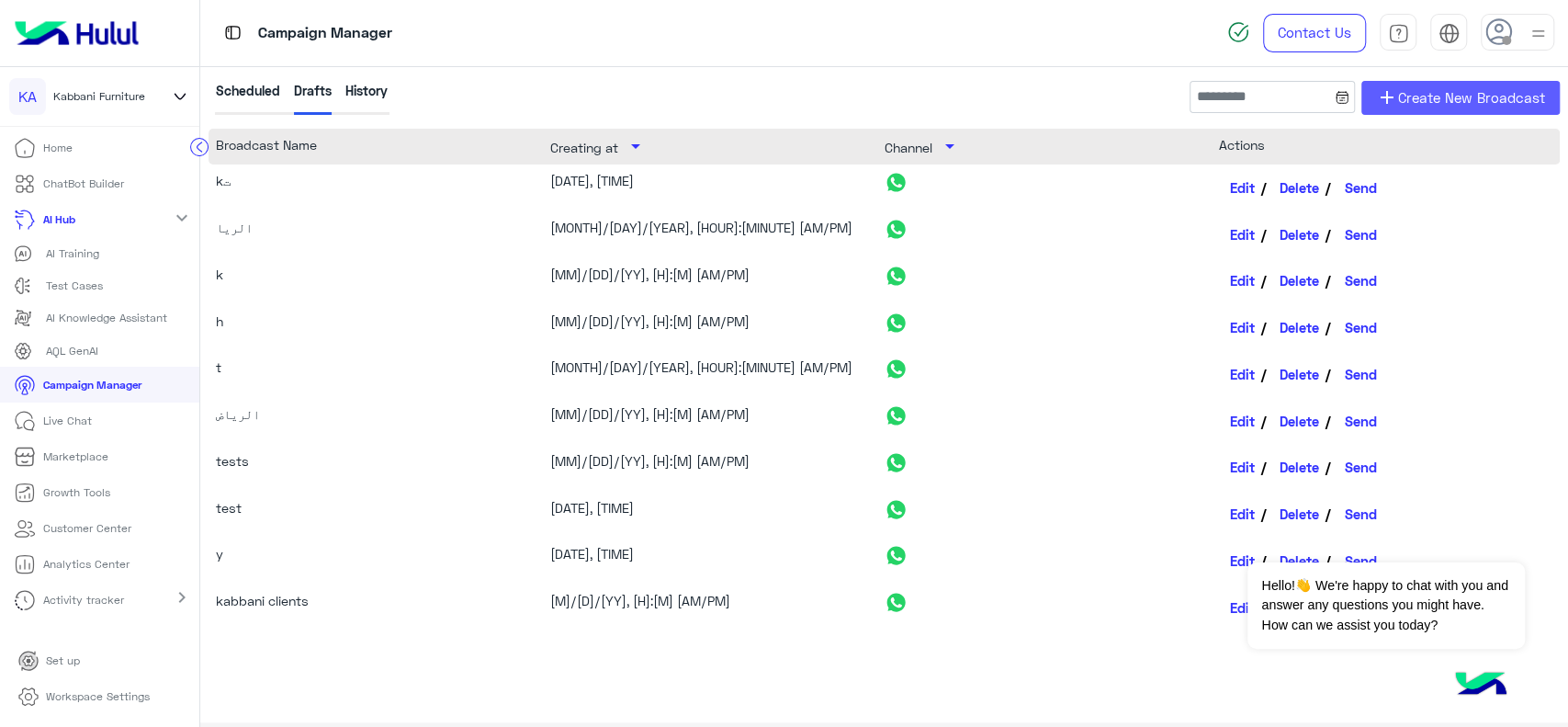click on "Create New Broadcast" 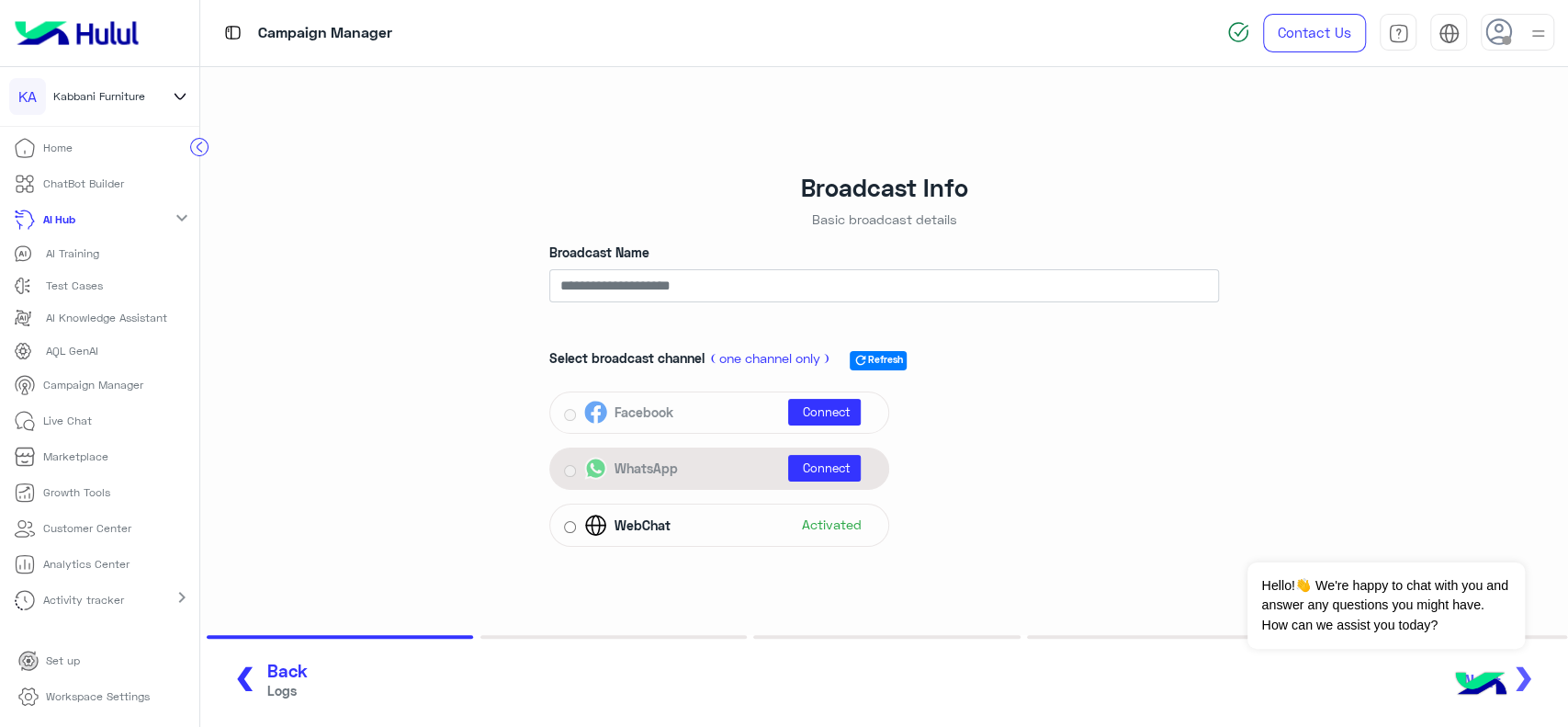 click on "WhatsApp  Connect" 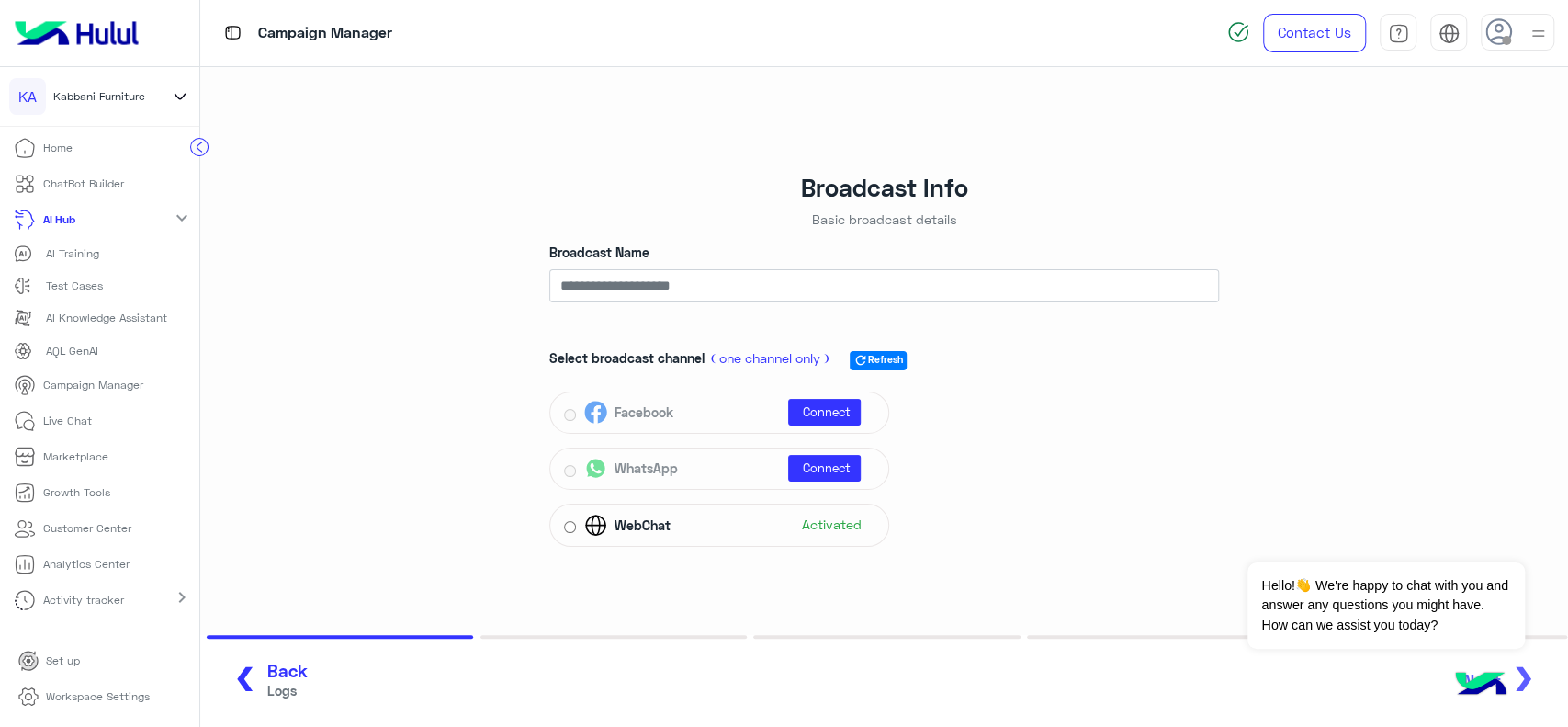 click on "Customer Center" at bounding box center [87, 528] 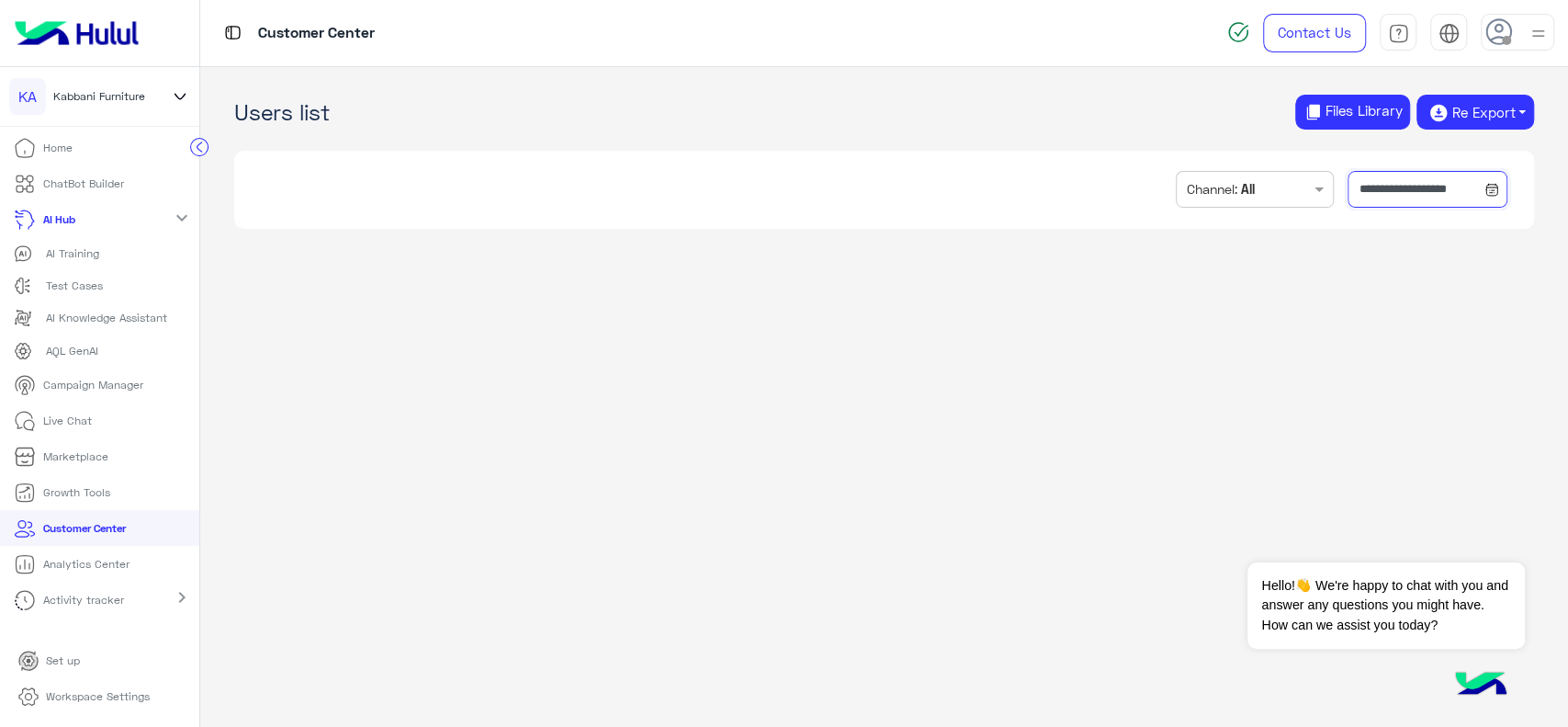 click on "**********" 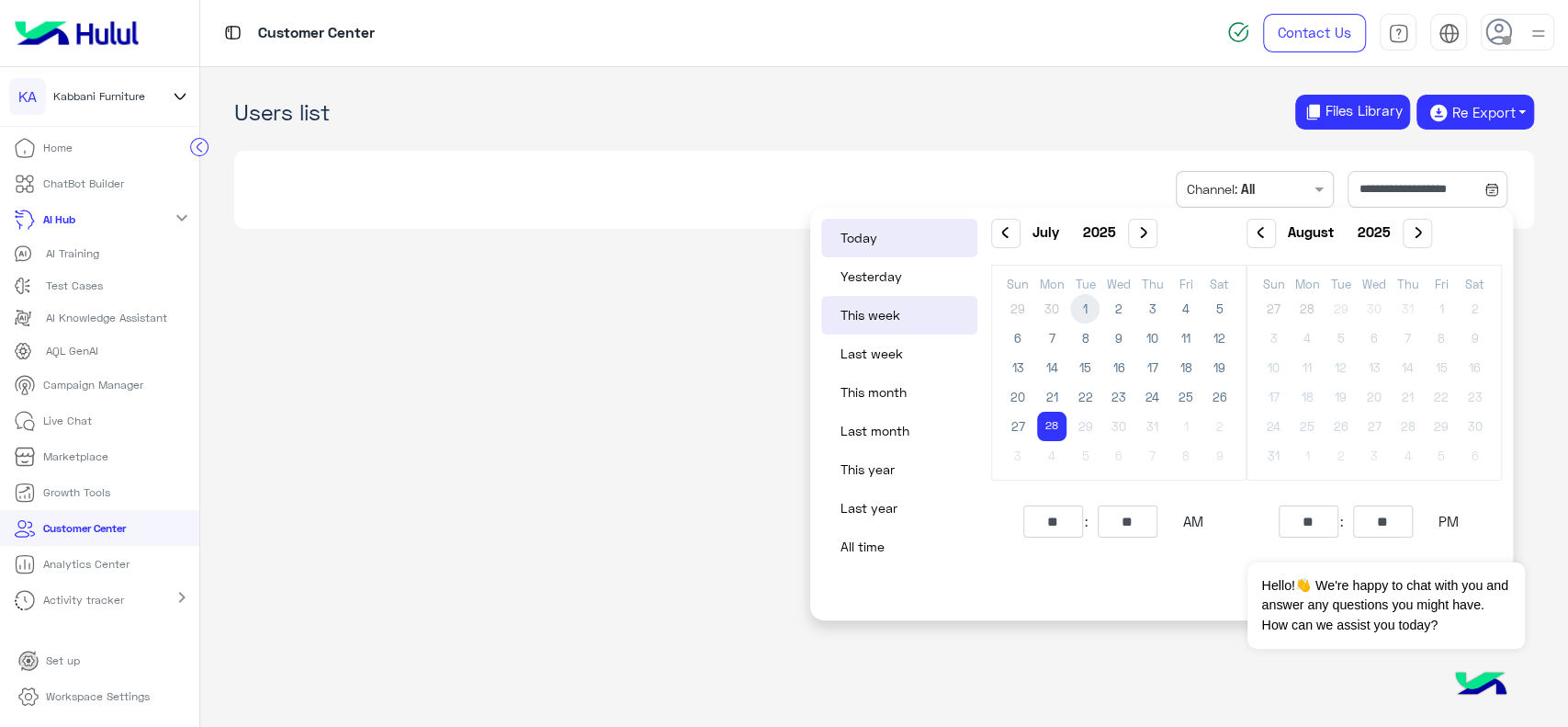 click on "1" at bounding box center (1085, 309) 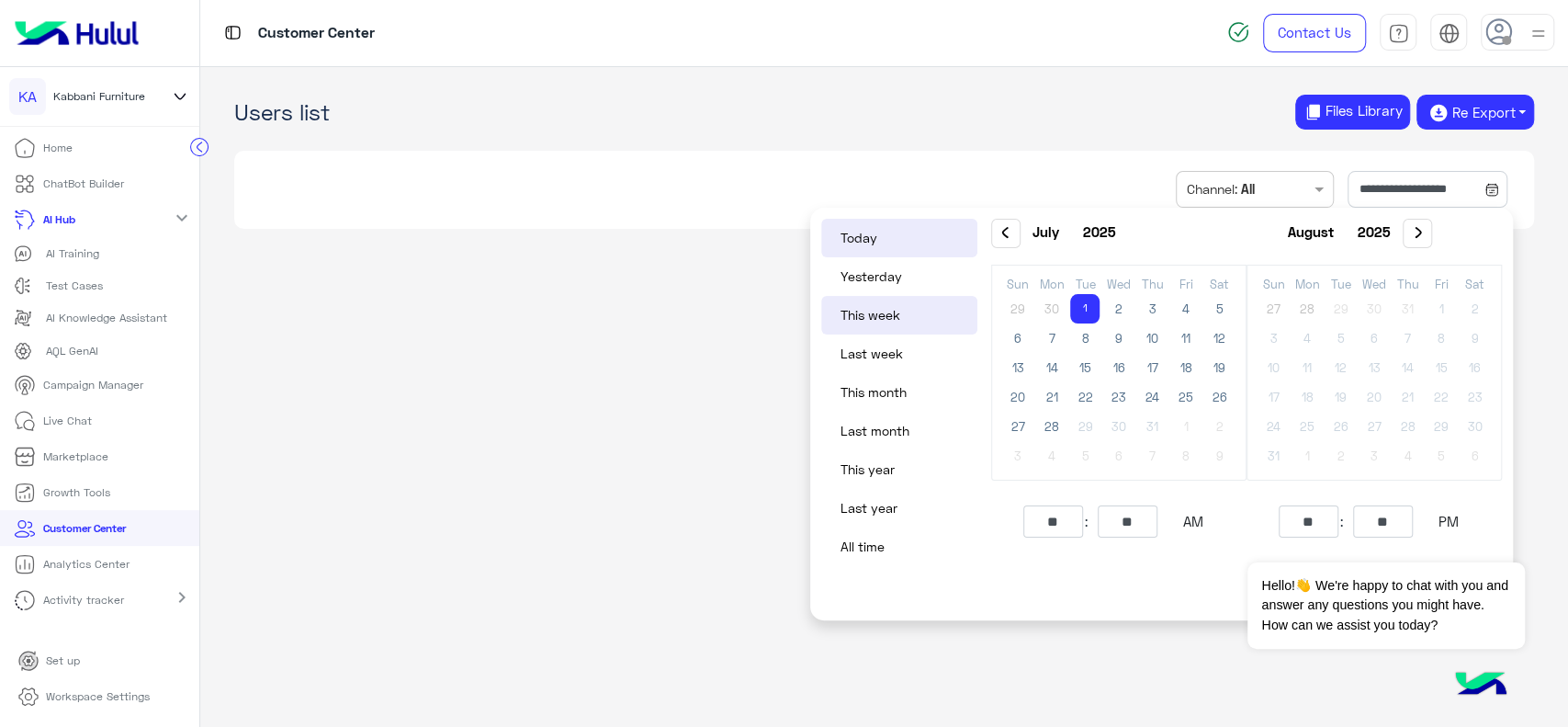 click on "1" at bounding box center (1085, 309) 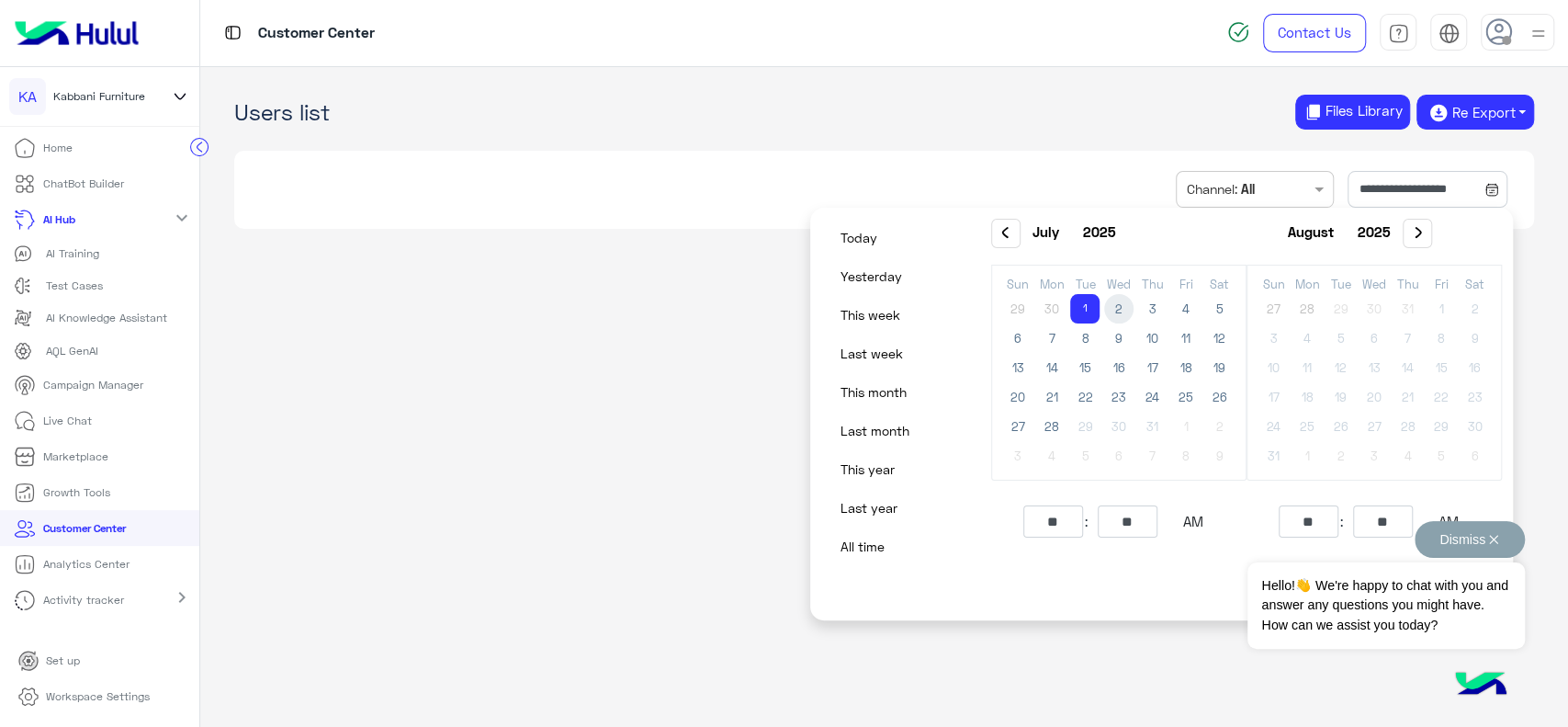click on "Dismiss ✕" at bounding box center (1470, 540) 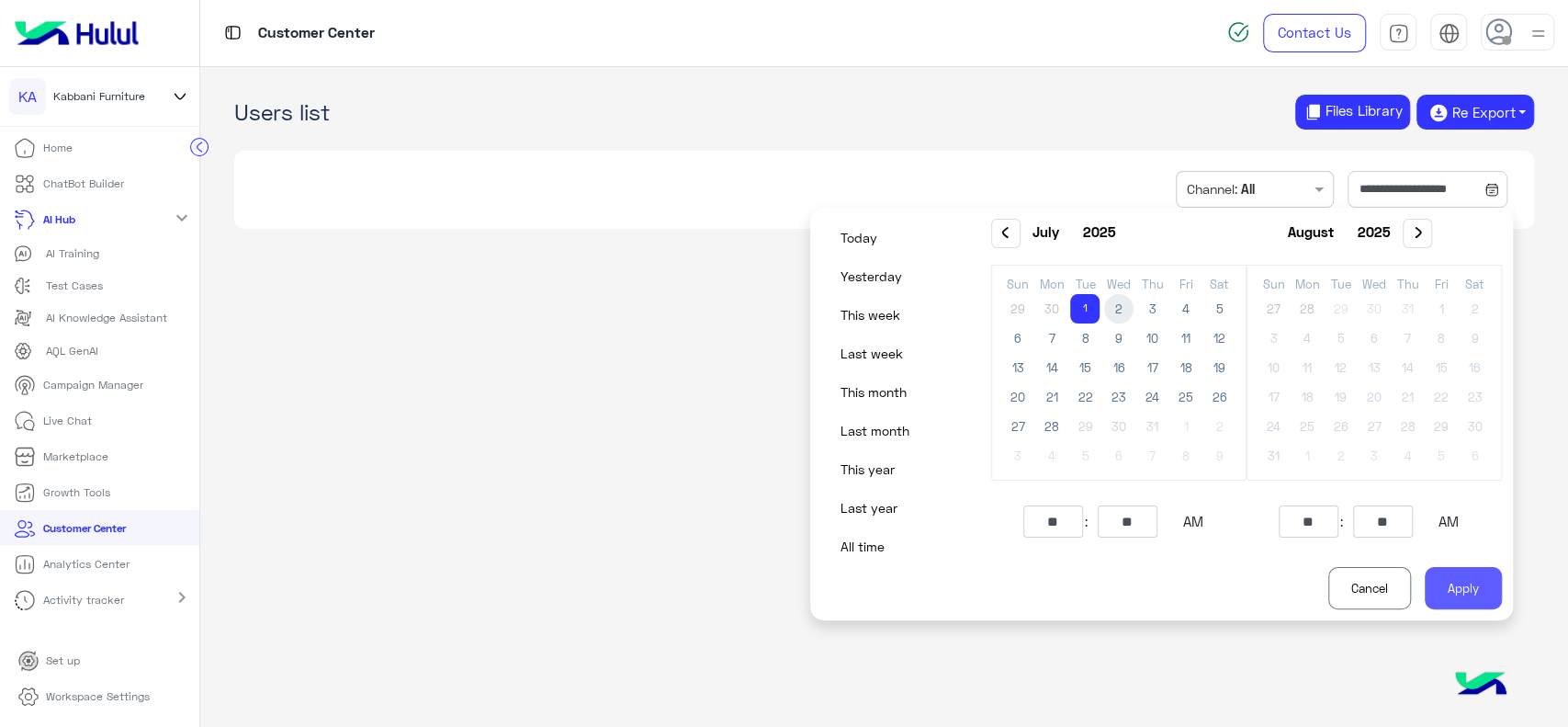 click on "Apply" at bounding box center (1463, 588) 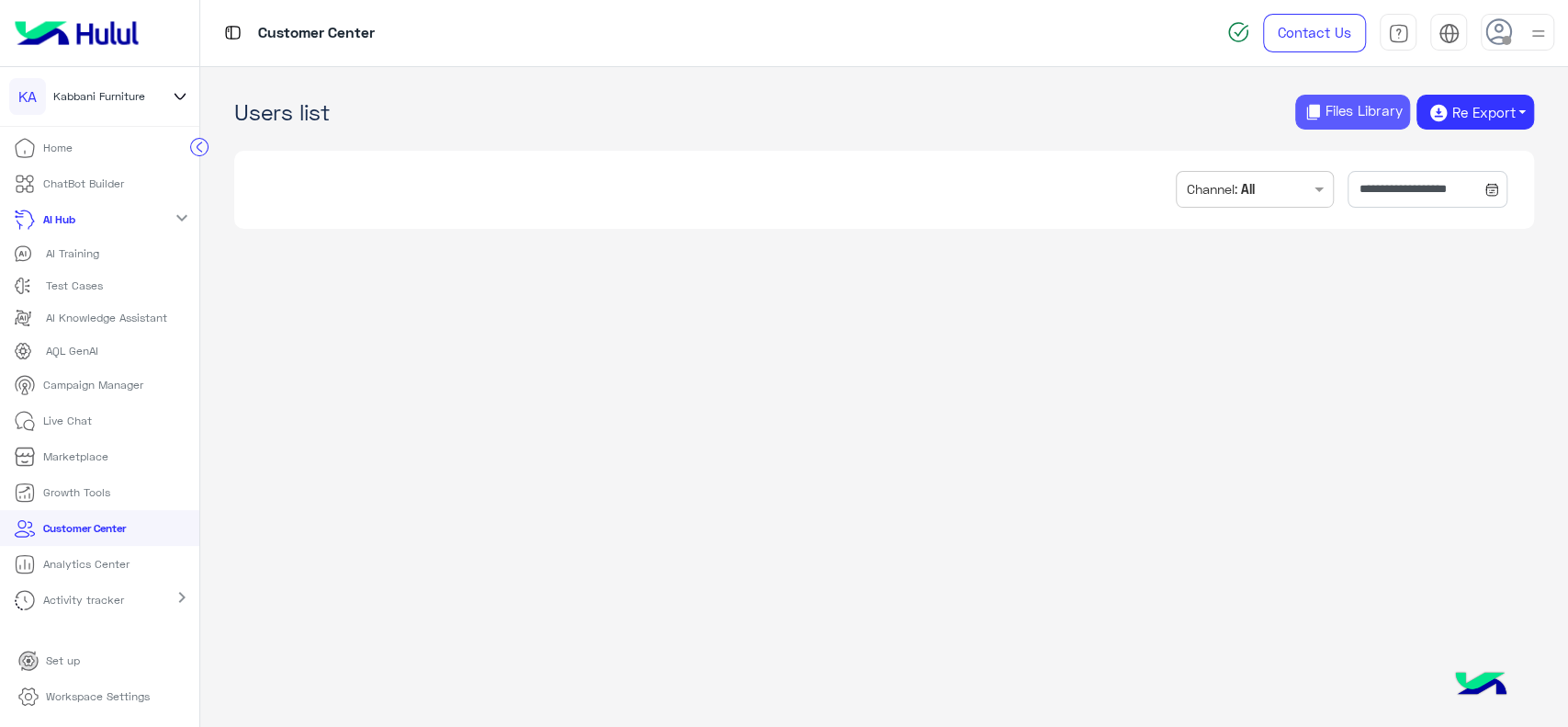 click on "Files Library" 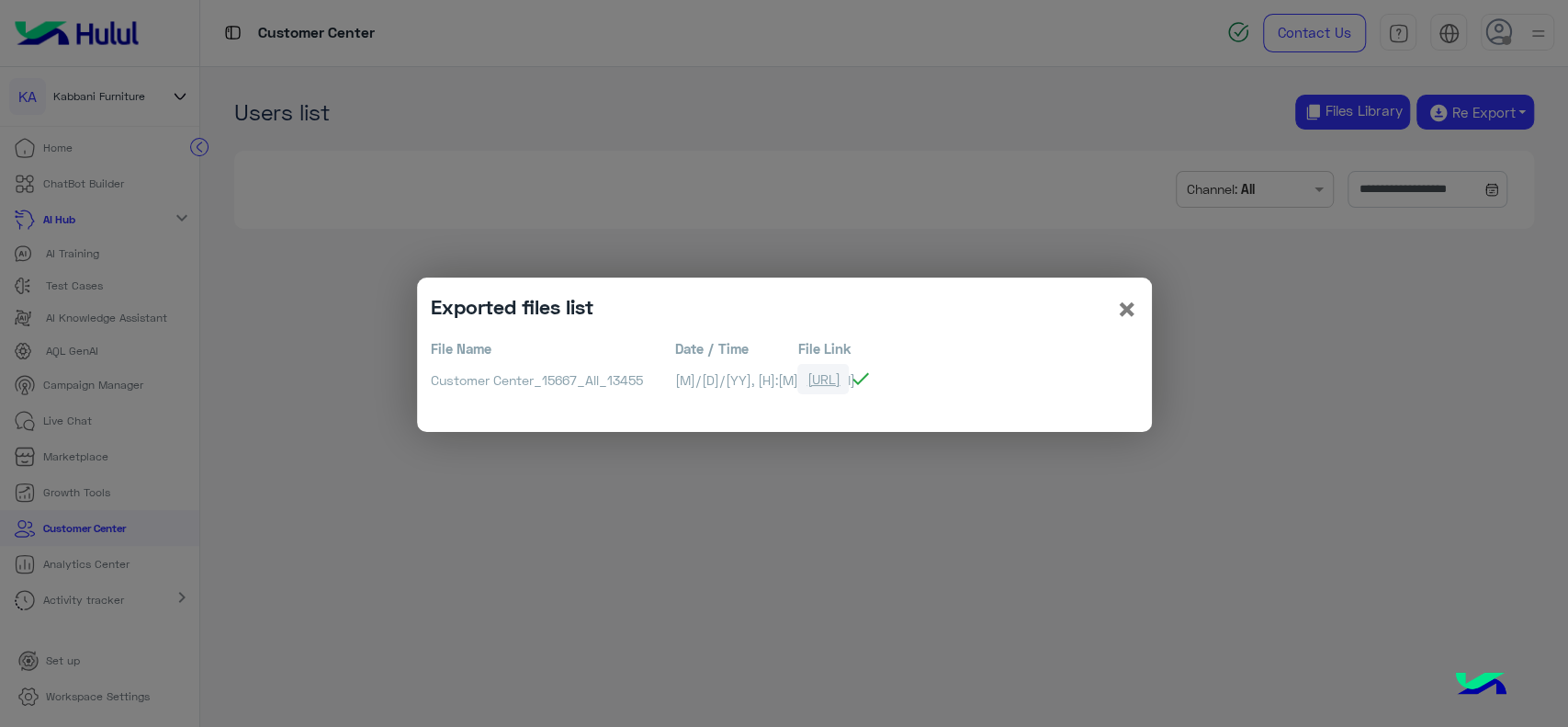 click on "[URL]" 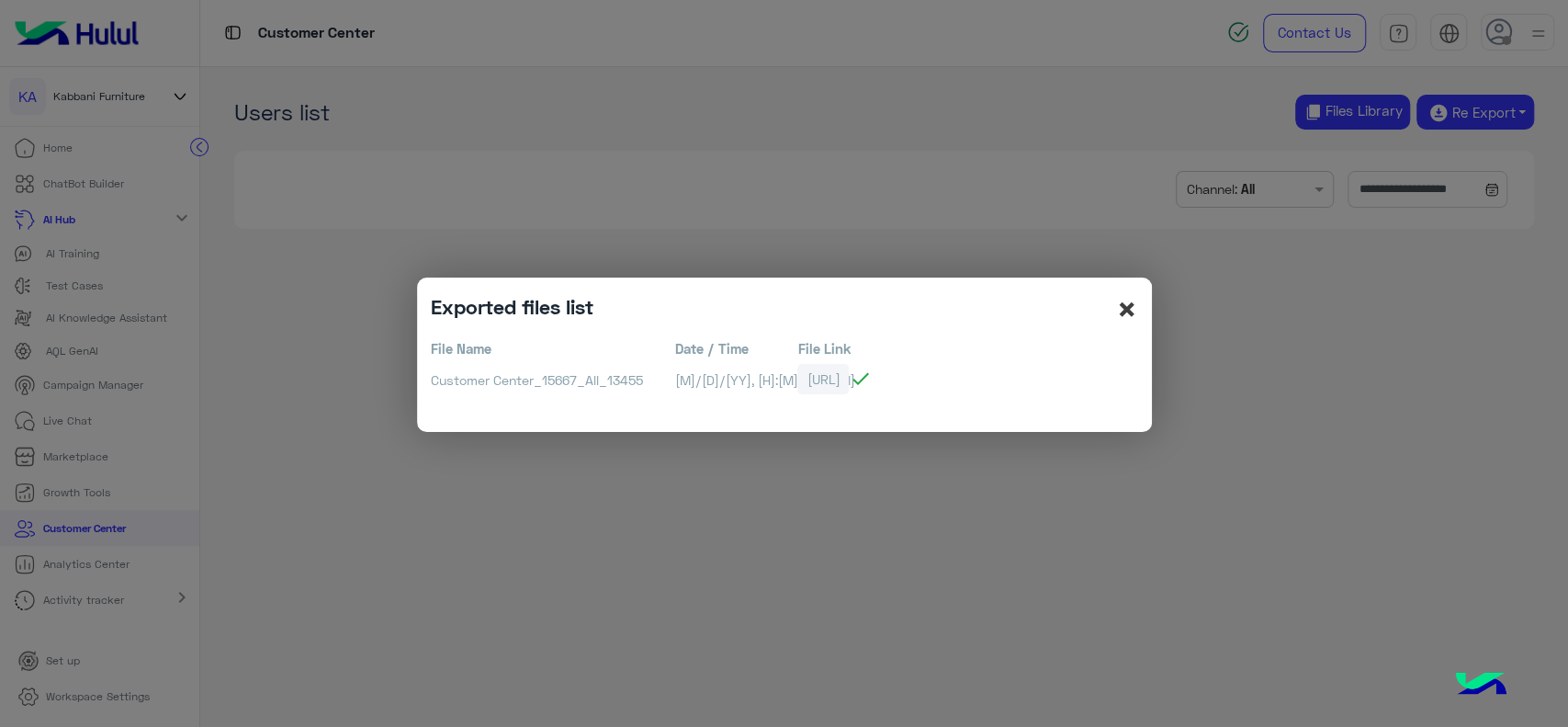 click on "×" 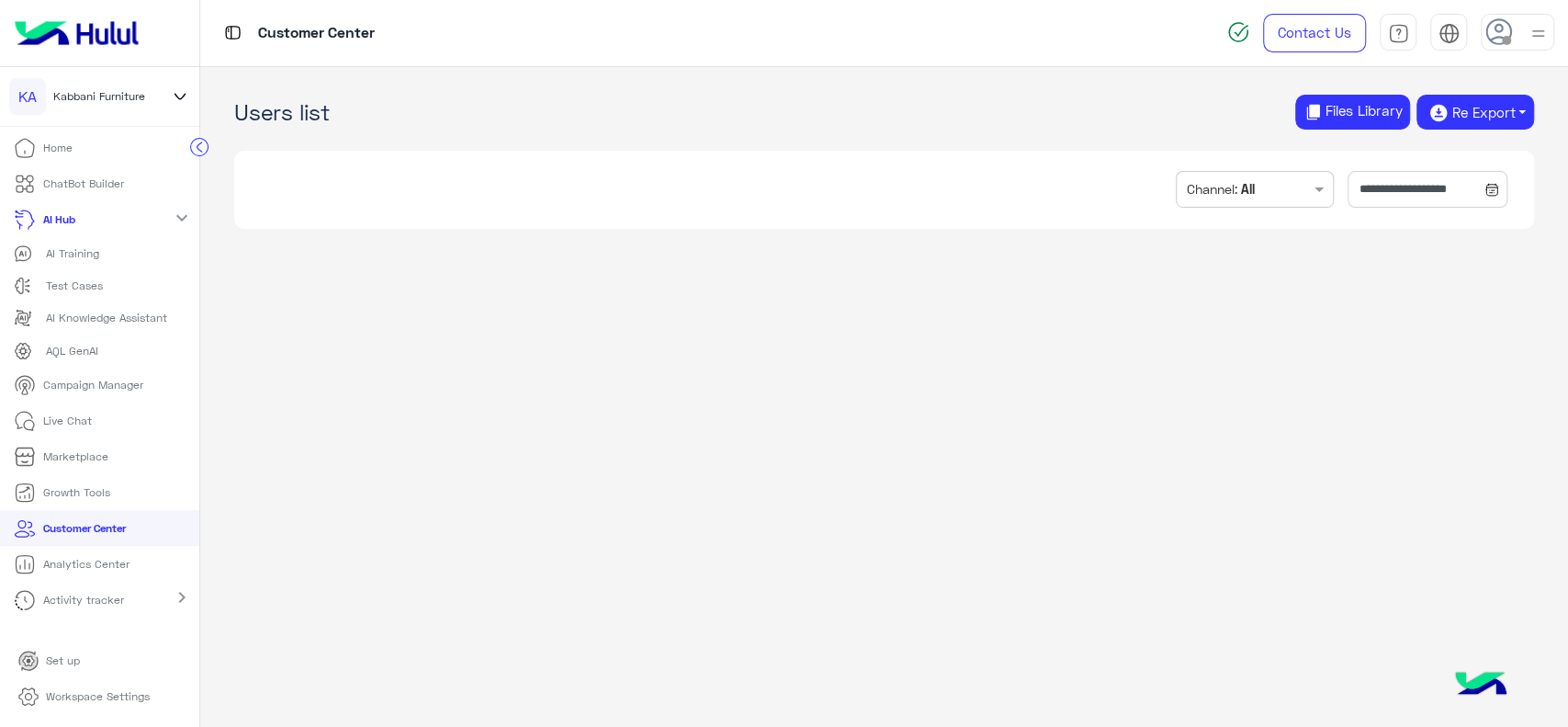 click on "Live Chat" at bounding box center (67, 421) 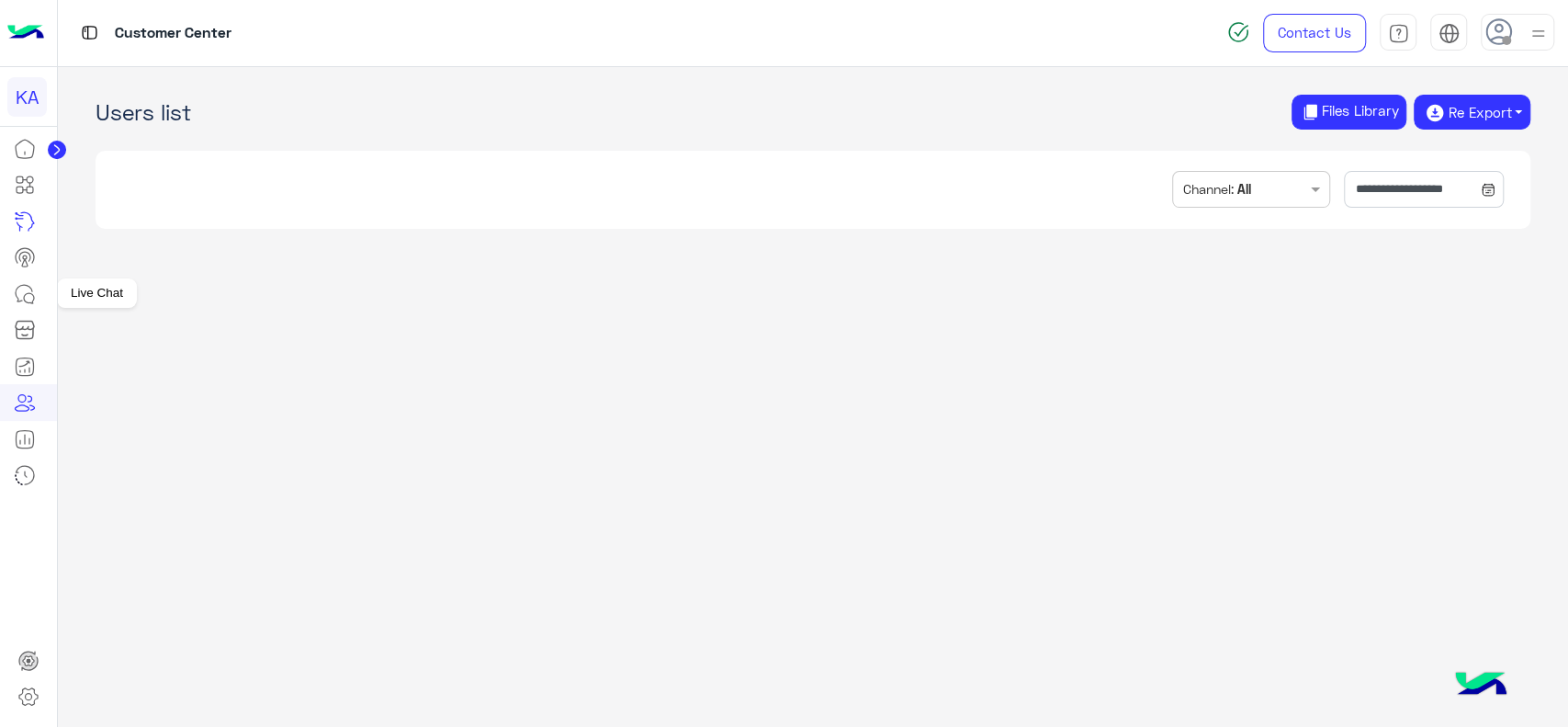 click 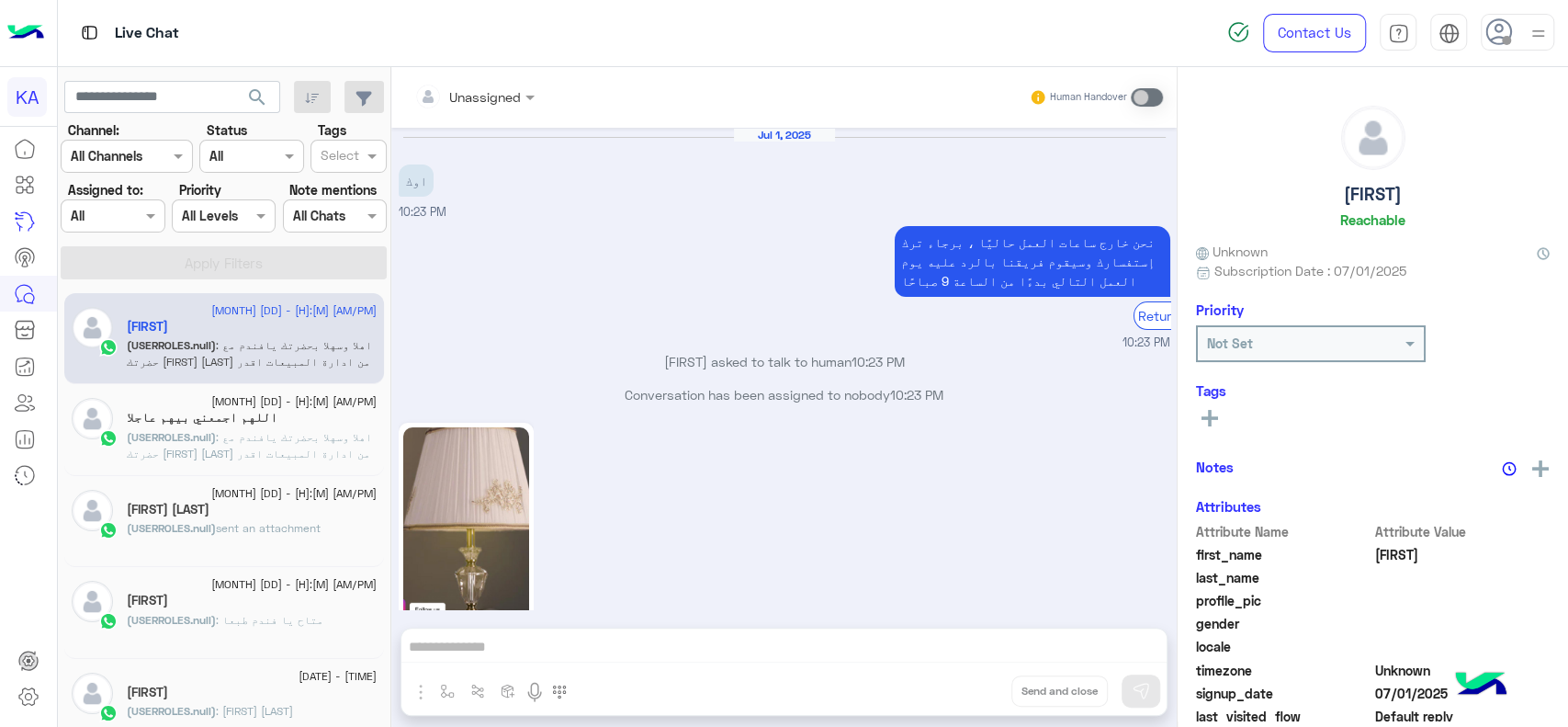 scroll, scrollTop: 272, scrollLeft: 0, axis: vertical 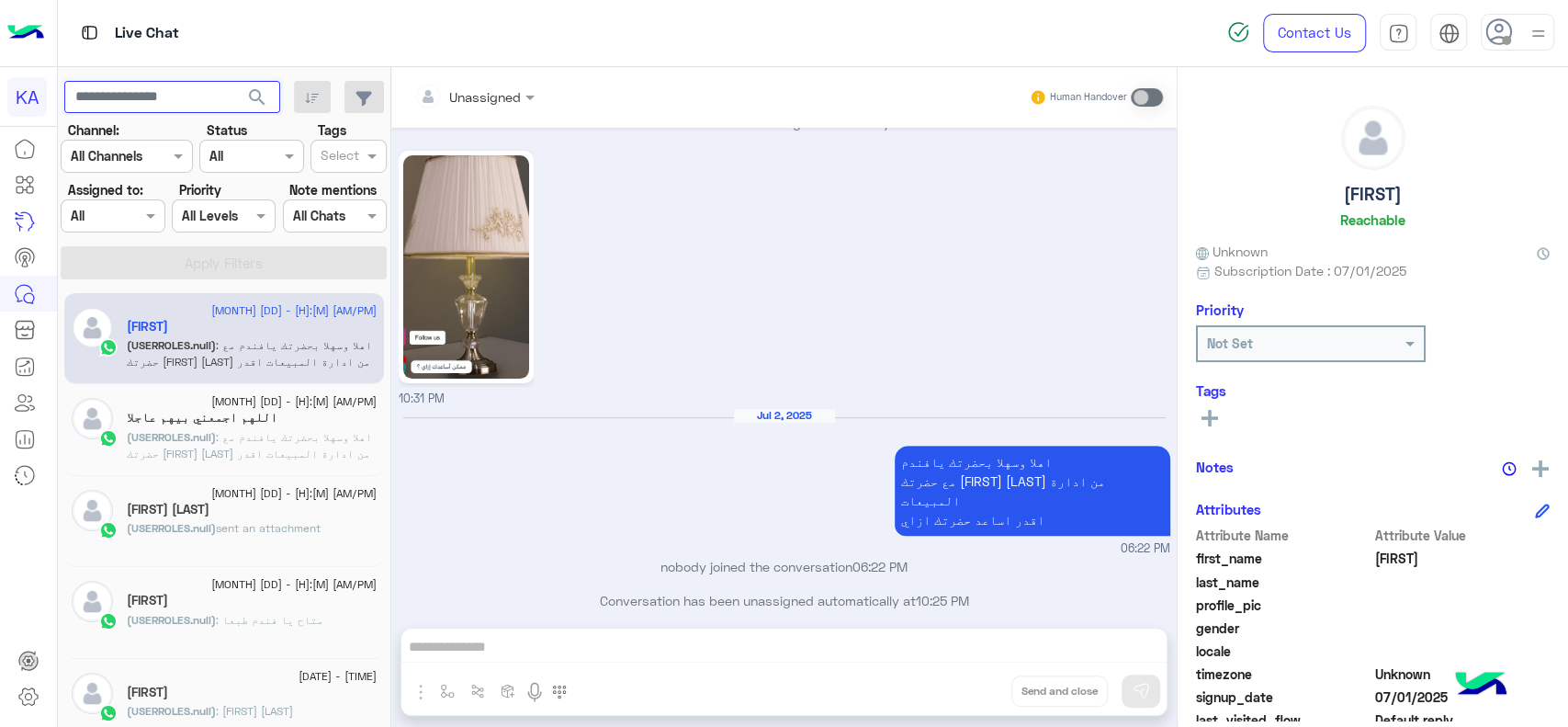click at bounding box center [172, 97] 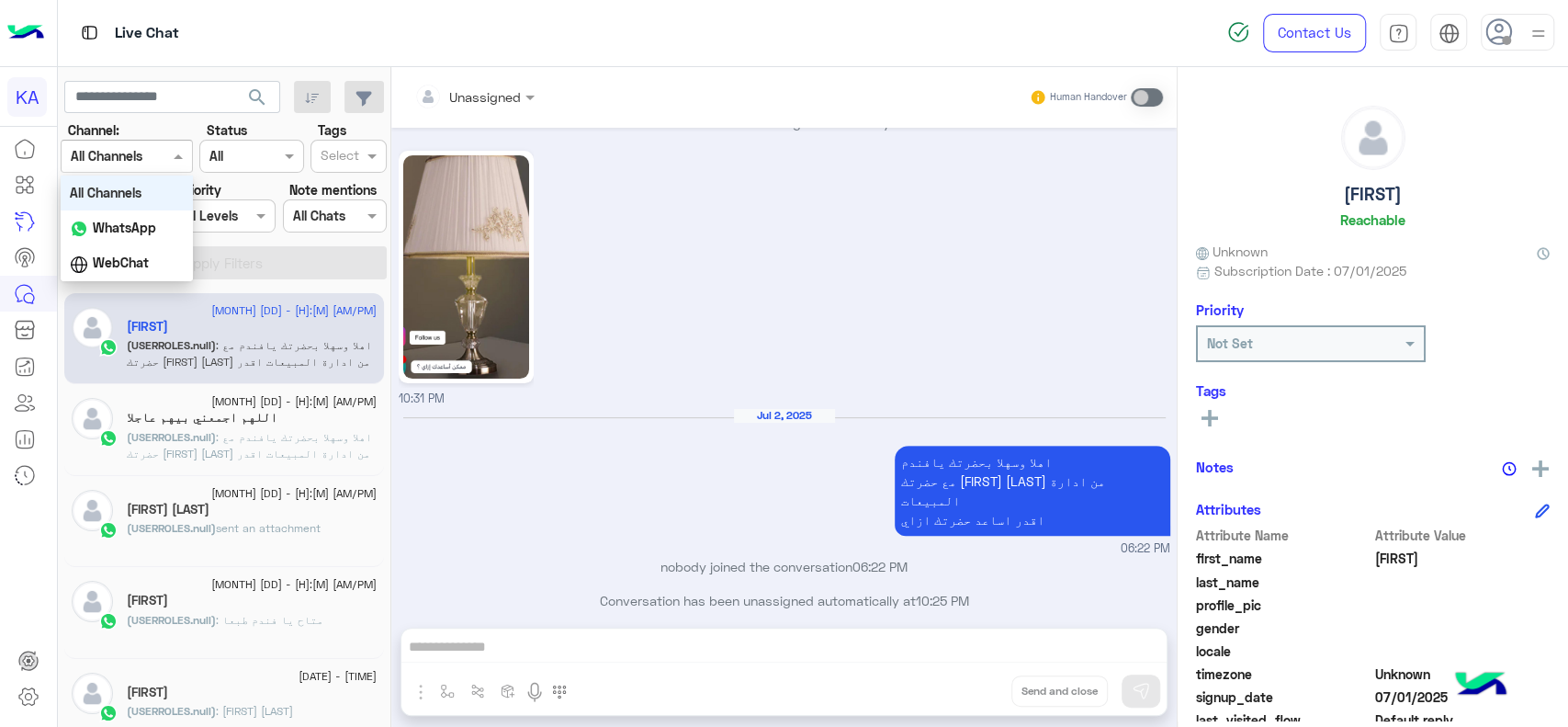 click at bounding box center [127, 155] 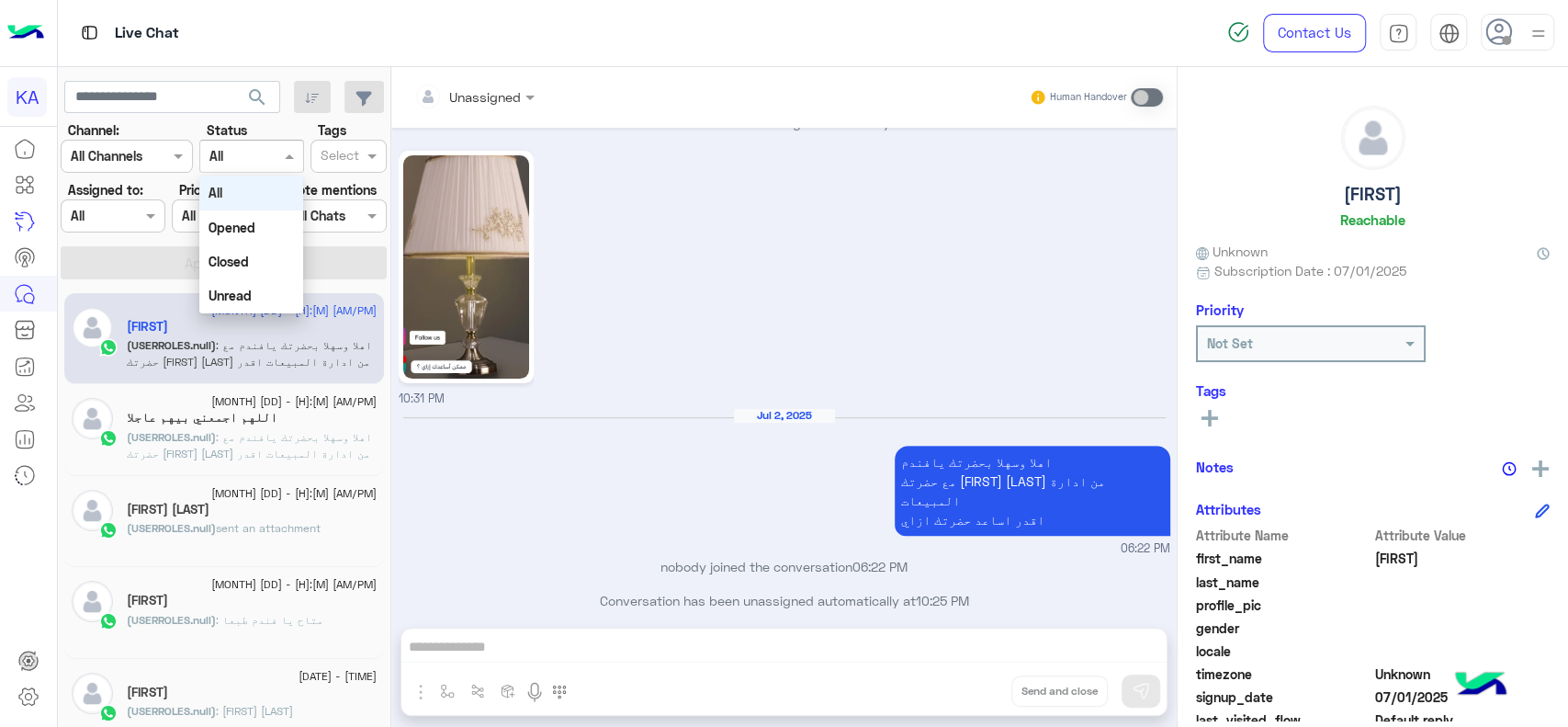 click on "Channel All" at bounding box center (251, 156) 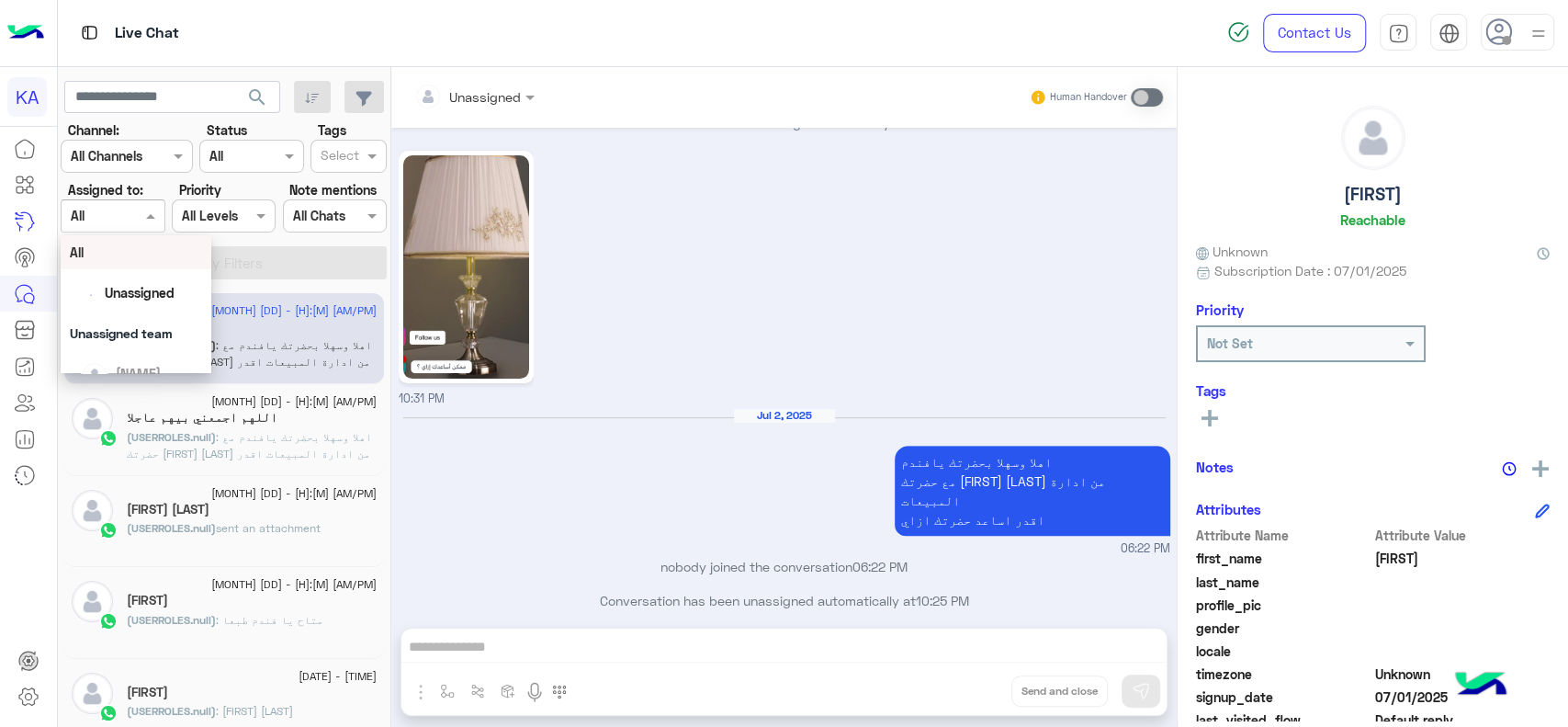 click on "Assigned on All" at bounding box center [112, 216] 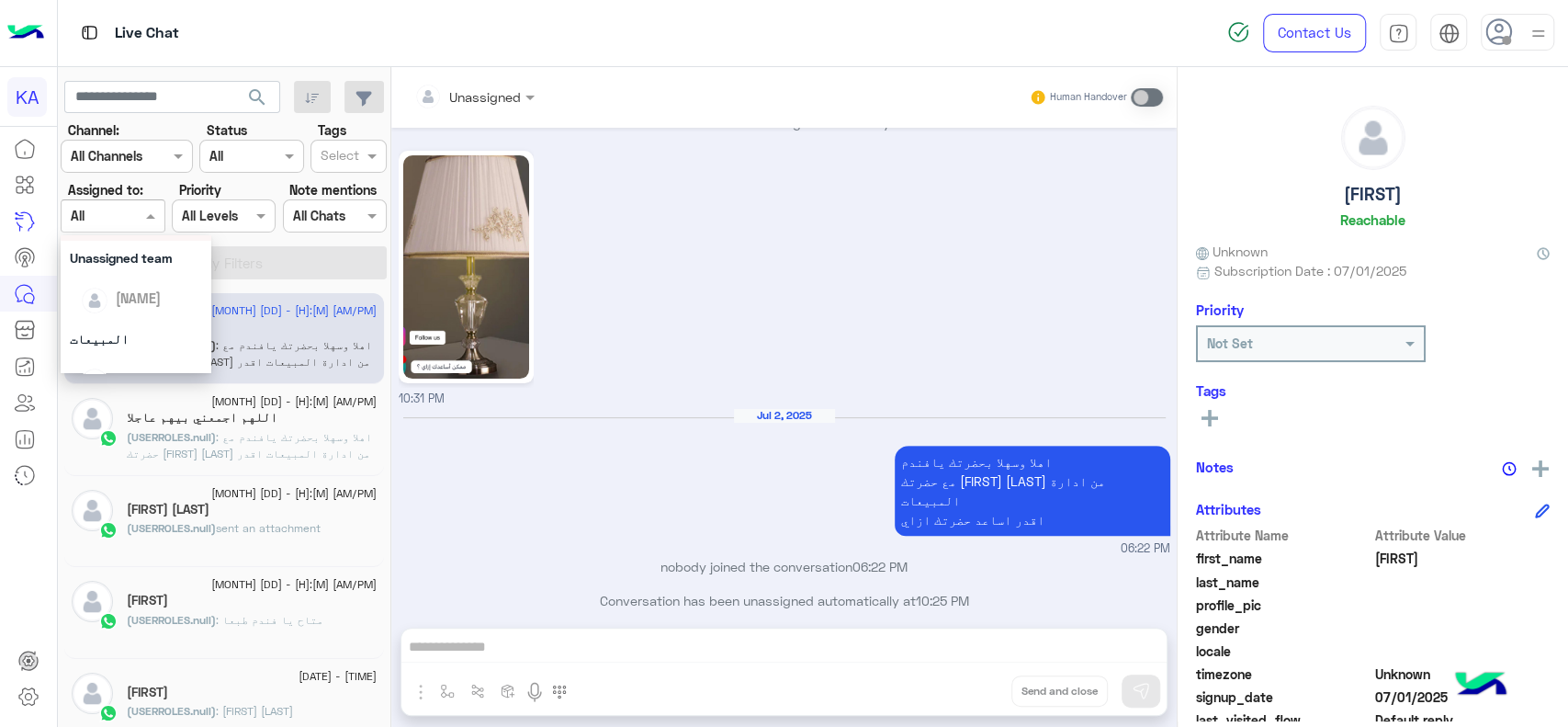 scroll, scrollTop: 104, scrollLeft: 0, axis: vertical 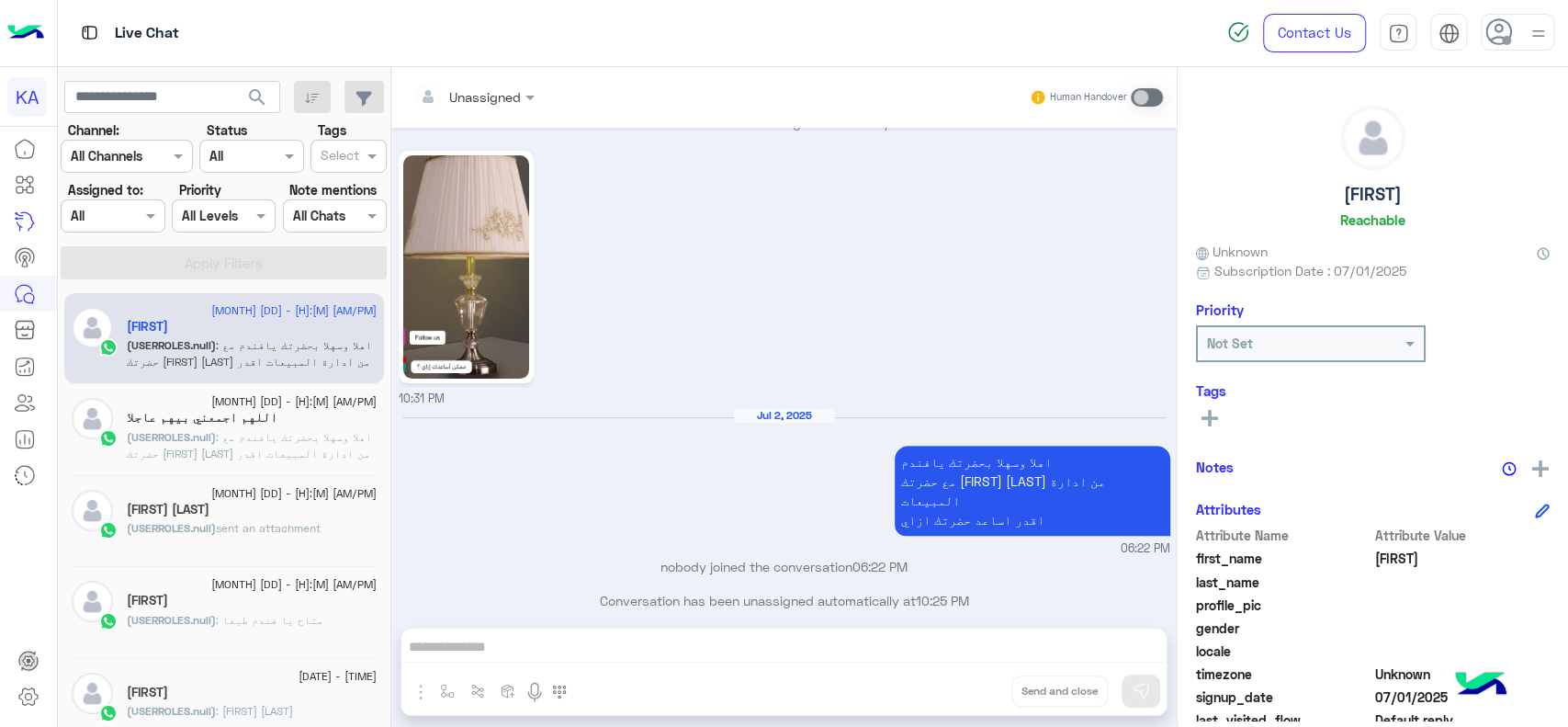 click on "10:31 PM" at bounding box center (784, 277) 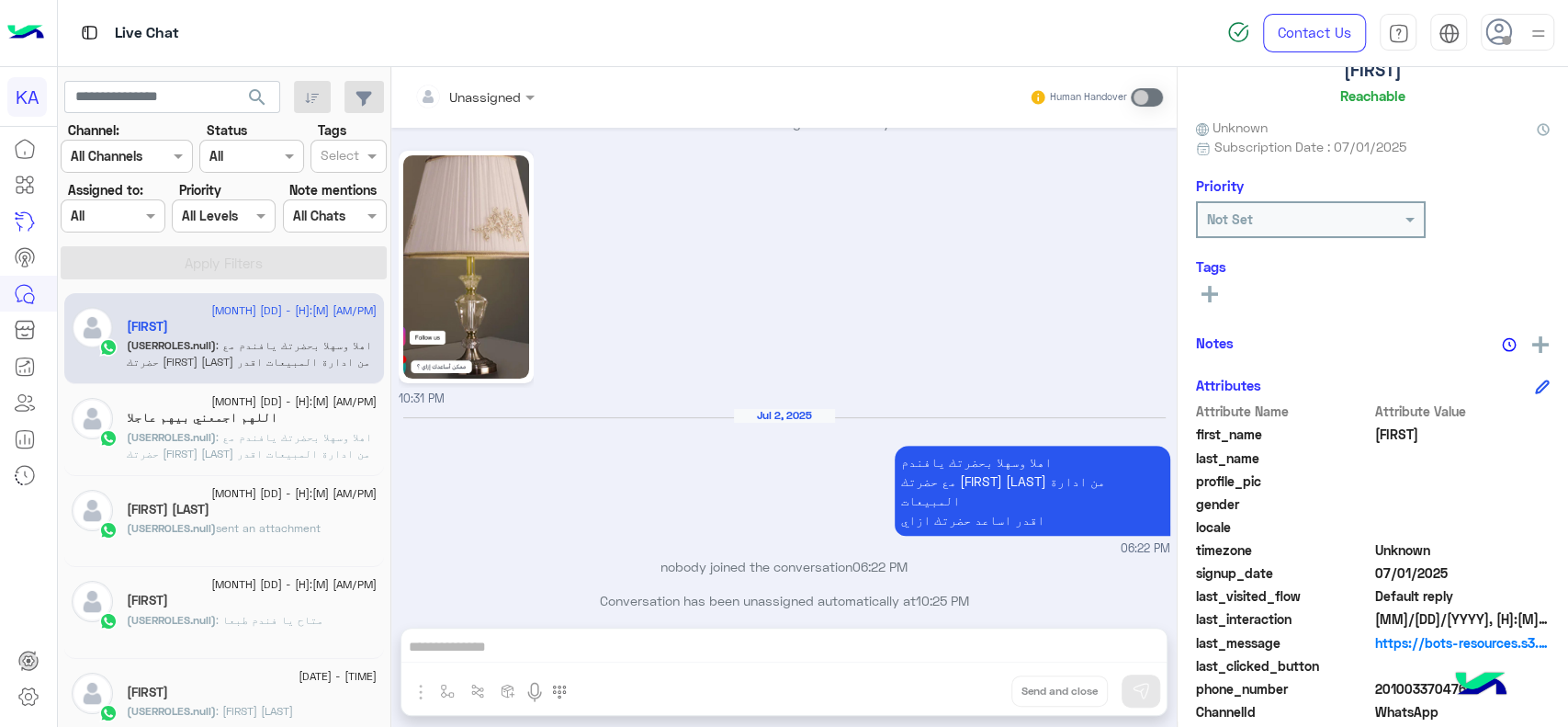 scroll, scrollTop: 125, scrollLeft: 0, axis: vertical 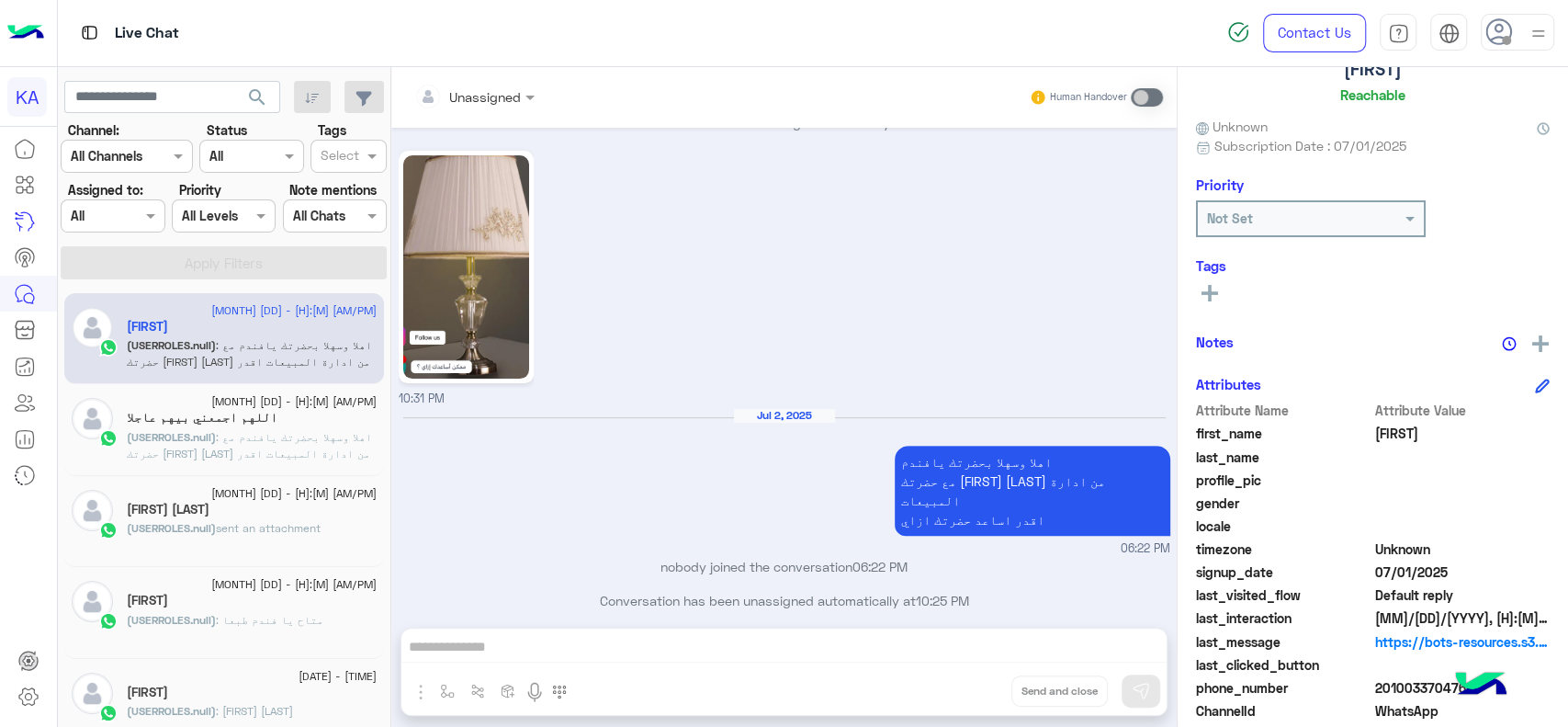 click 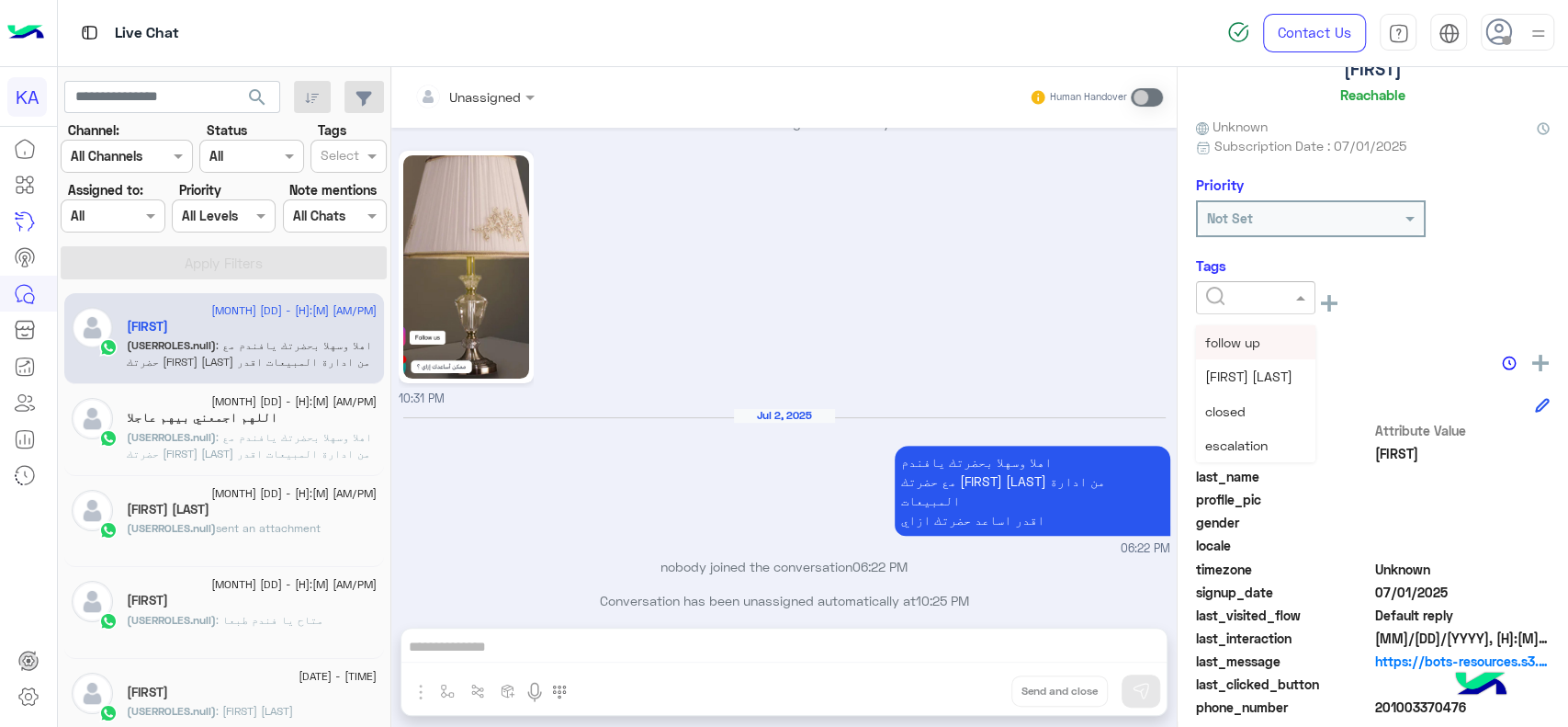 click 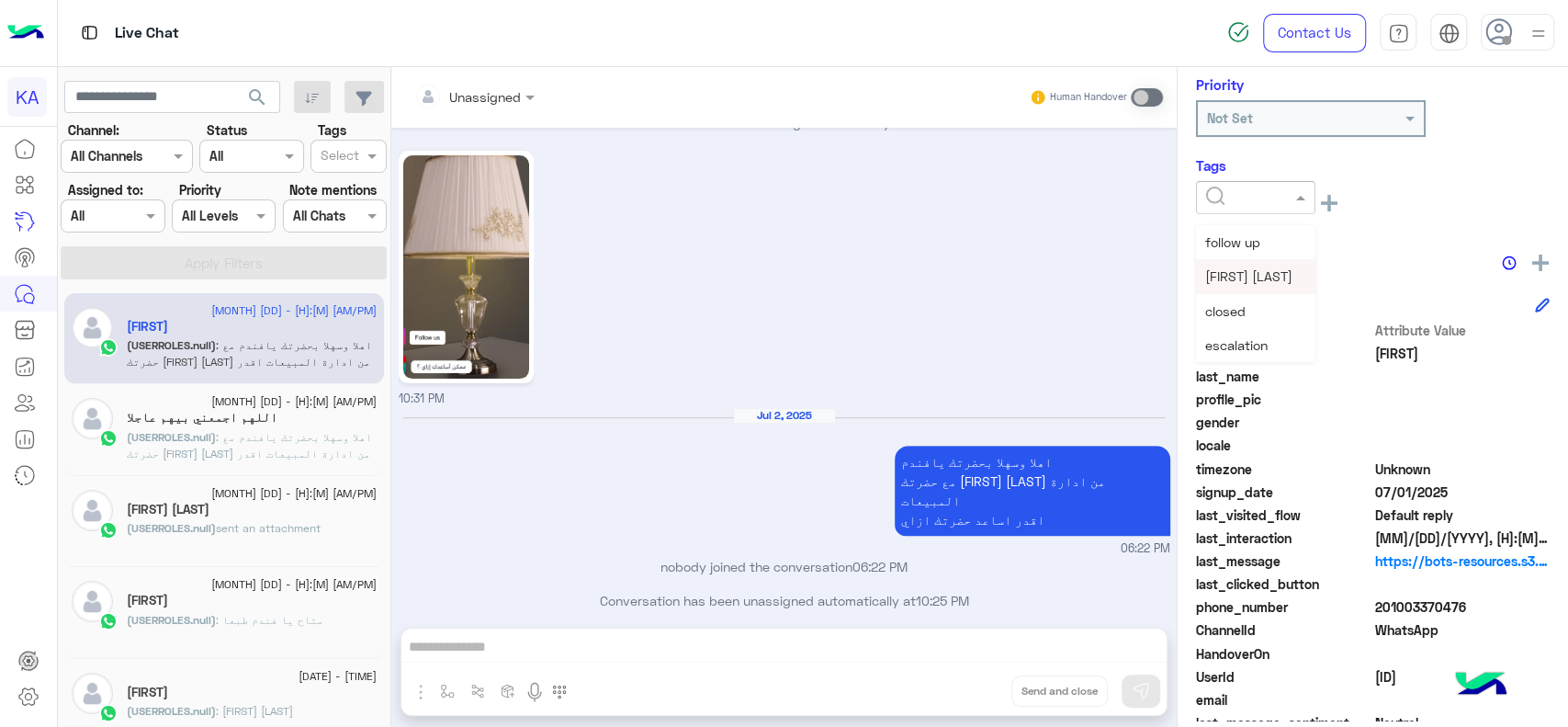scroll, scrollTop: 228, scrollLeft: 0, axis: vertical 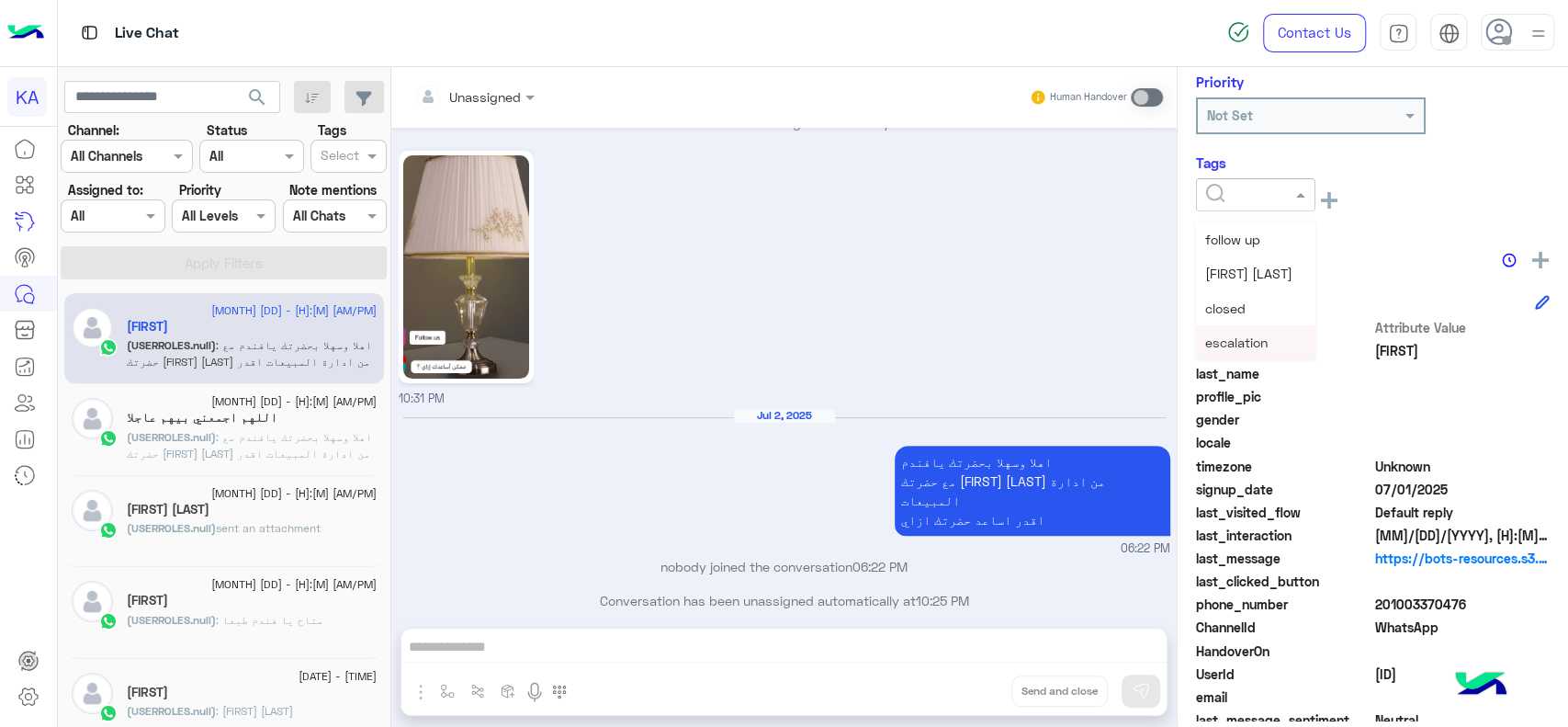 click on "escalation" at bounding box center [1236, 342] 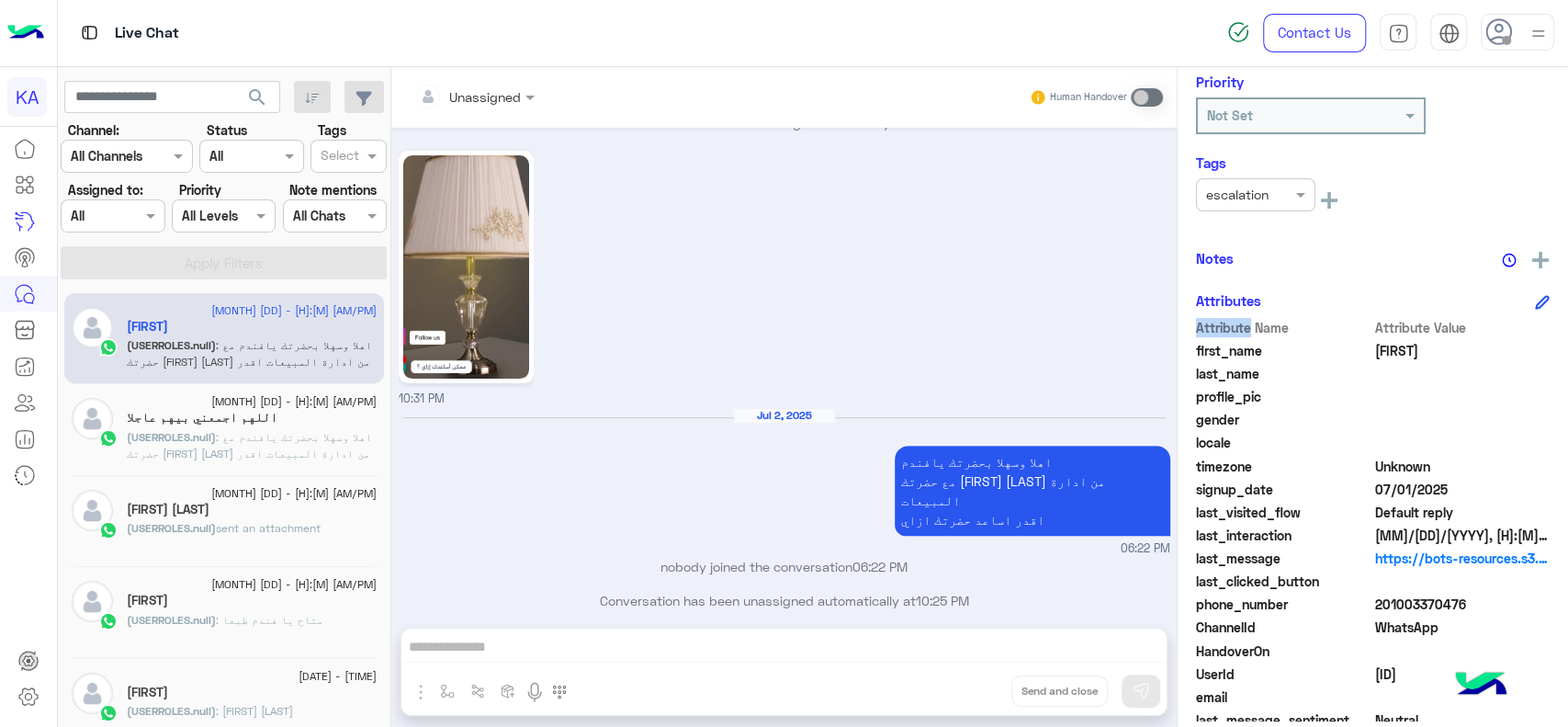 click on "Attribute Name" 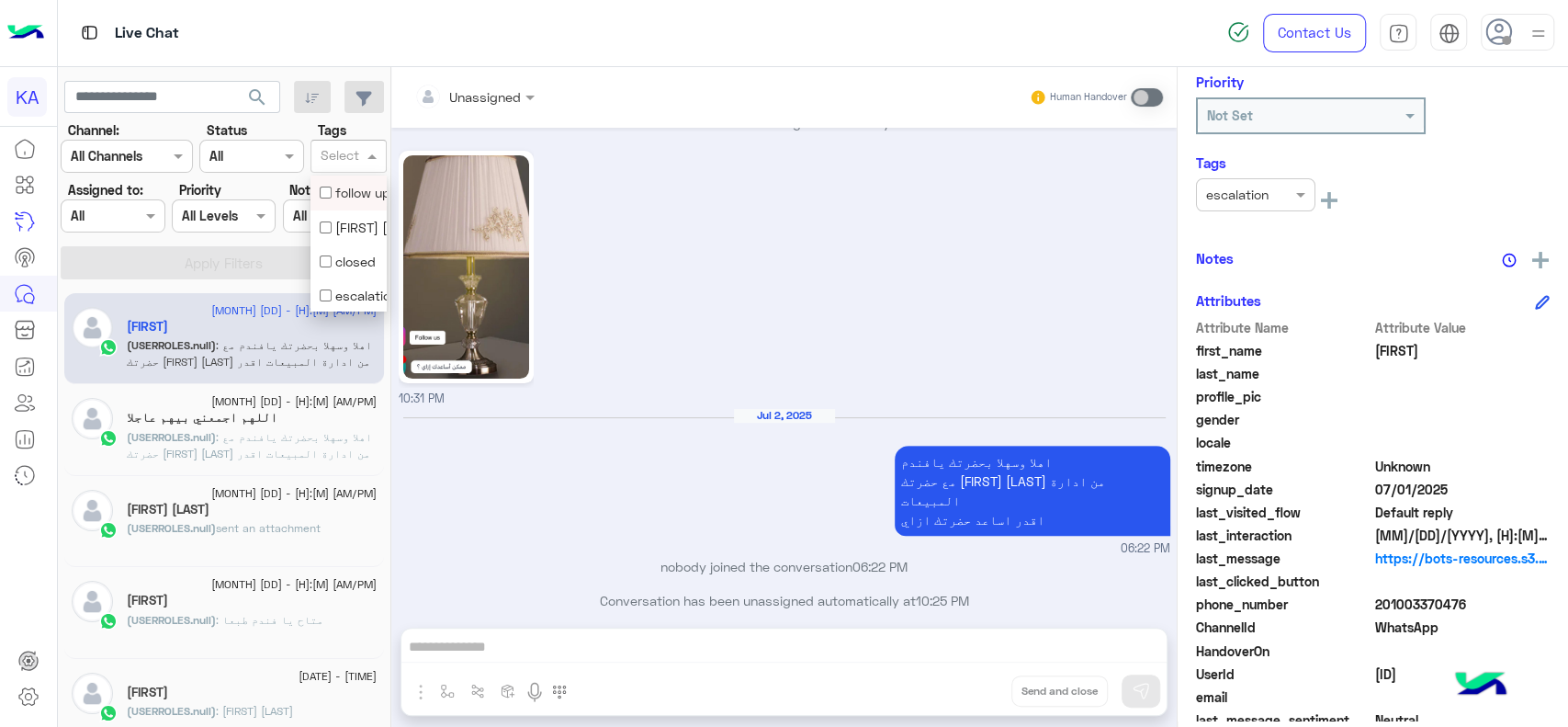 click at bounding box center (374, 155) 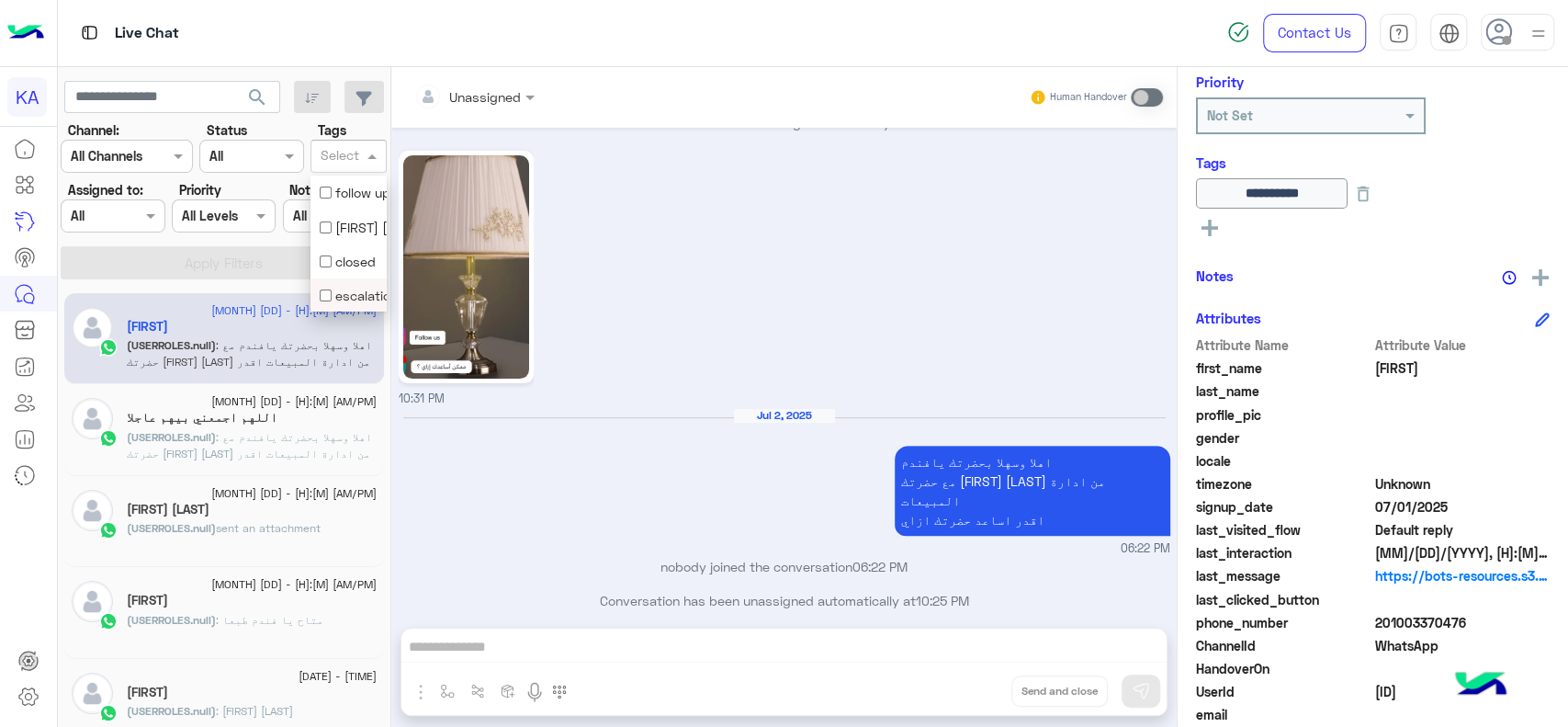 click on "escalation" at bounding box center [348, 295] 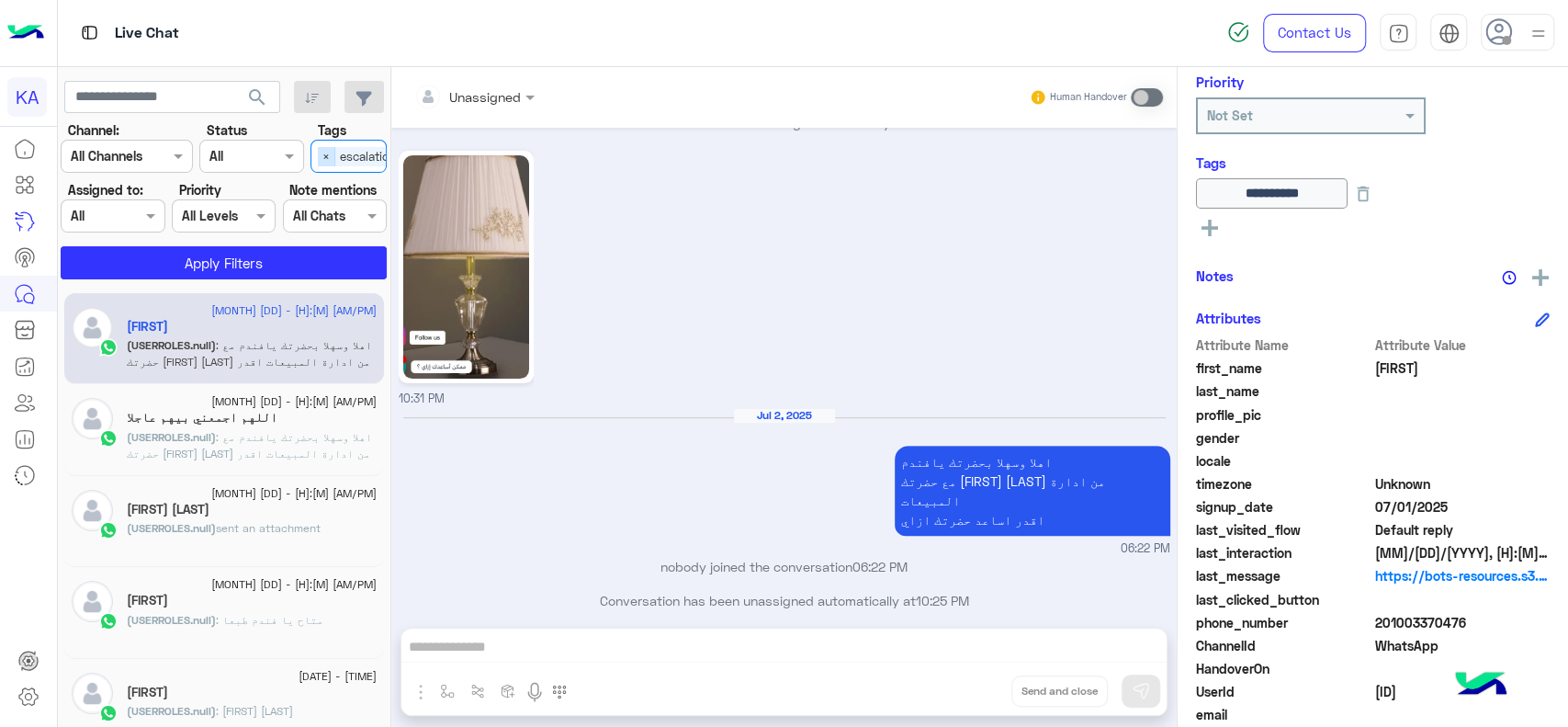 click on "×" at bounding box center (326, 156) 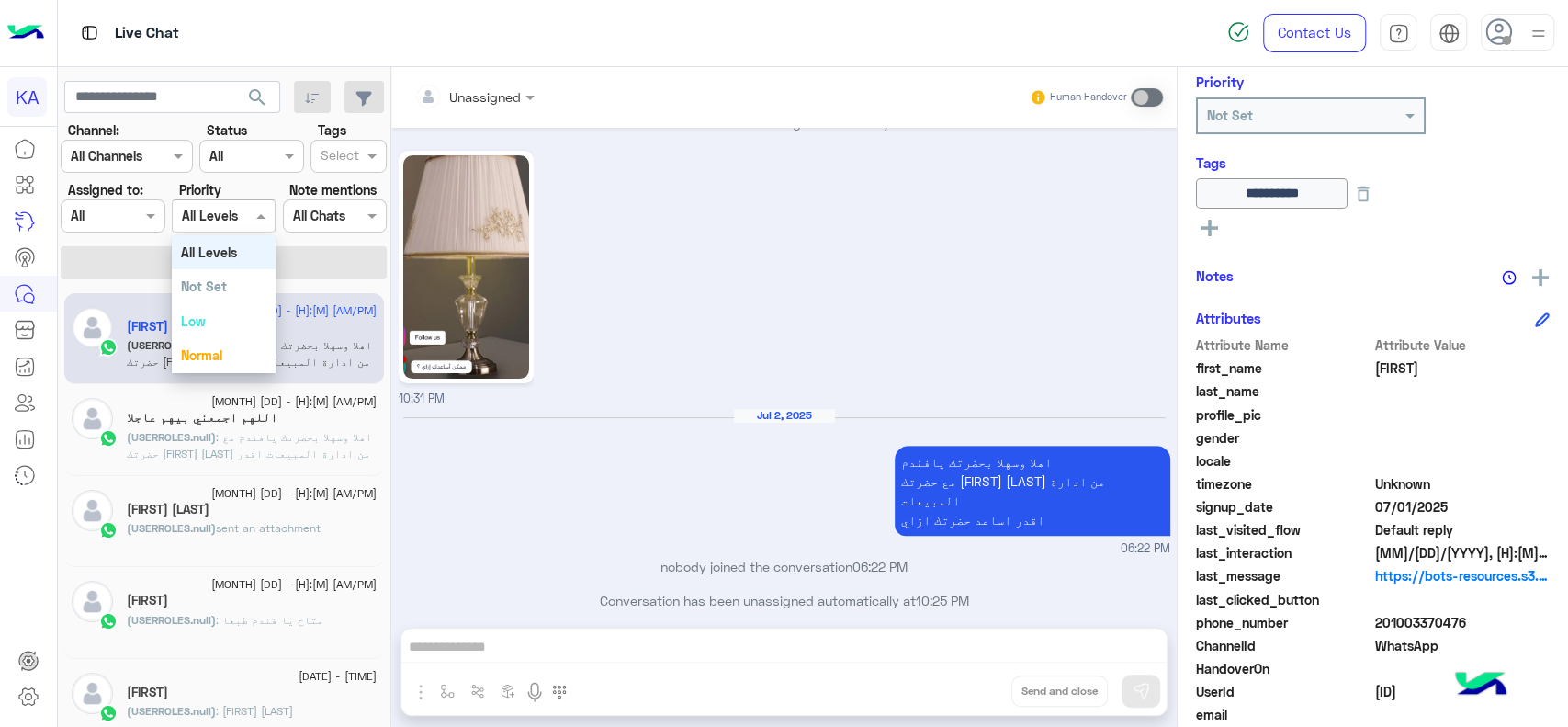 click at bounding box center [263, 215] 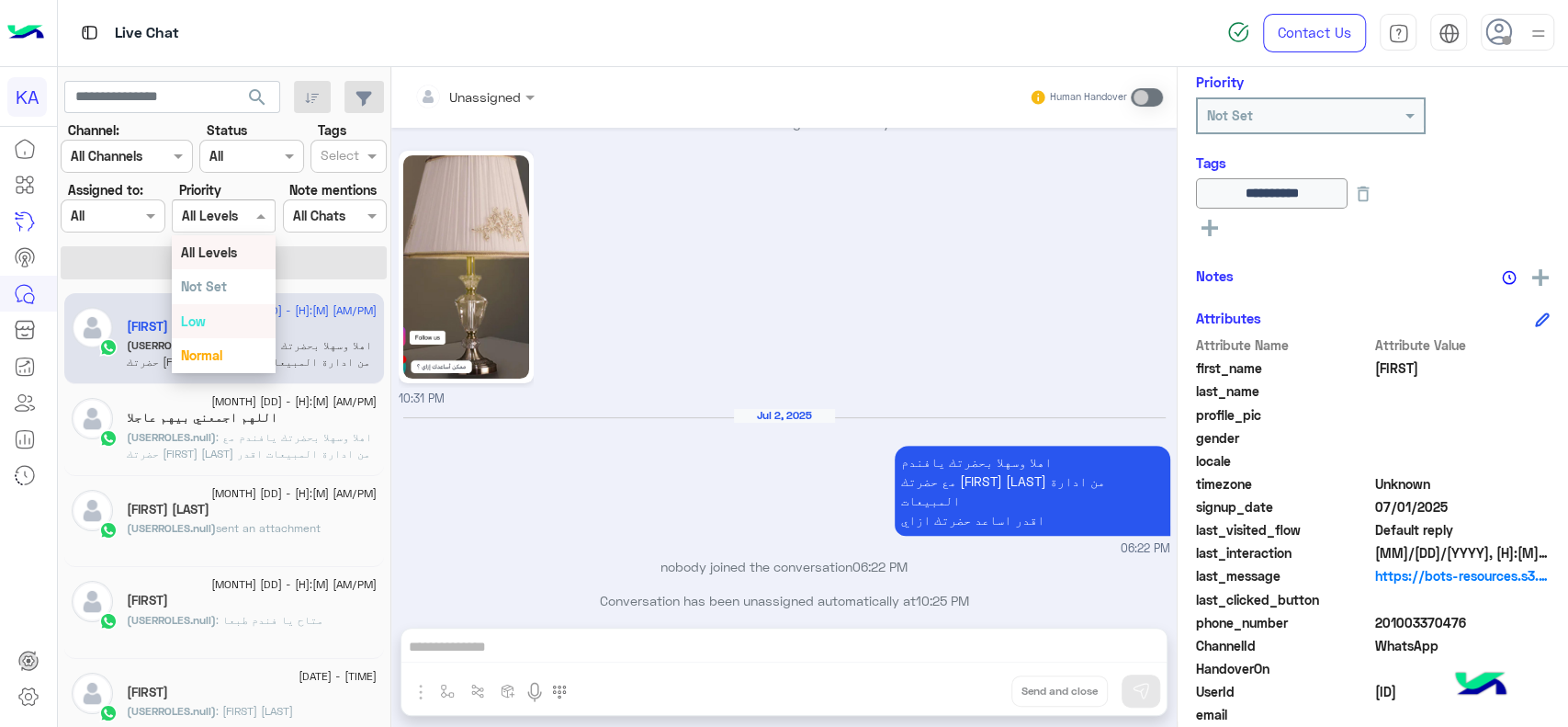 scroll, scrollTop: 67, scrollLeft: 0, axis: vertical 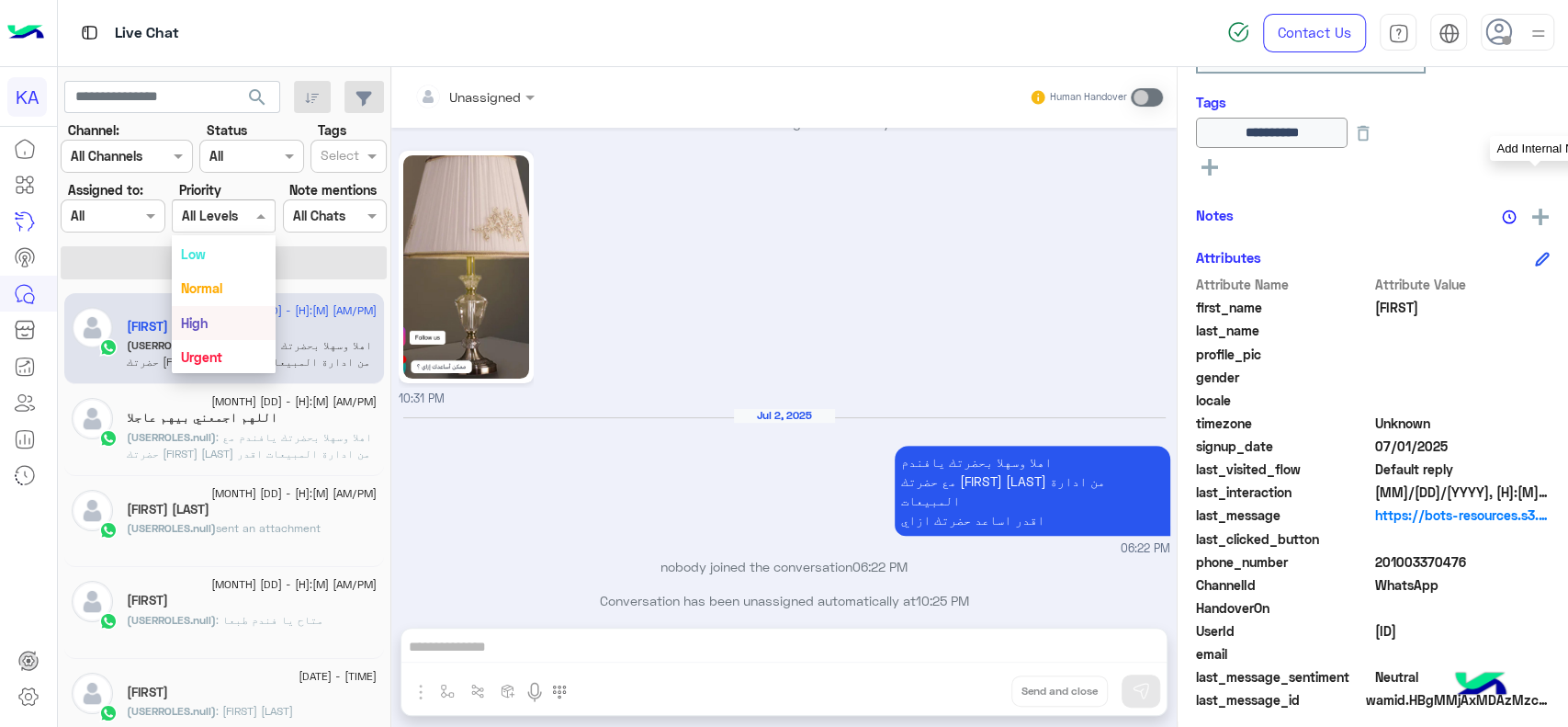 click 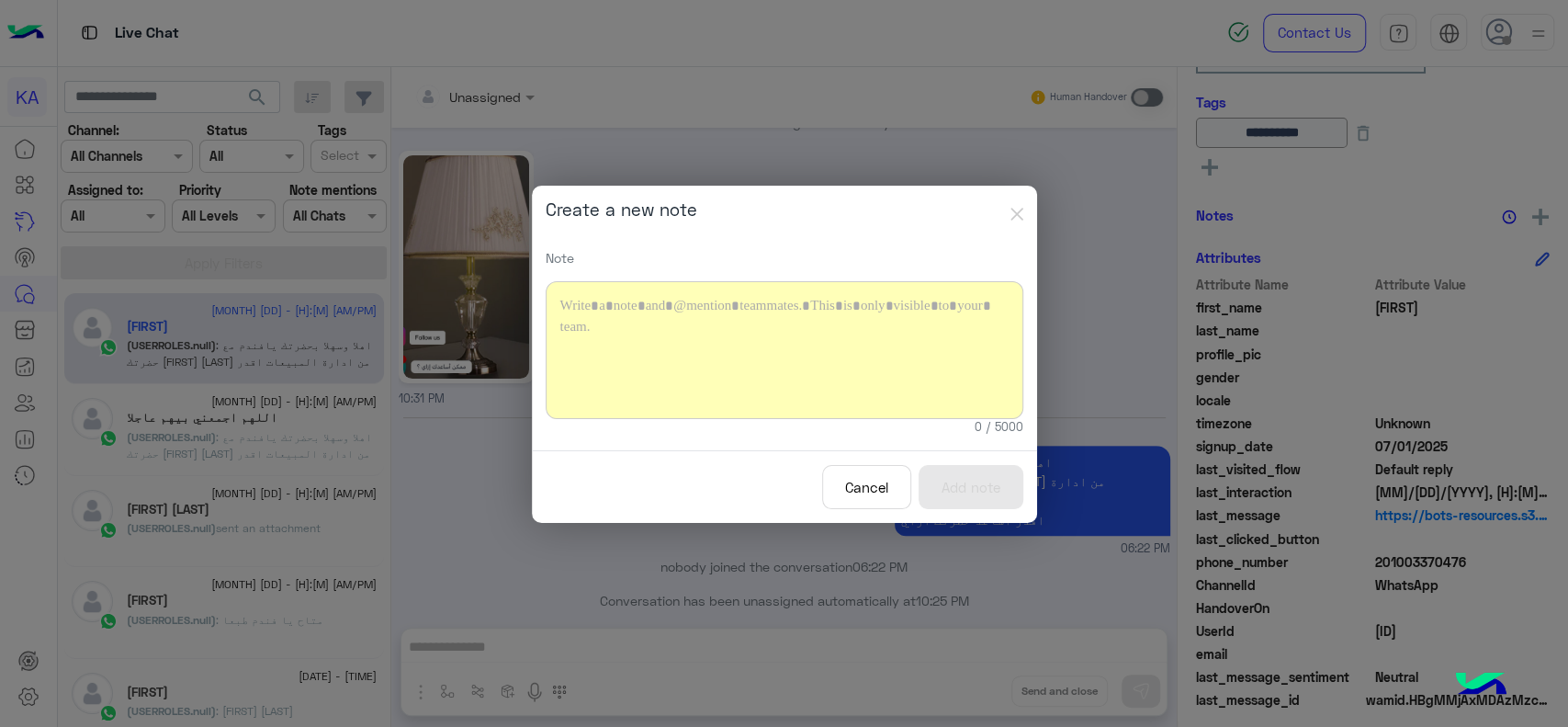 type 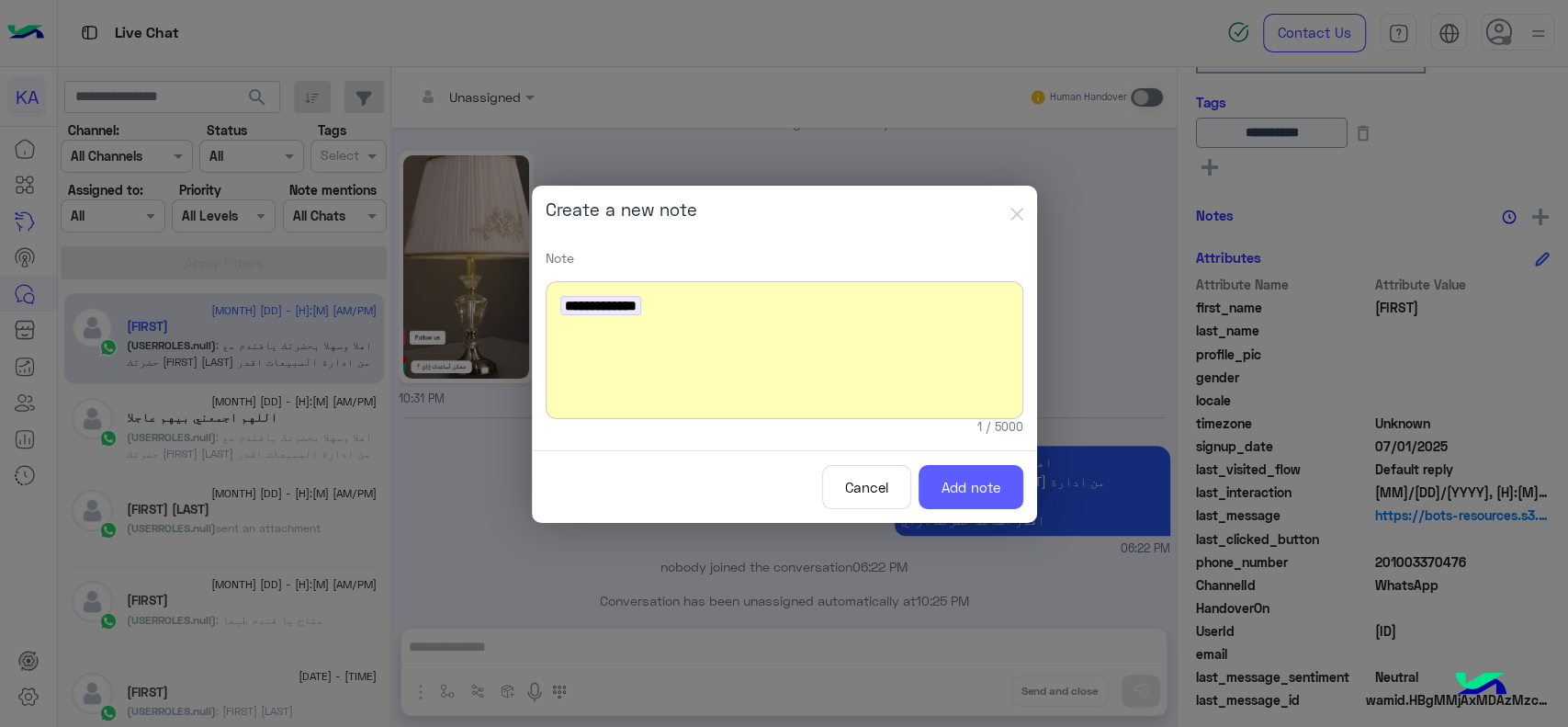 click on "Add note" 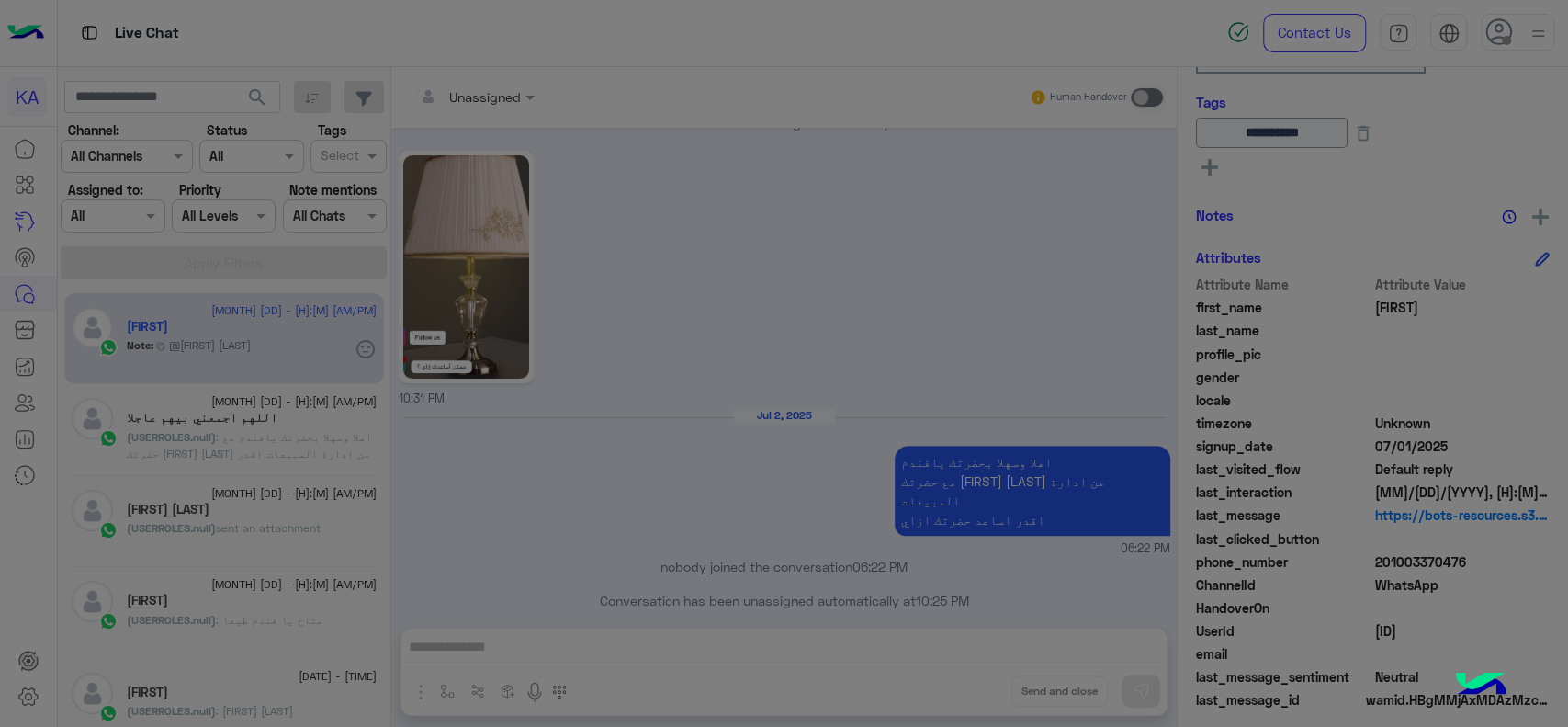scroll, scrollTop: 398, scrollLeft: 0, axis: vertical 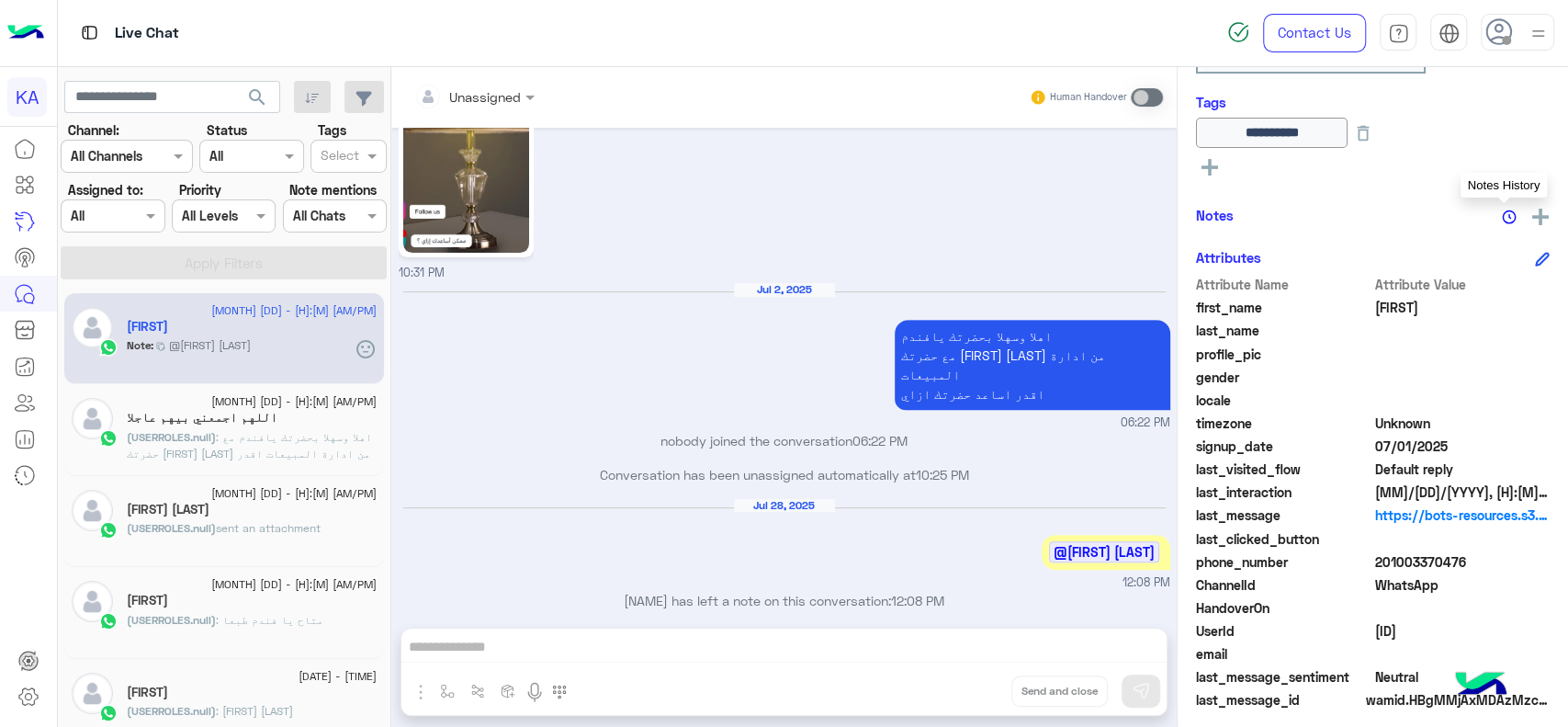 click 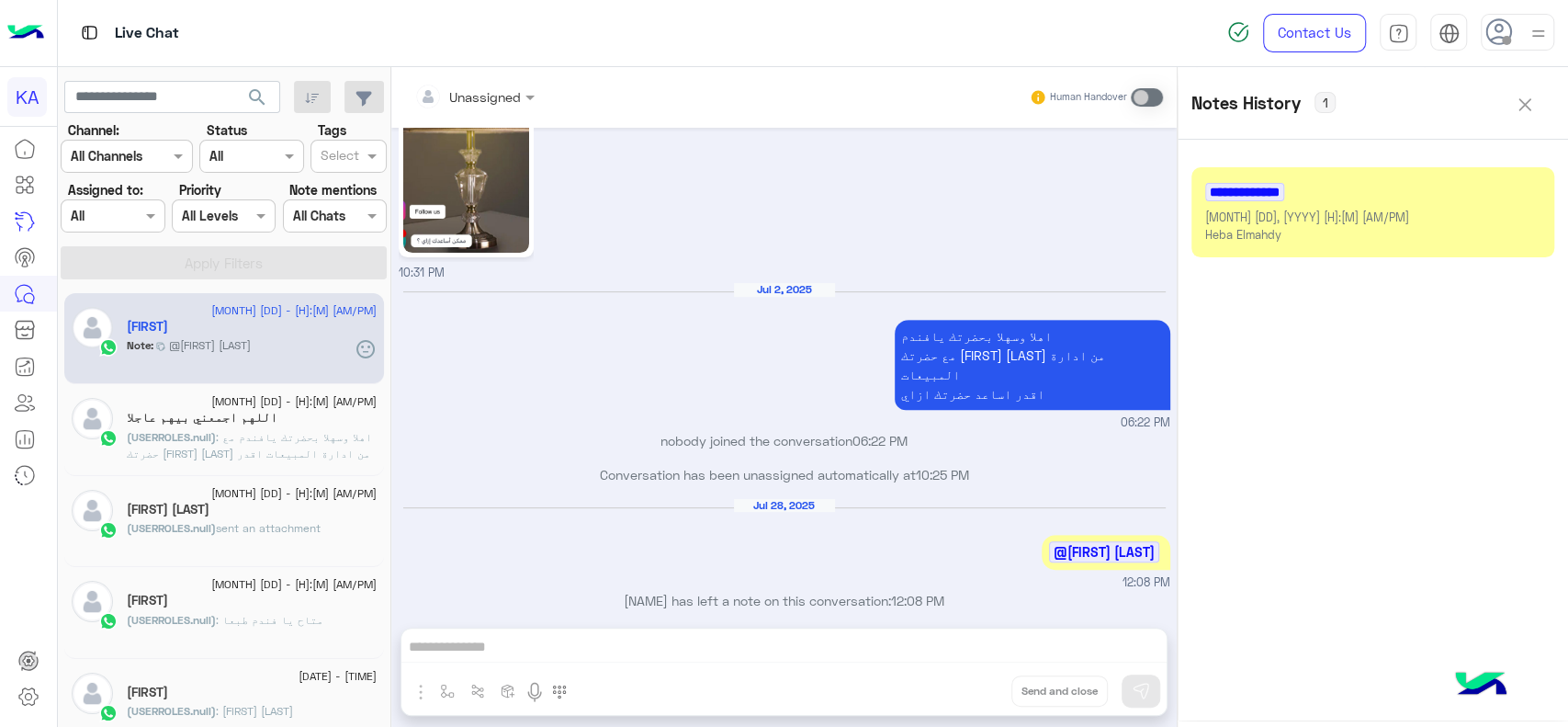 click on "[MONTH] [DD], [YYYY] [H]:[M] [AM/PM]" 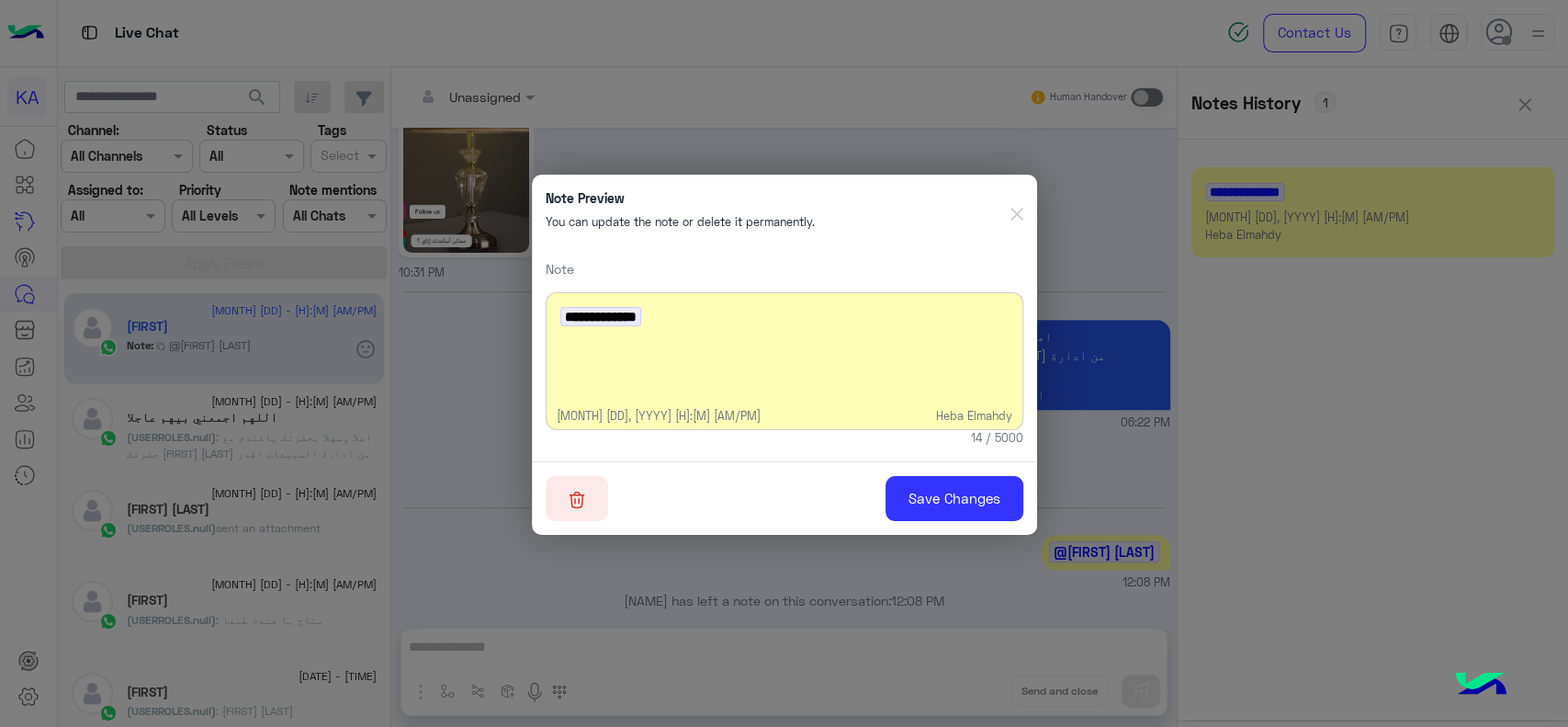 click 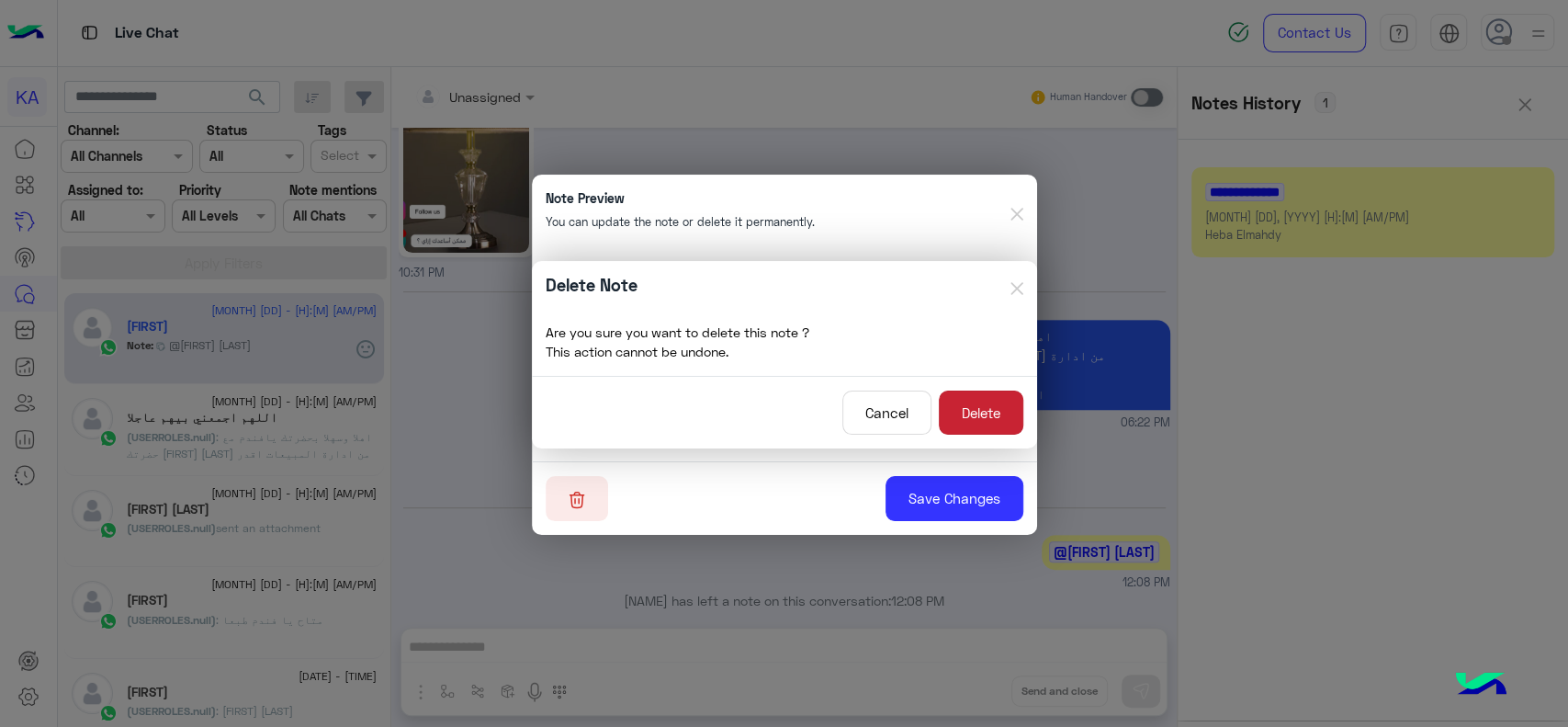click on "Delete" 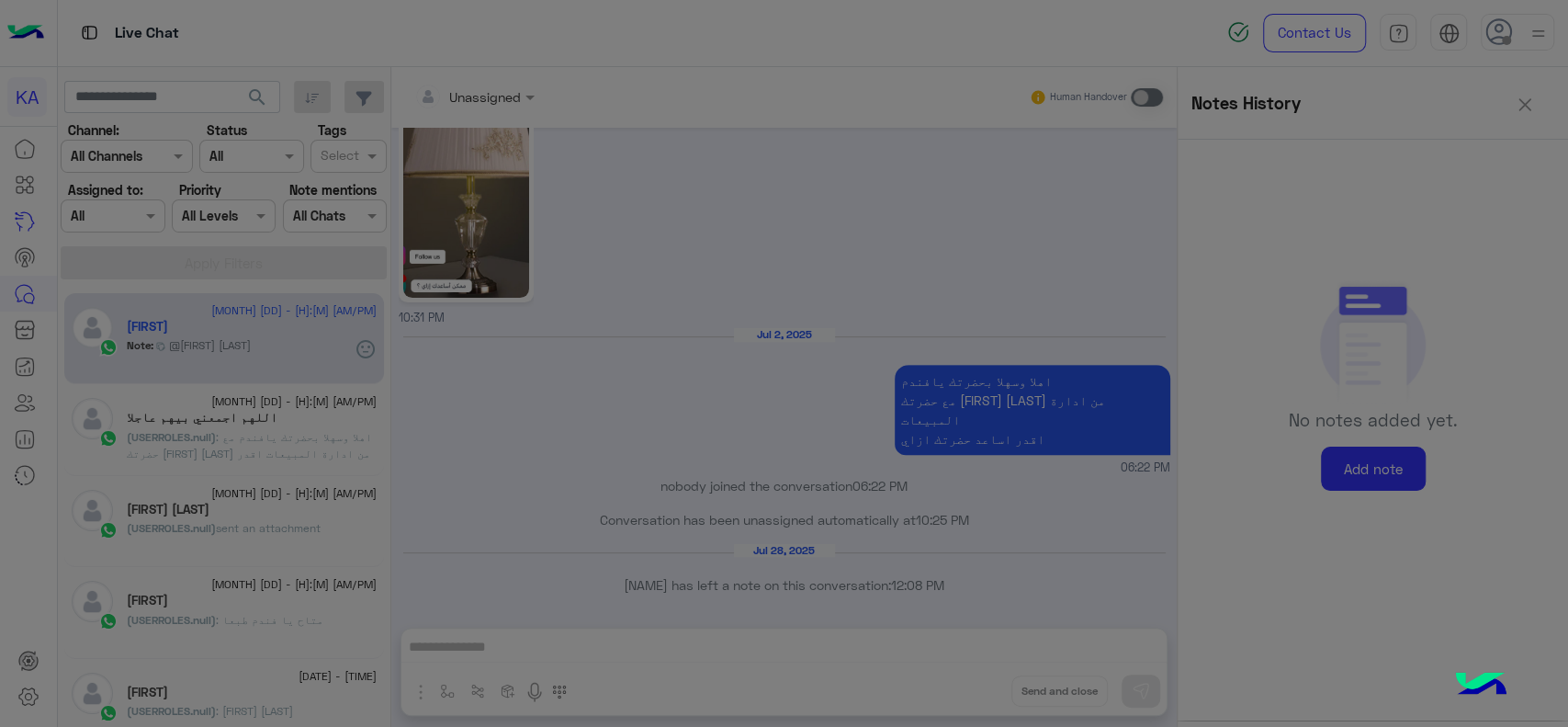 scroll, scrollTop: 338, scrollLeft: 0, axis: vertical 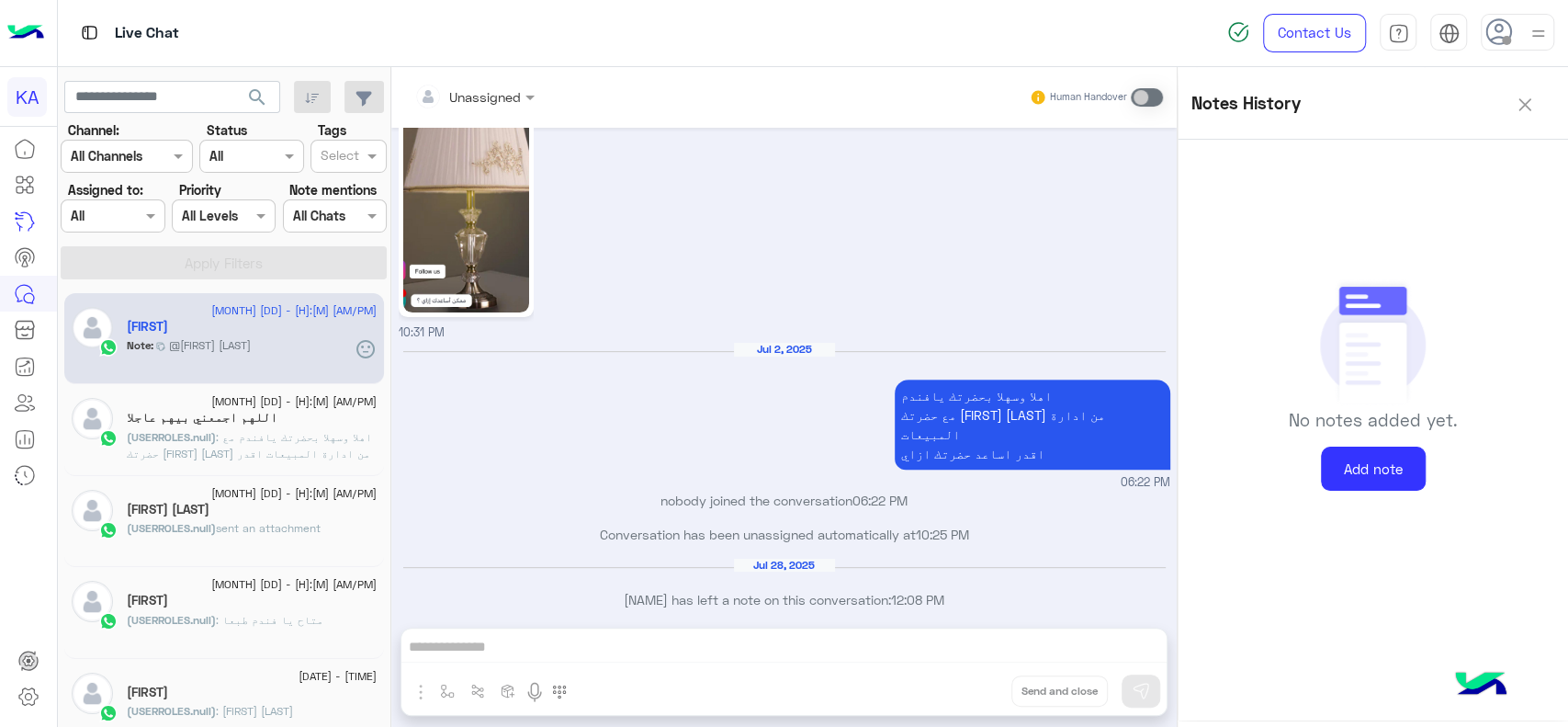 click 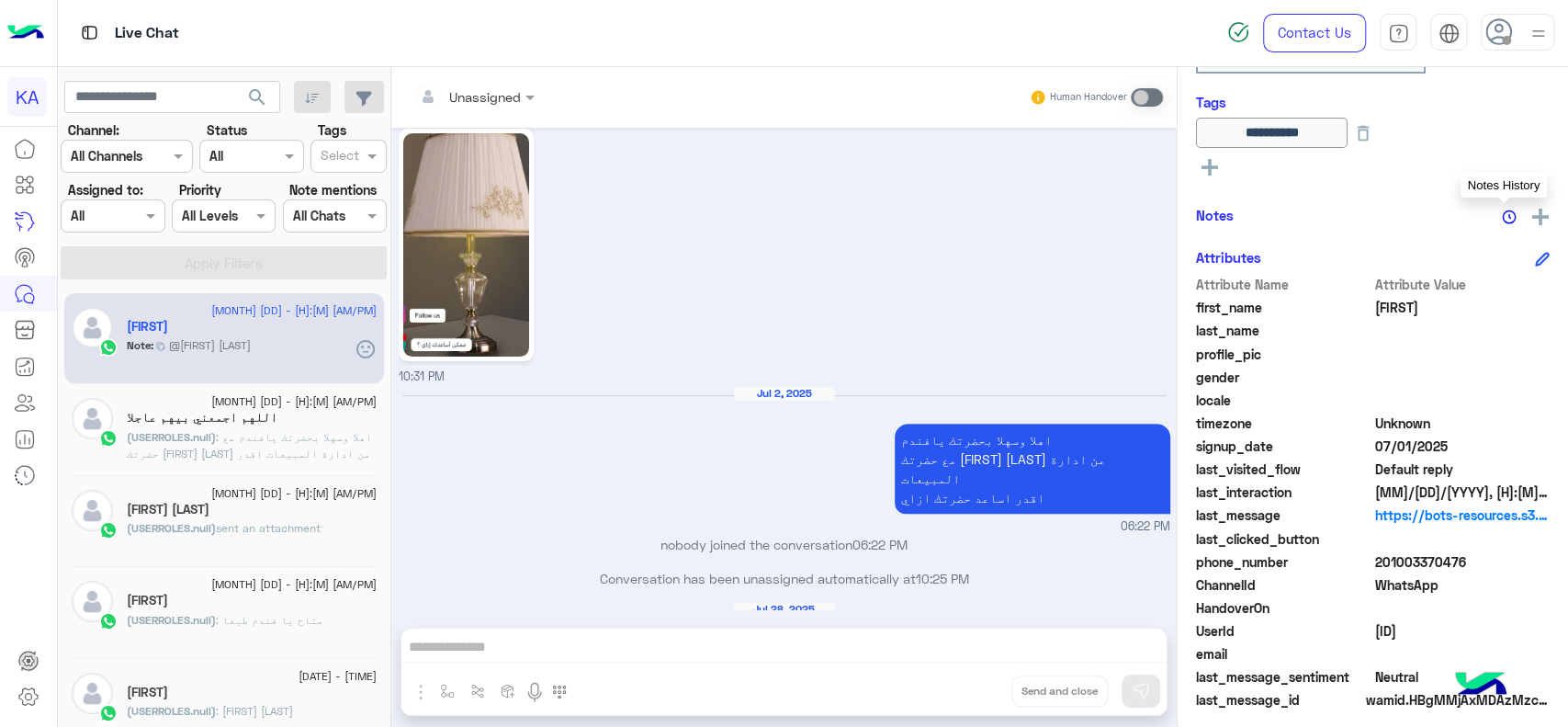 scroll, scrollTop: 296, scrollLeft: 0, axis: vertical 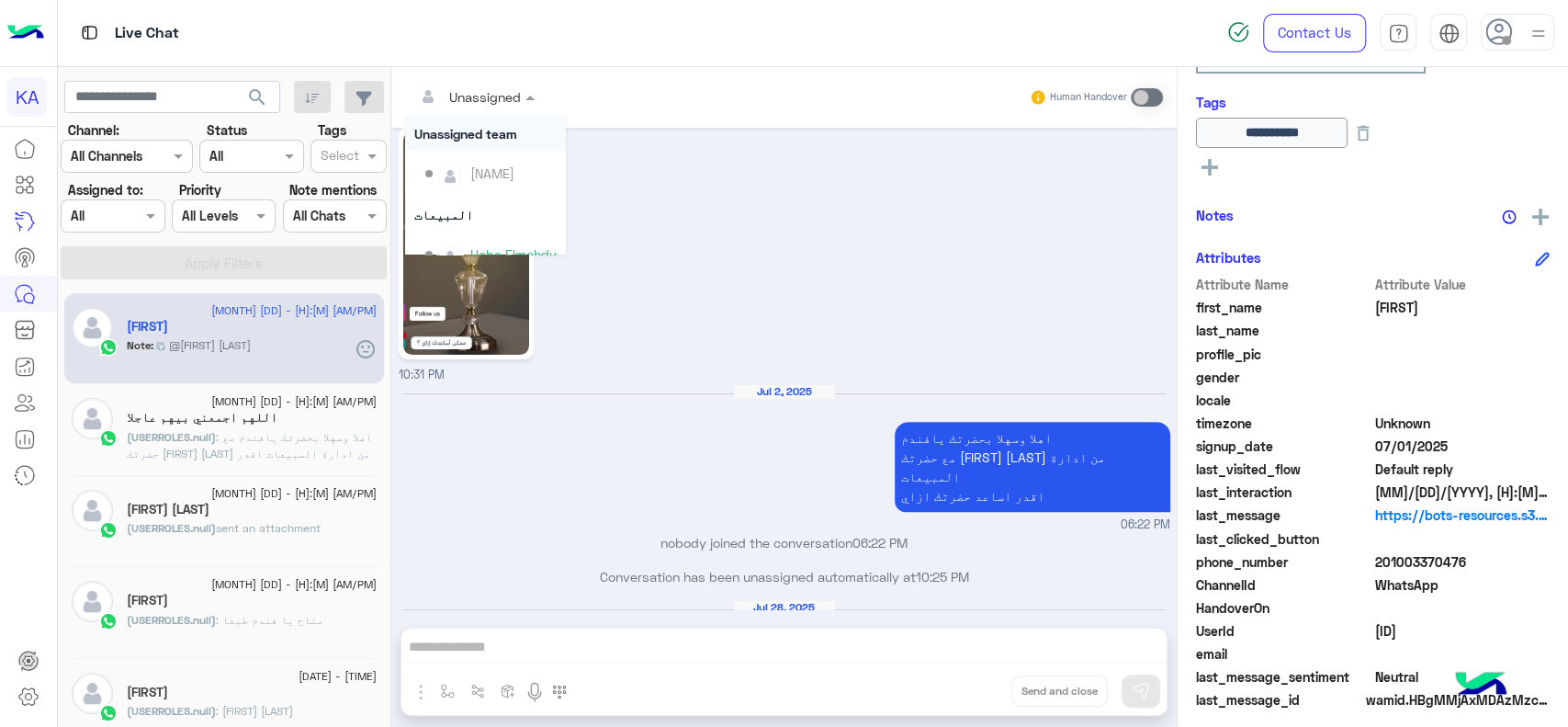 click on "Unassigned" at bounding box center (468, 97) 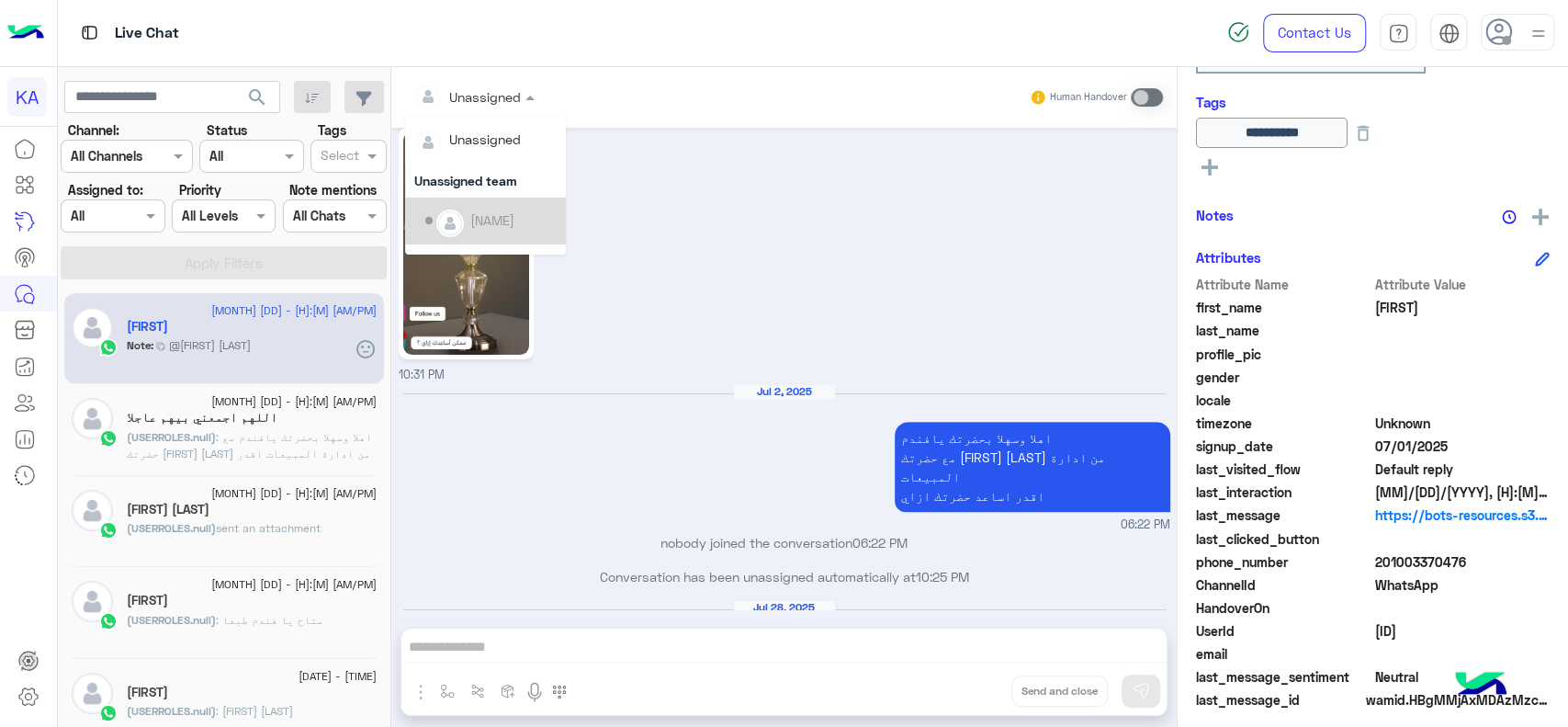 scroll, scrollTop: 70, scrollLeft: 0, axis: vertical 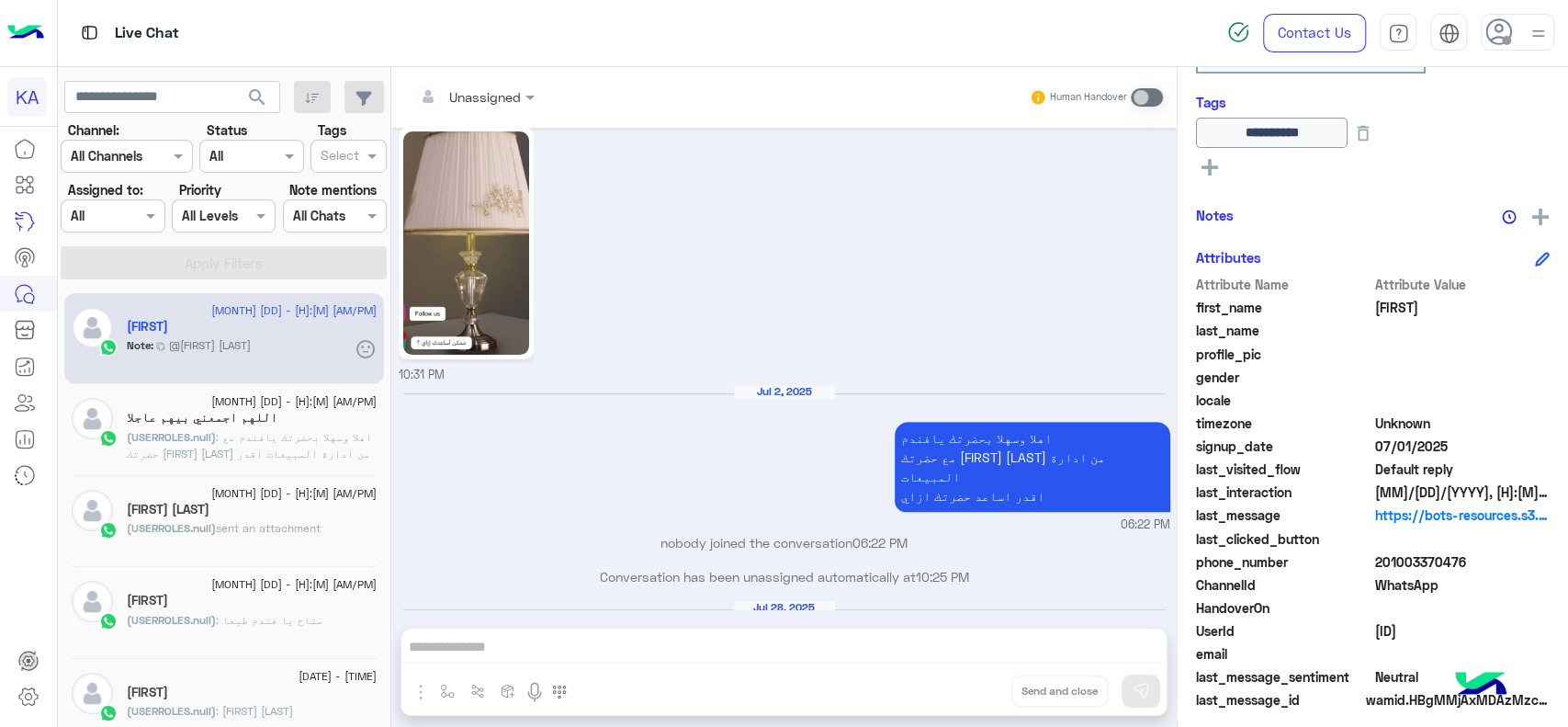 click on "[MONTH] [DD], [YYYY]  اهلا وسهلا بحضرتك يافندم مع حضرتك [FIRST] [LAST] من ادارة المبيعات  اقدر اساعد حضرتك ازاي    [H]:[M] [AM/PM]" at bounding box center (784, 459) 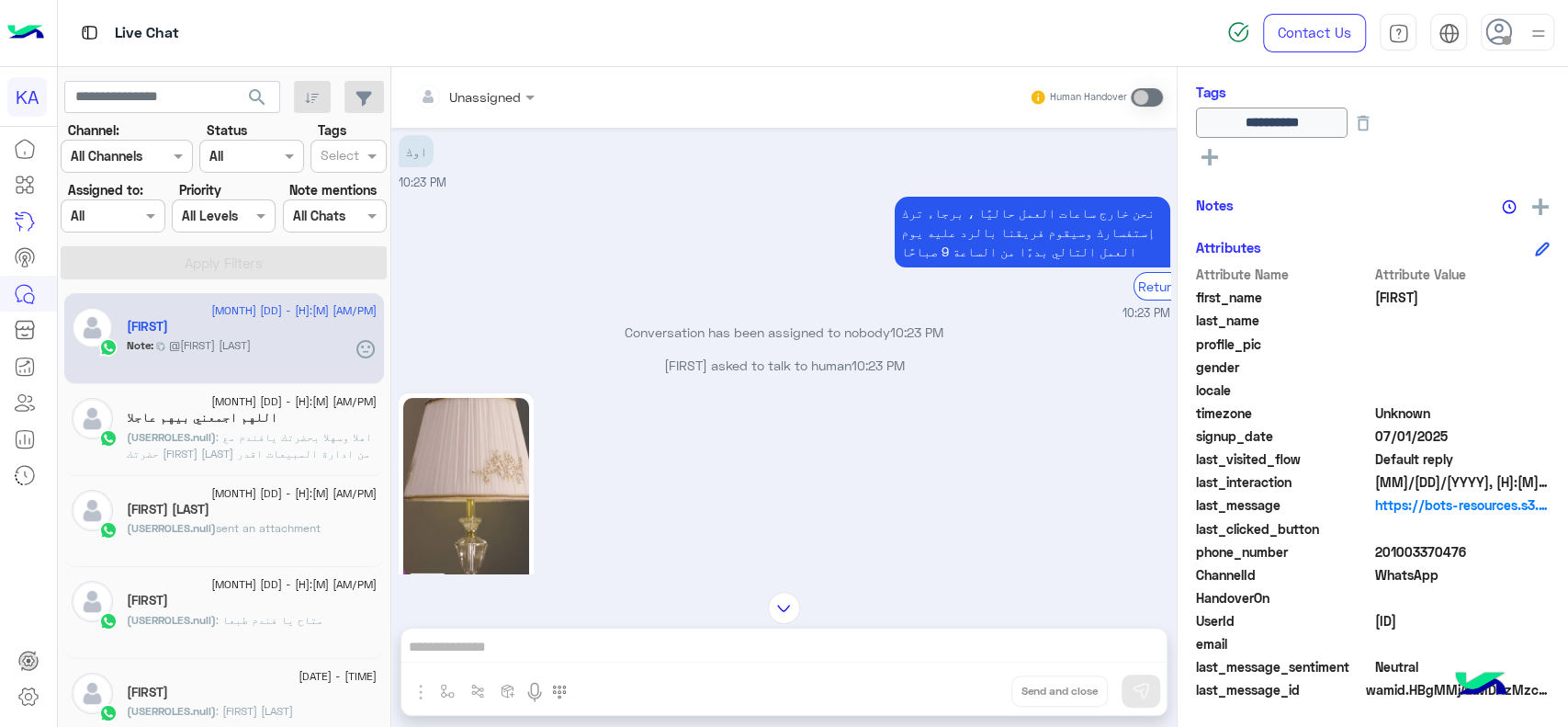 scroll, scrollTop: 0, scrollLeft: 0, axis: both 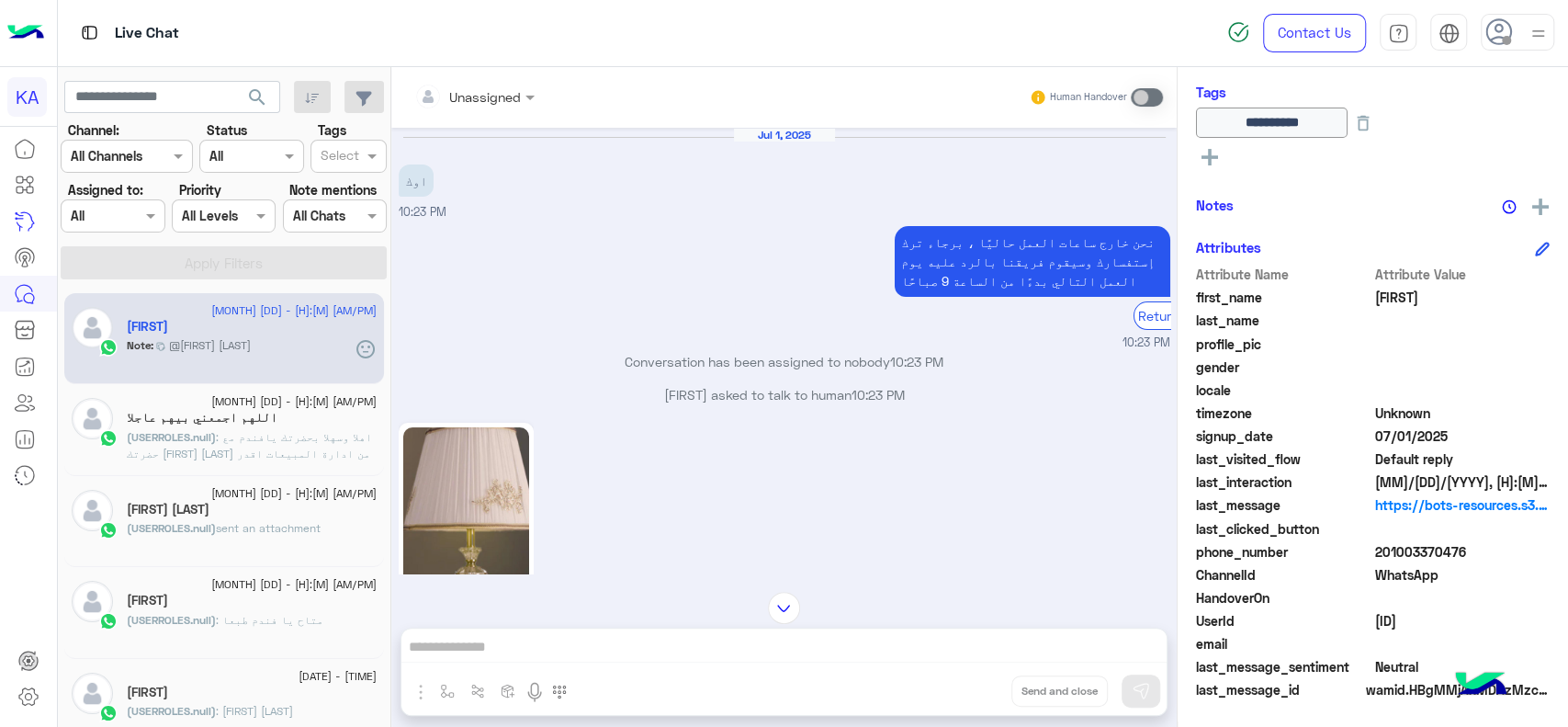 click on "[FIRST] [LAST]" 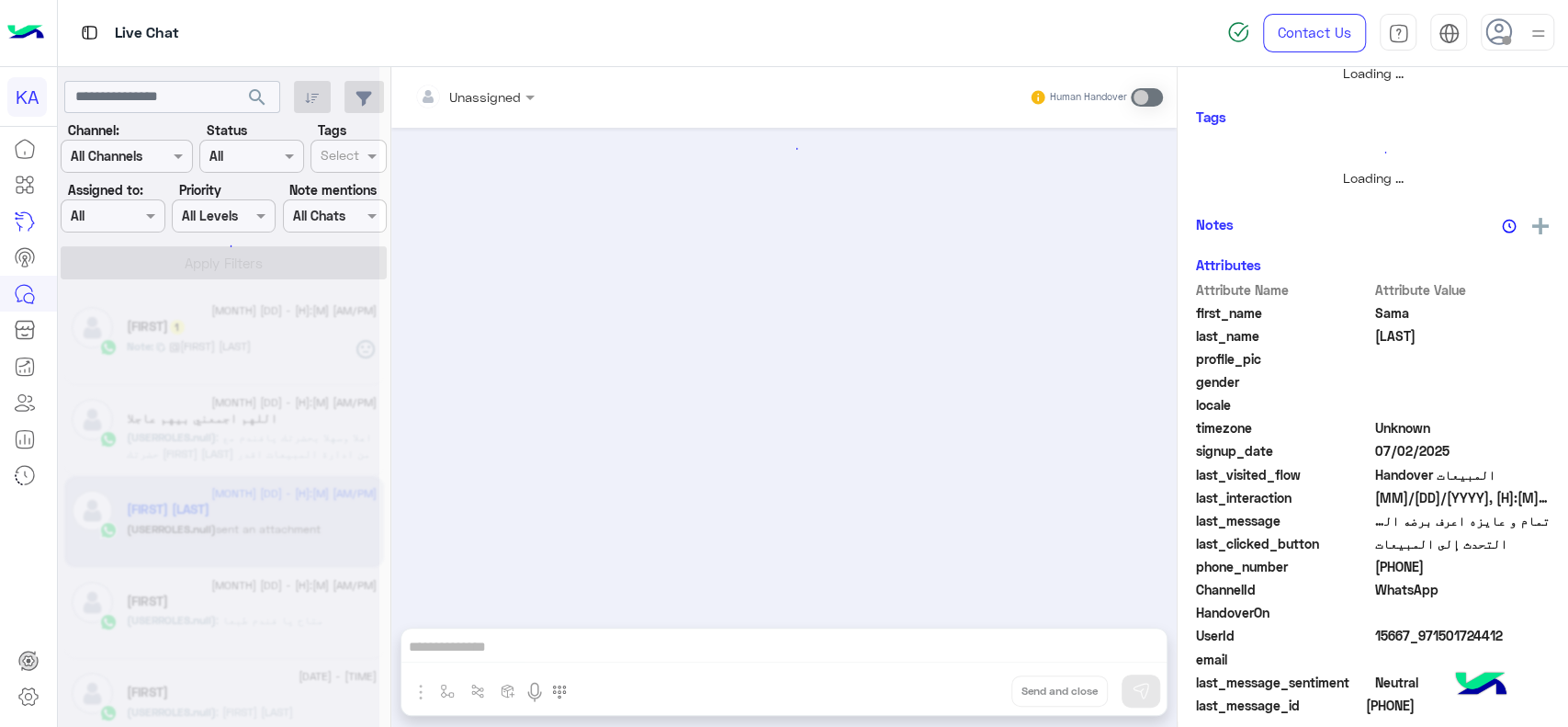 scroll, scrollTop: 315, scrollLeft: 0, axis: vertical 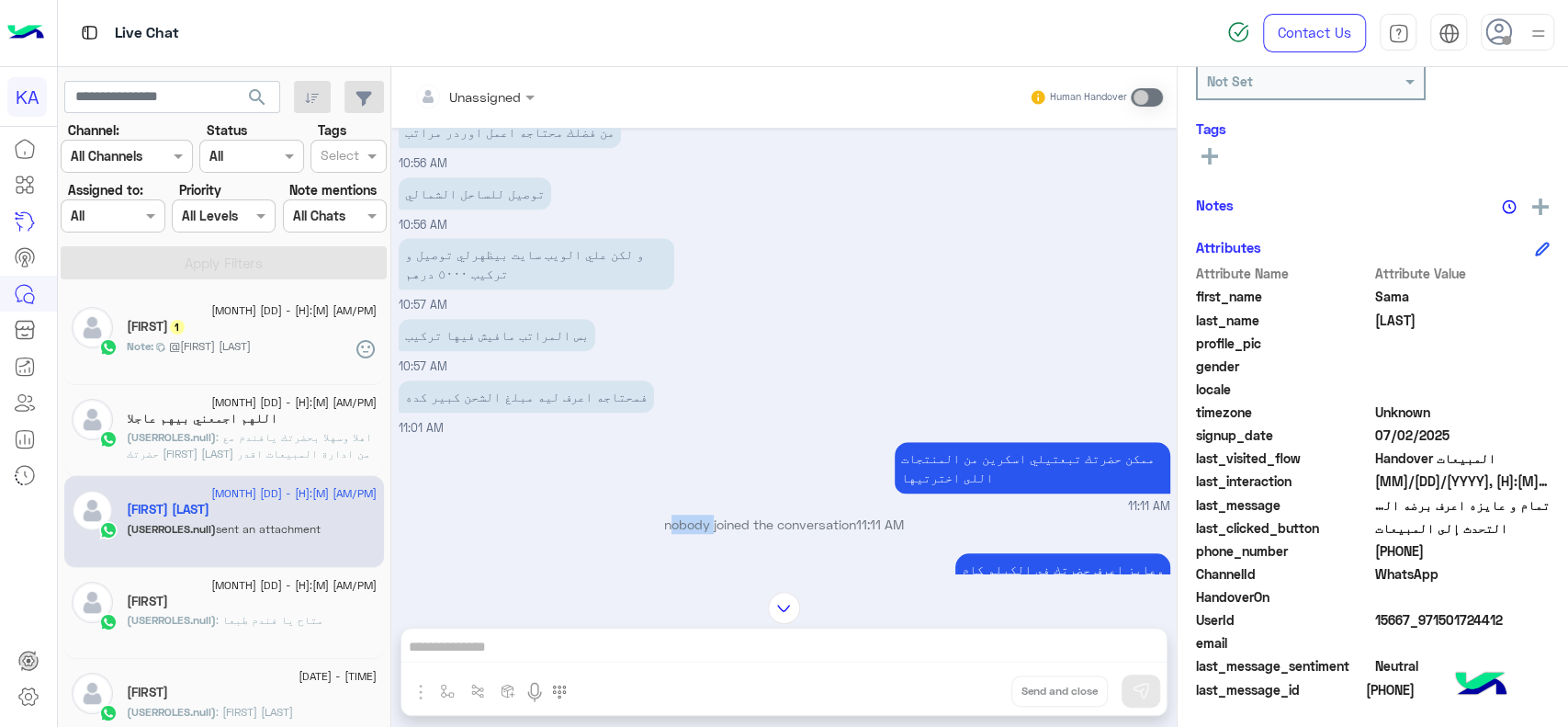 drag, startPoint x: 647, startPoint y: 473, endPoint x: 701, endPoint y: 482, distance: 54.744863 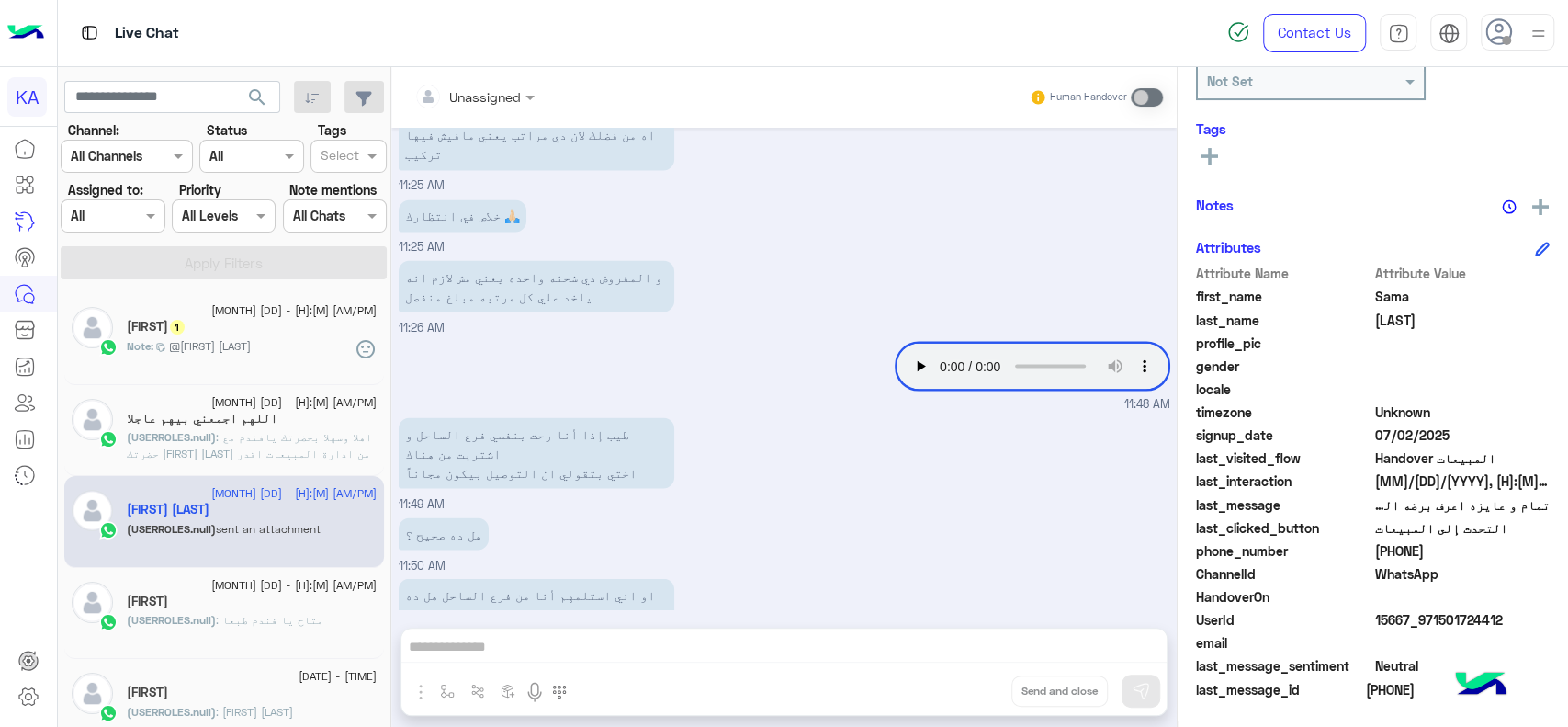 scroll, scrollTop: 2486, scrollLeft: 0, axis: vertical 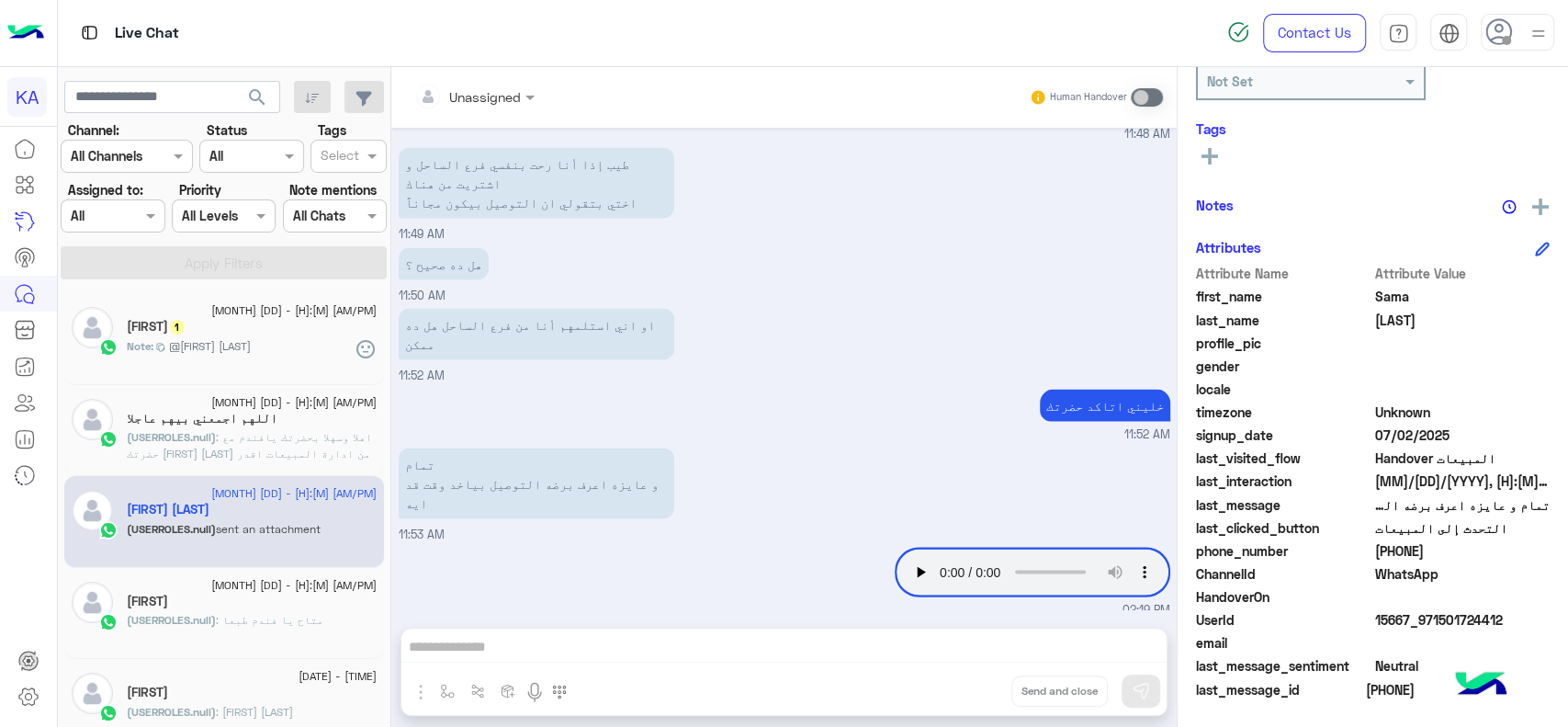 click on "Unassigned Human Handover     [MONTH] [DD], [YYYY]   [FIRST] [LAST] asked to talk to human   [H]:[M] [AM/PM]       Return to Bot    [H]:[M] [AM/PM]    [H]:[M] [AM/PM]    [FIRST] [LAST] left the conversation   [H]:[M] [AM/PM]       [H]:[M] [AM/PM]    [H]:[M] [AM/PM]   [H]:[M] [AM/PM]   Return to Bot     [H]:[M] [AM/PM]   Conversation has been assigned to nobody   [H]:[M] [AM/PM]       [FIRST] [LAST] asked to talk to human   [H]:[M] [AM/PM]      [H]:[M] [AM/PM]   [H]:[M] [AM/PM]    [H]:[M] [AM/PM]     [H]:[M] [AM/PM]      [FIRST] asked to talk to human" at bounding box center (784, 401) 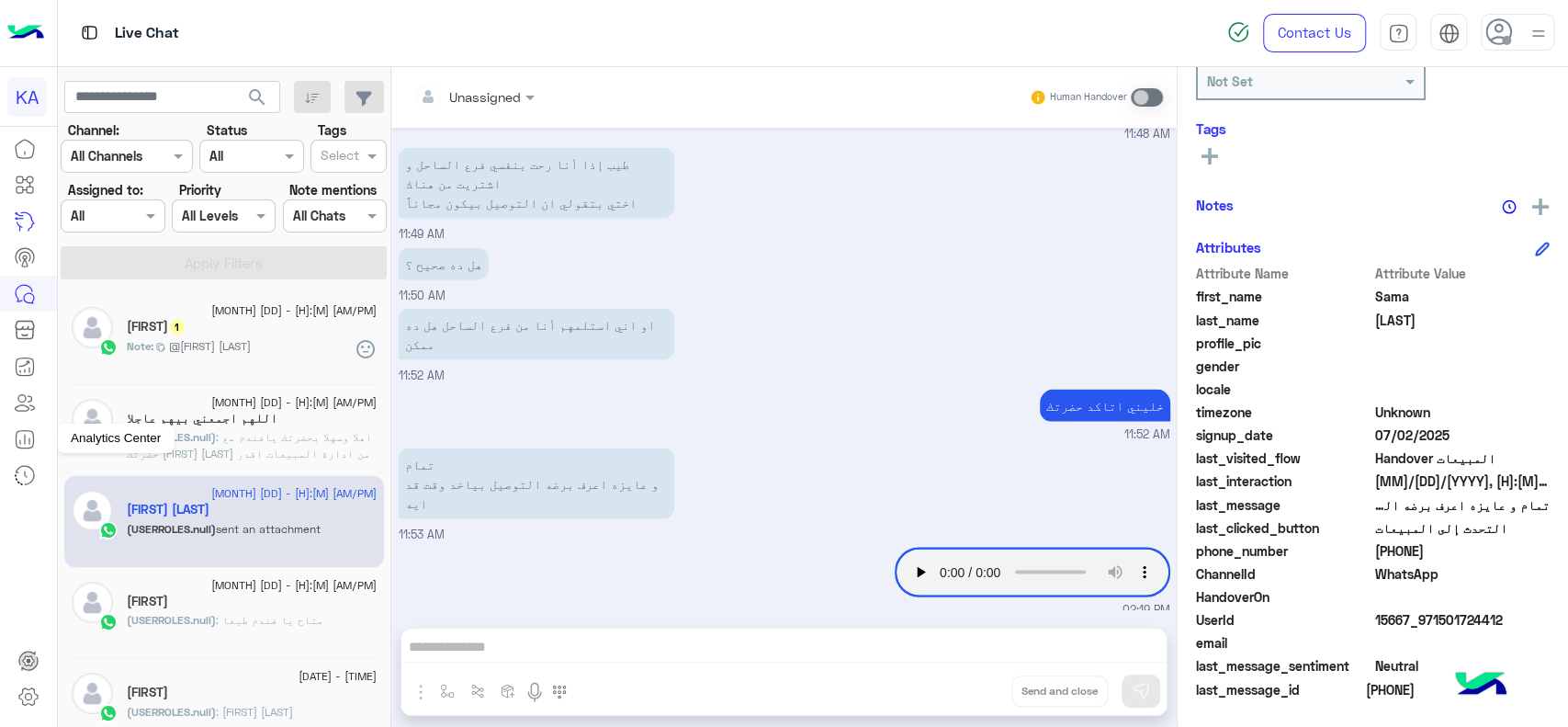 click 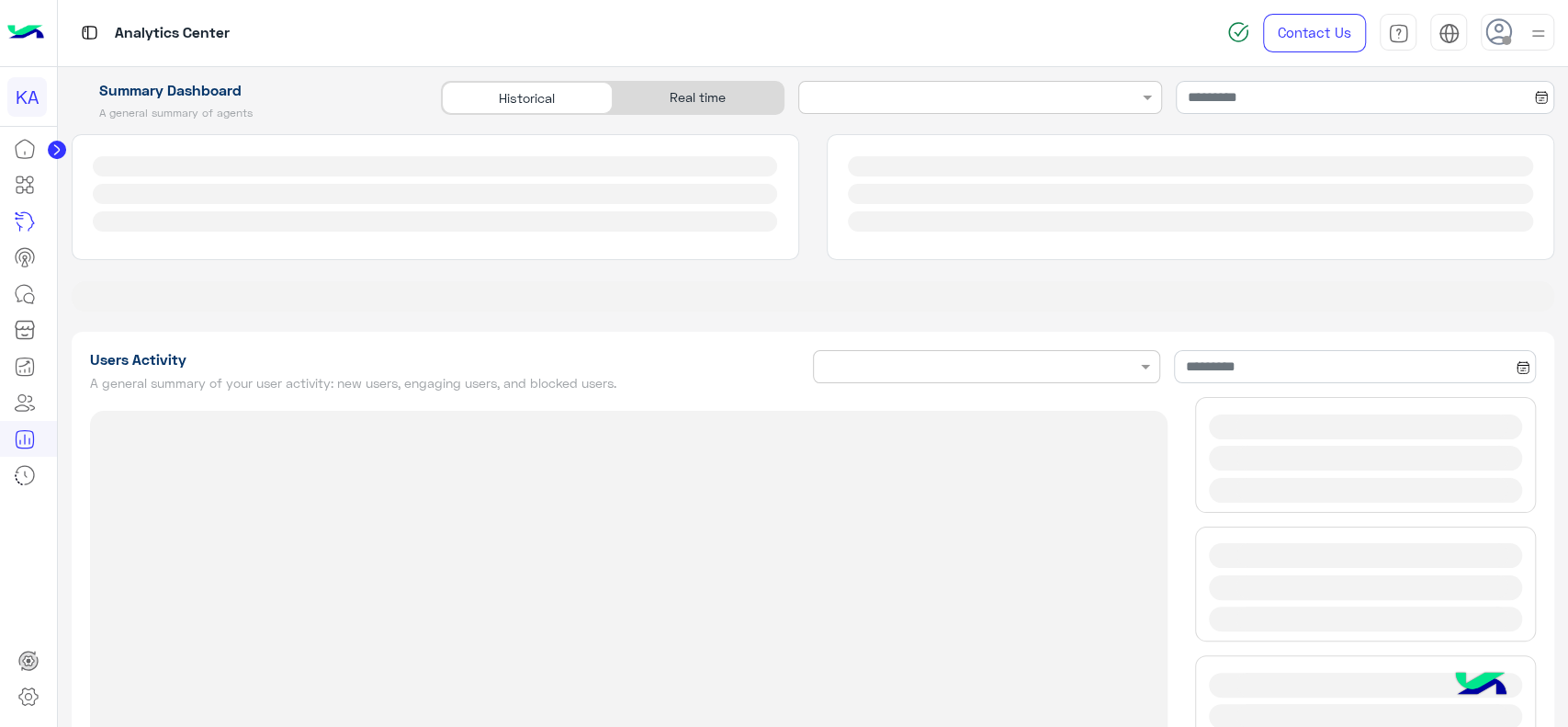 type on "**********" 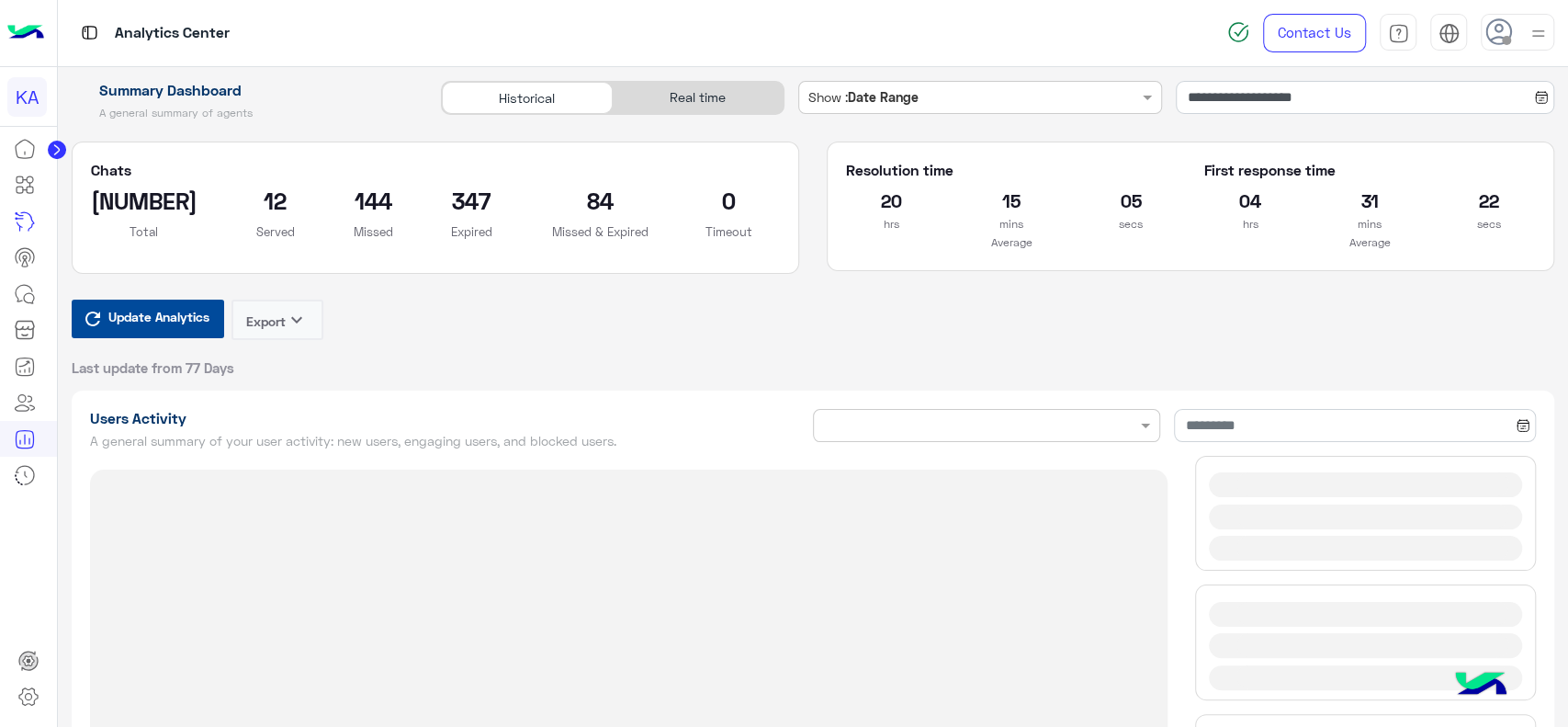 type on "**********" 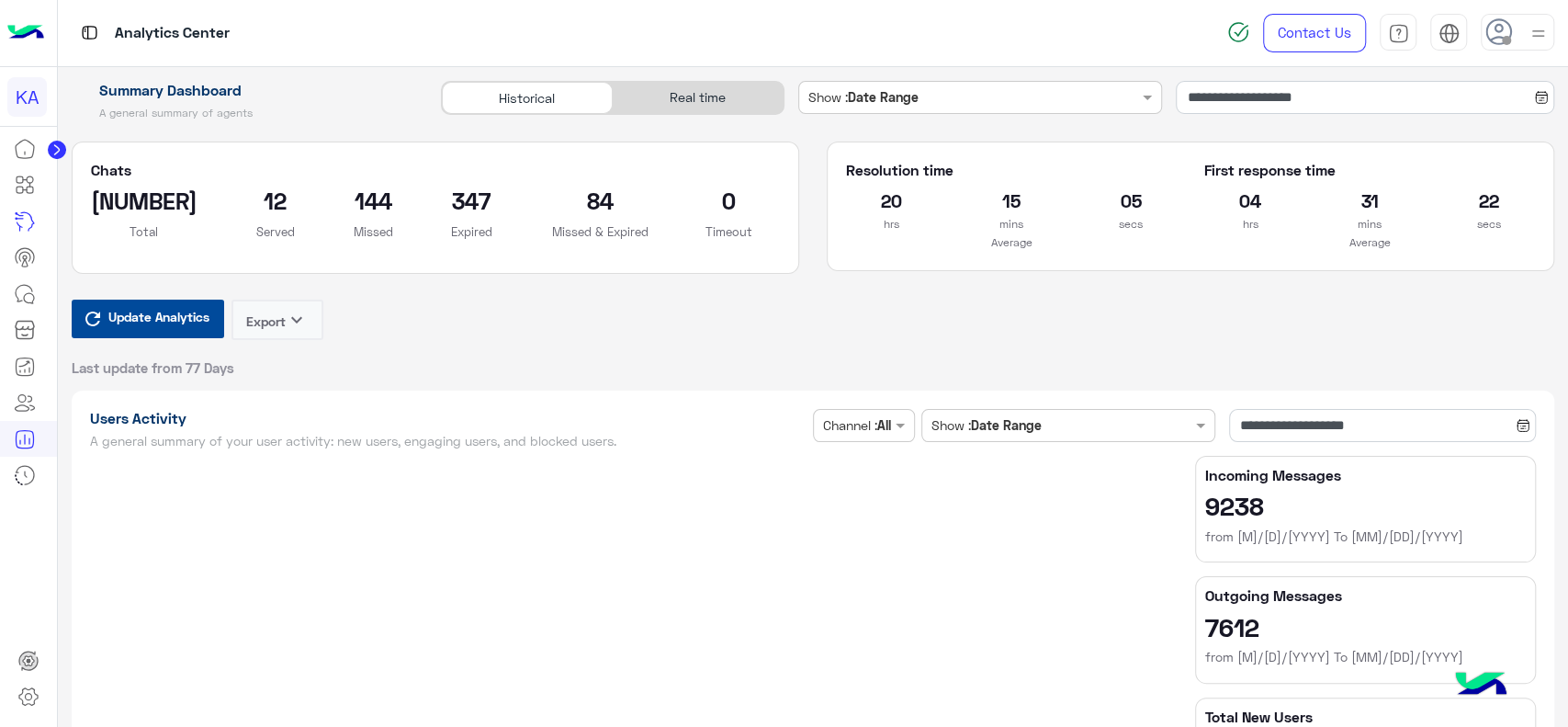 type on "**********" 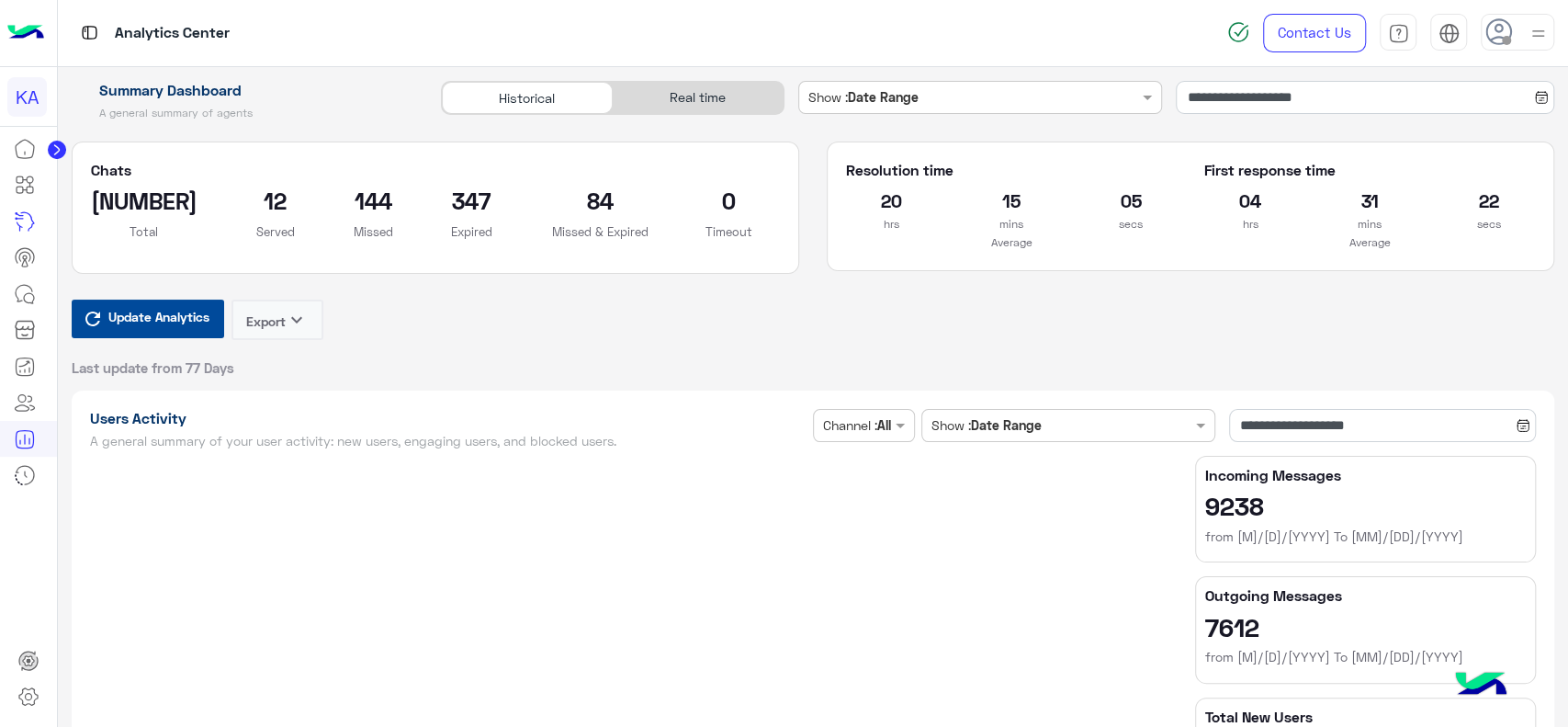 scroll, scrollTop: 2737, scrollLeft: 0, axis: vertical 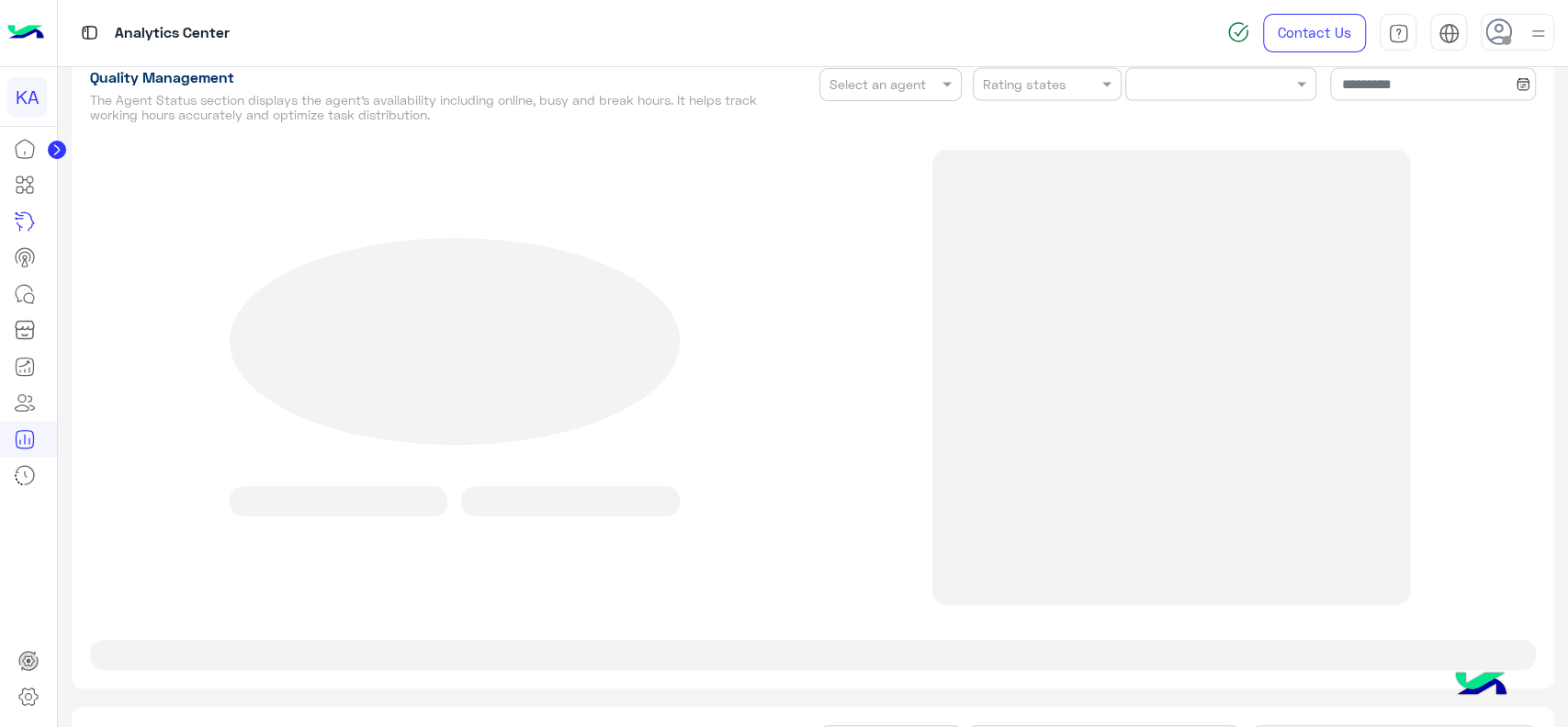 type on "**********" 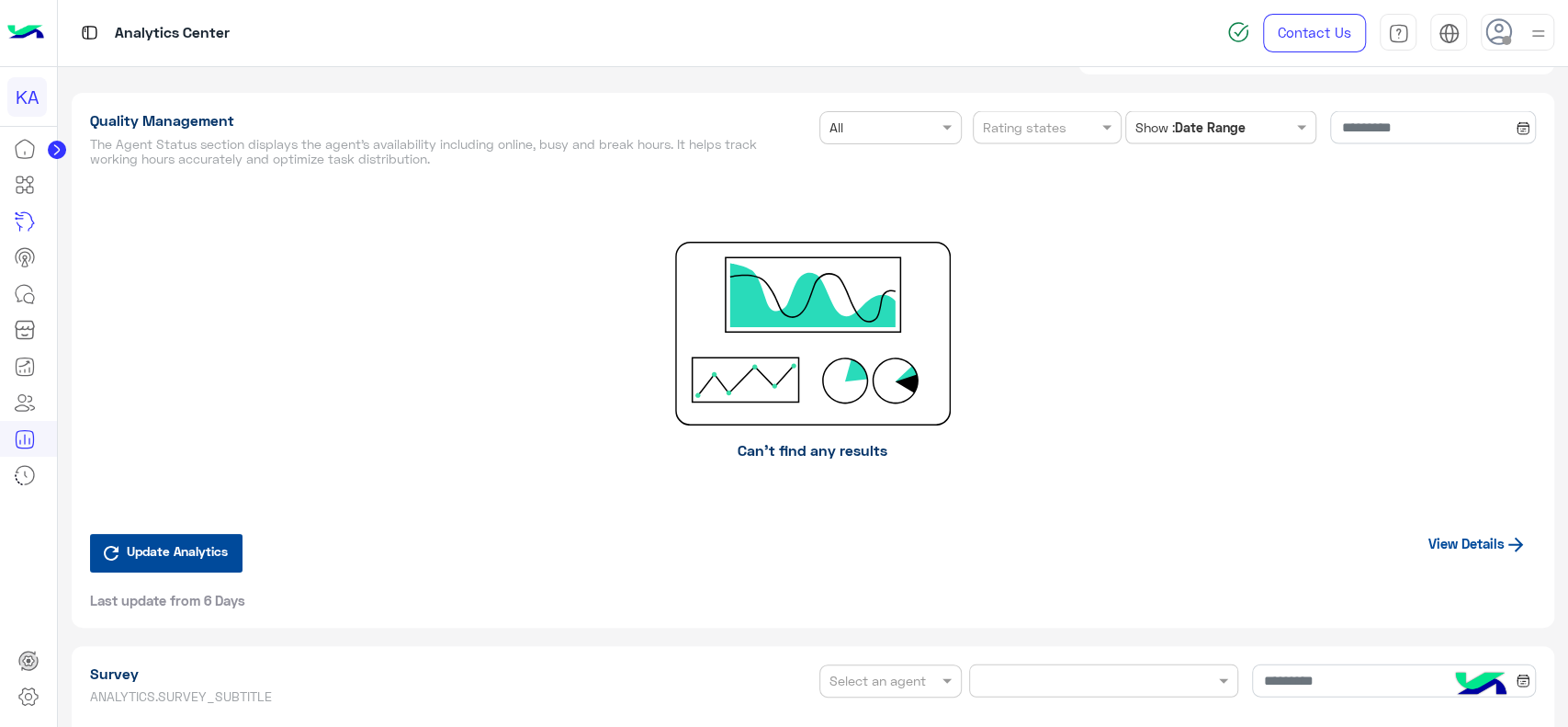 type on "**********" 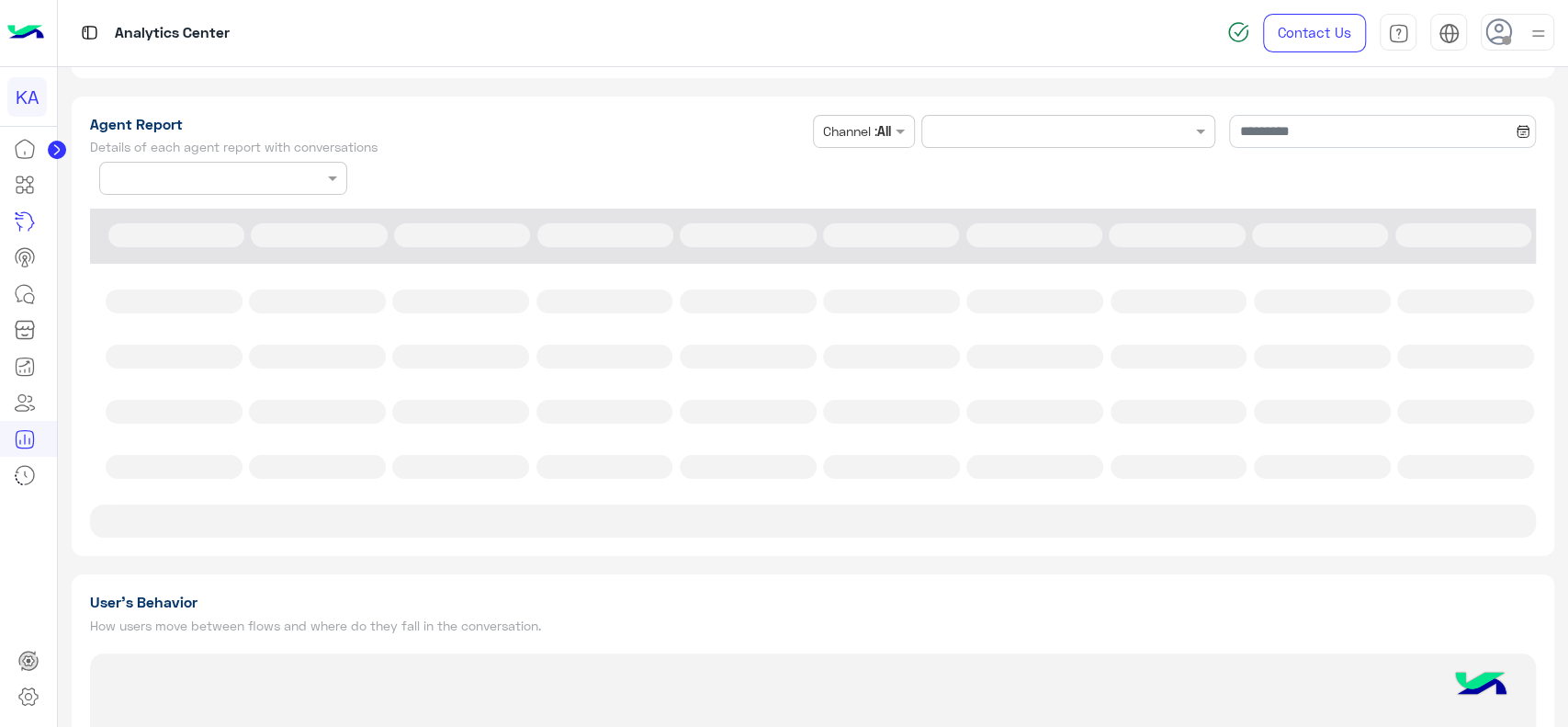 scroll, scrollTop: 5067, scrollLeft: 0, axis: vertical 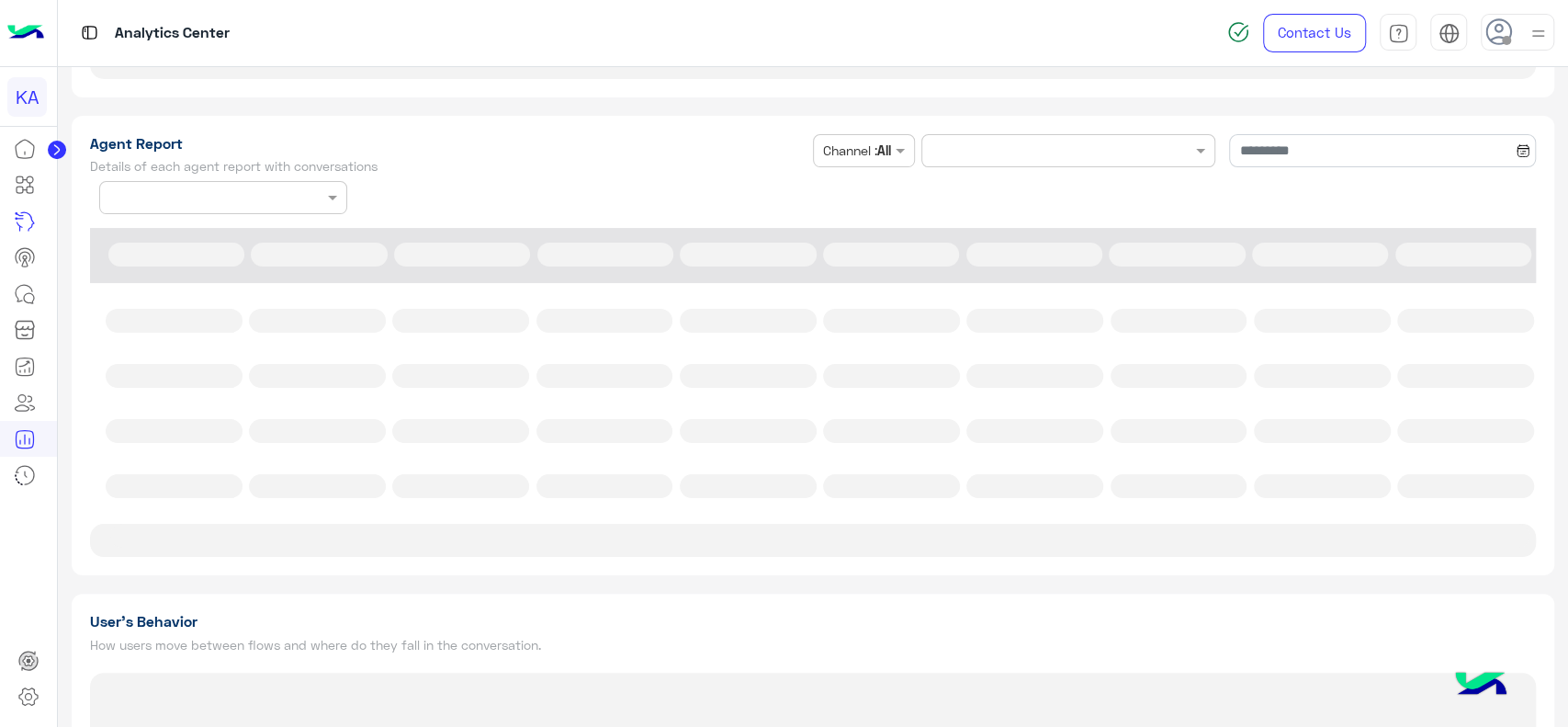 click on "Agent Report Details of each agent report with conversations Channel  Channel :  All Agent Name ×" 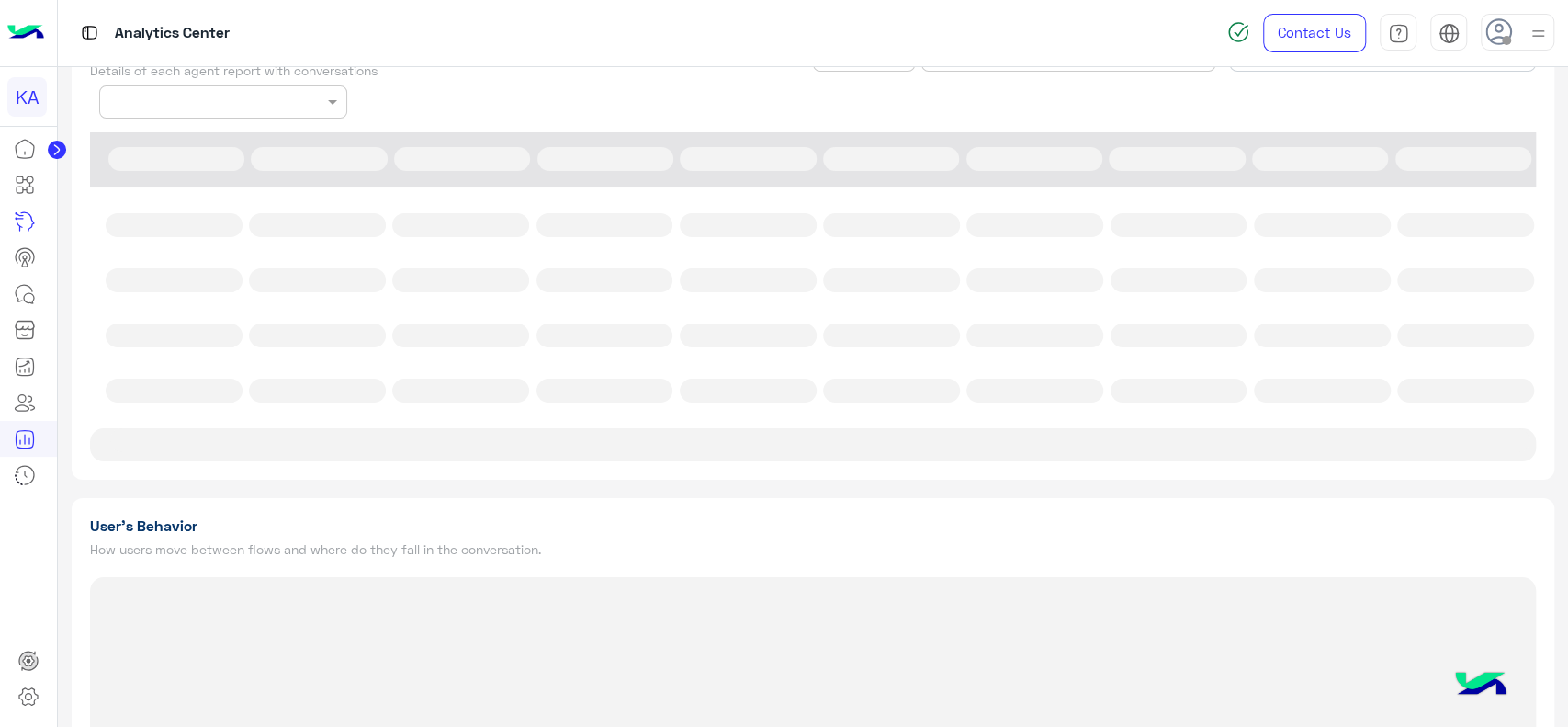 type on "**********" 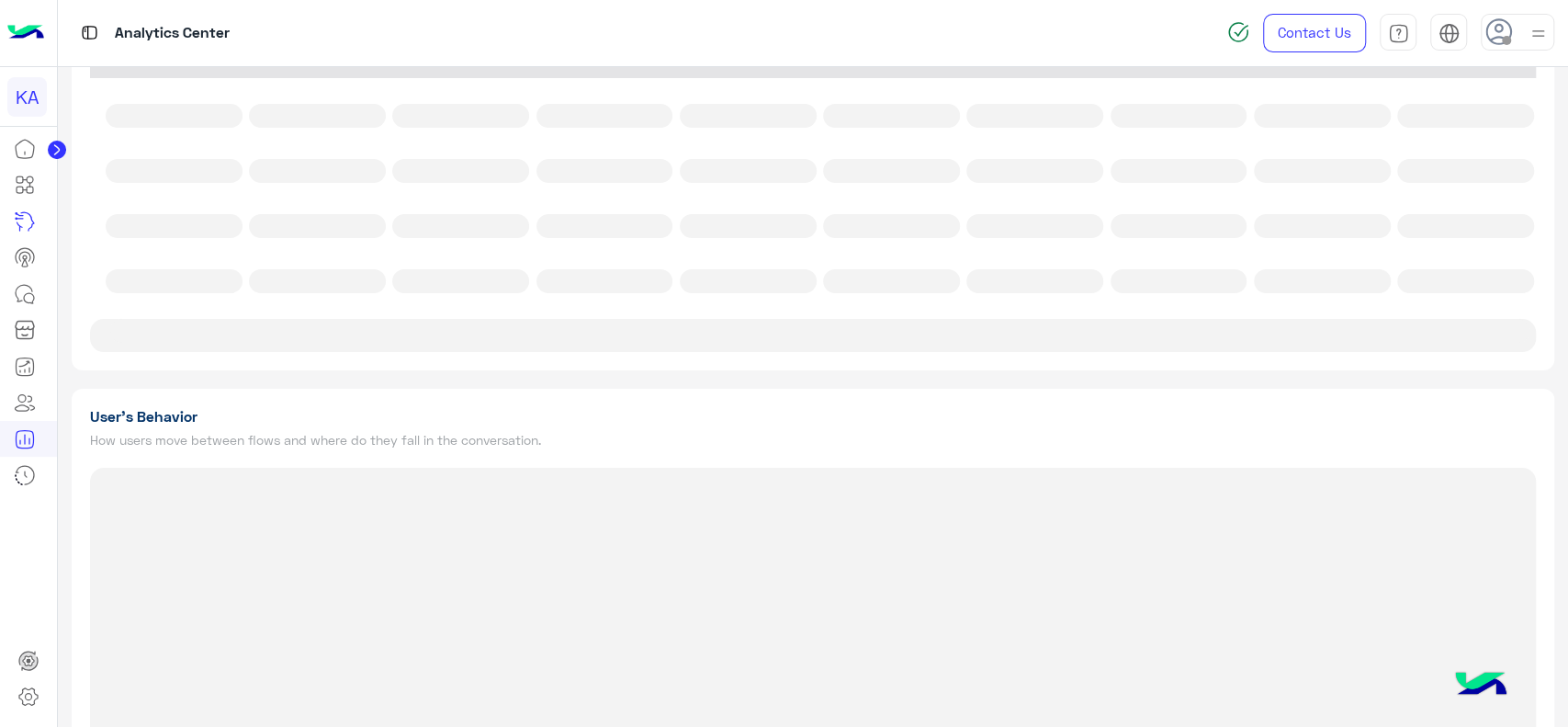 type on "**********" 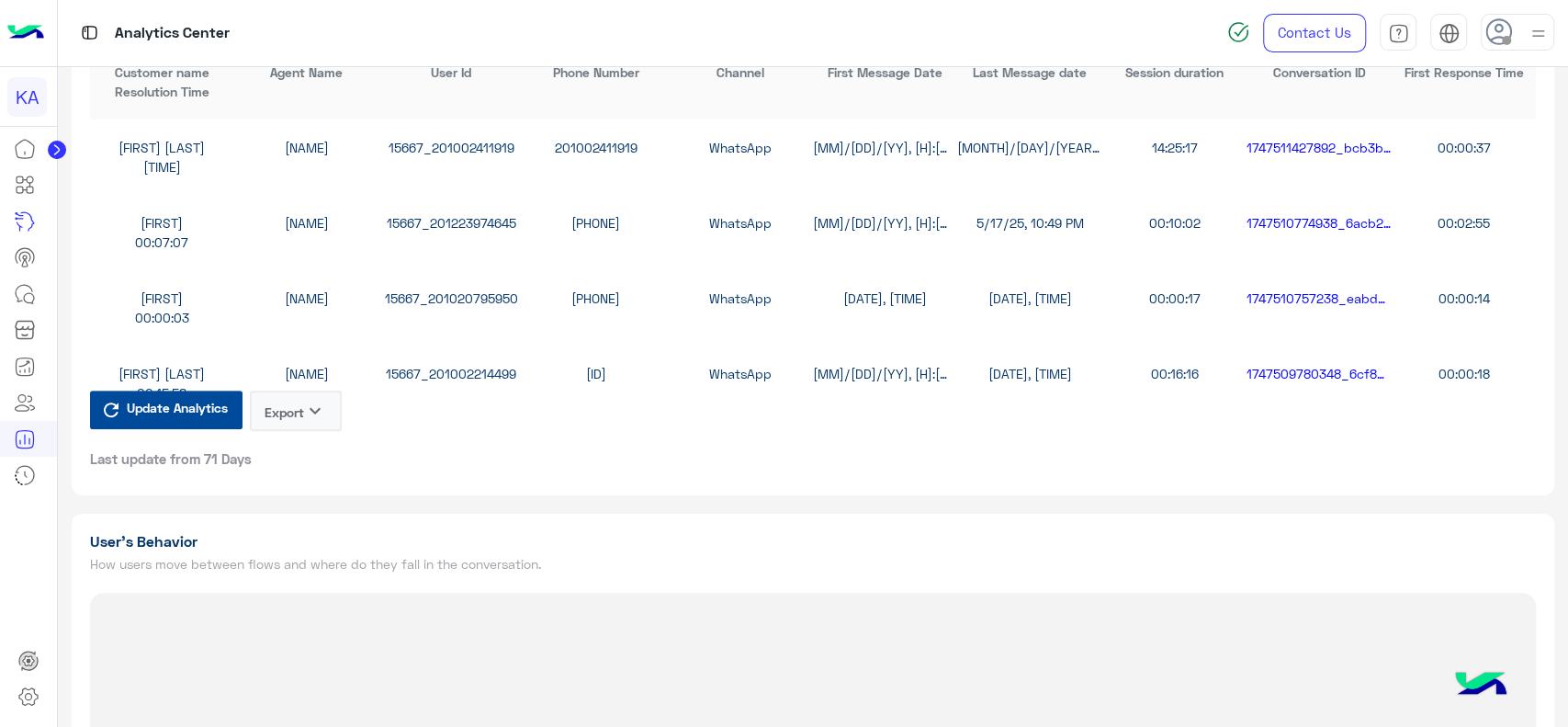 type on "**********" 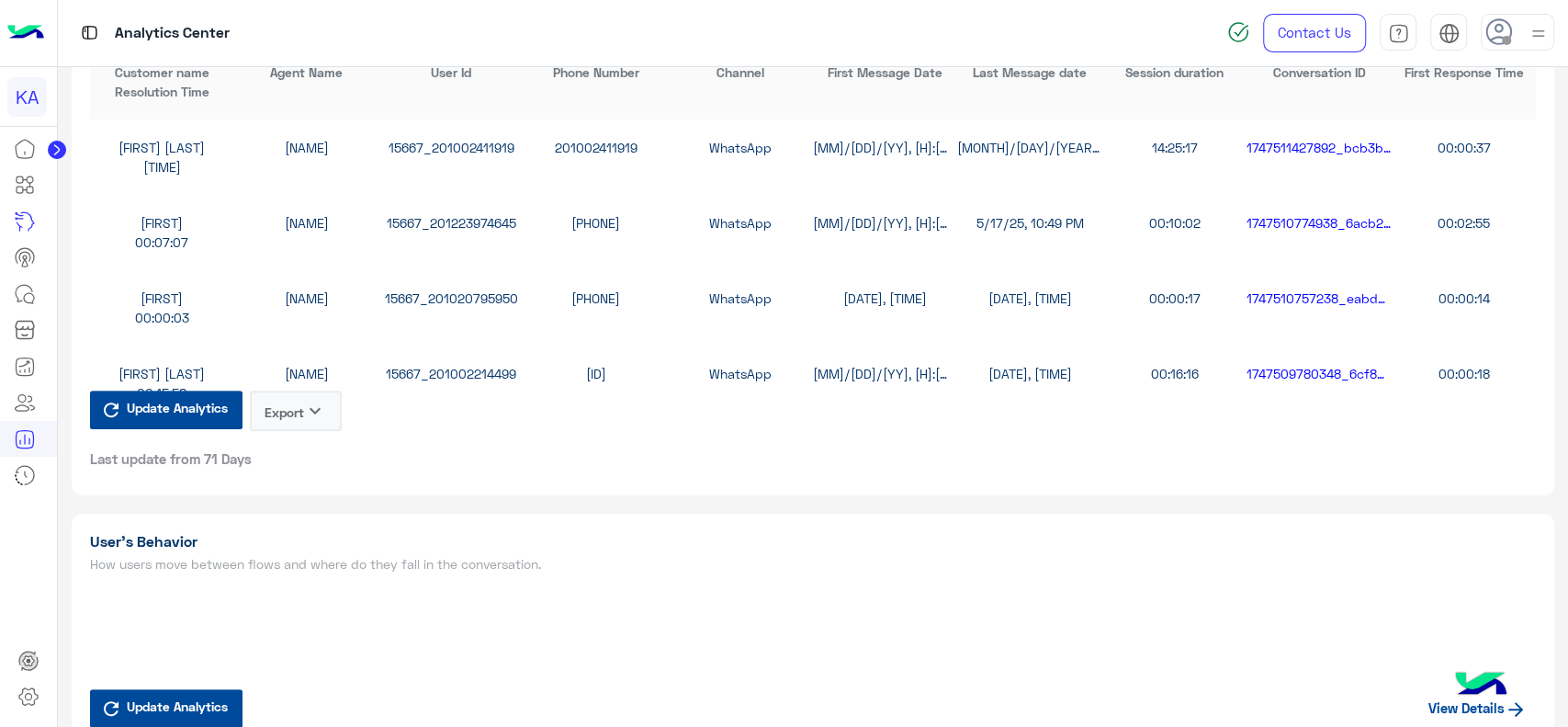 scroll, scrollTop: 4785, scrollLeft: 0, axis: vertical 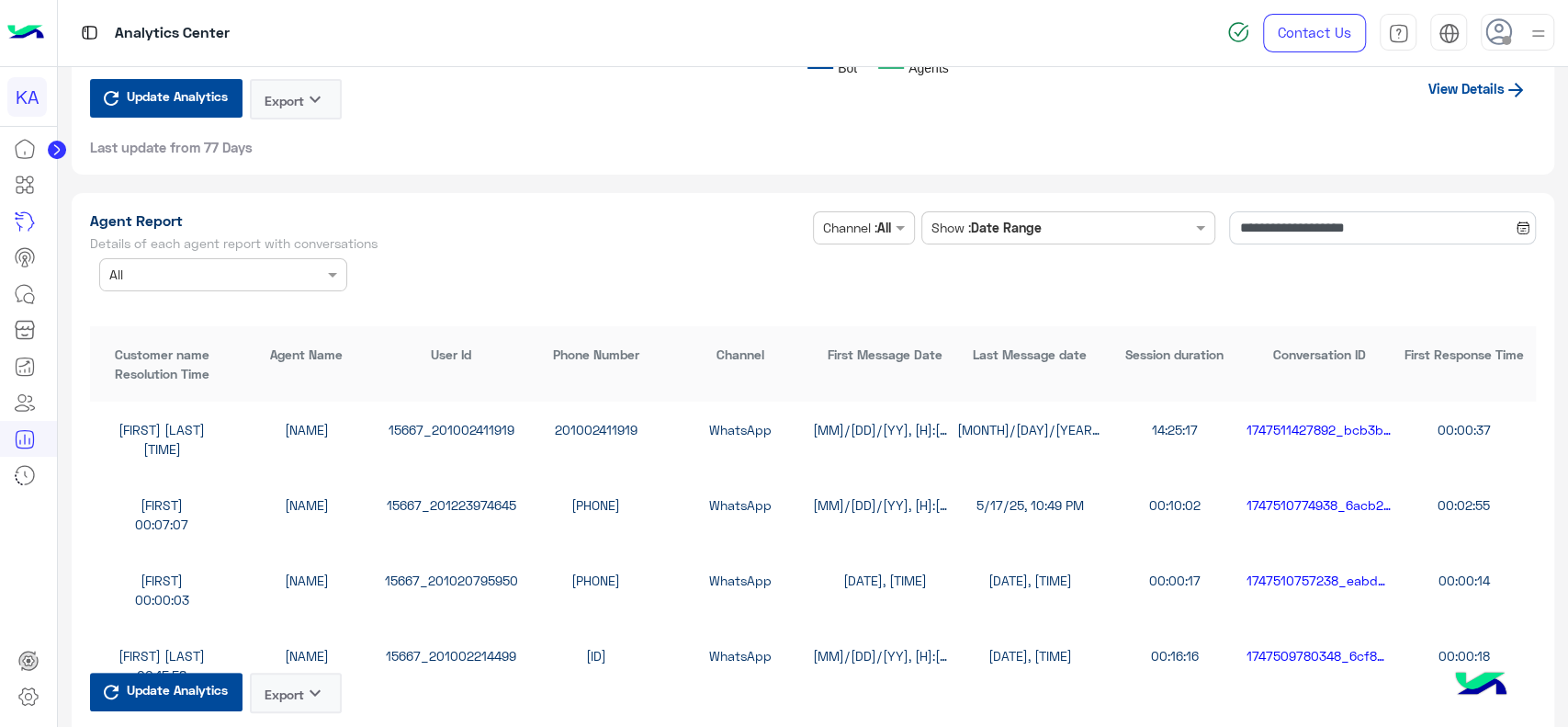 type on "**********" 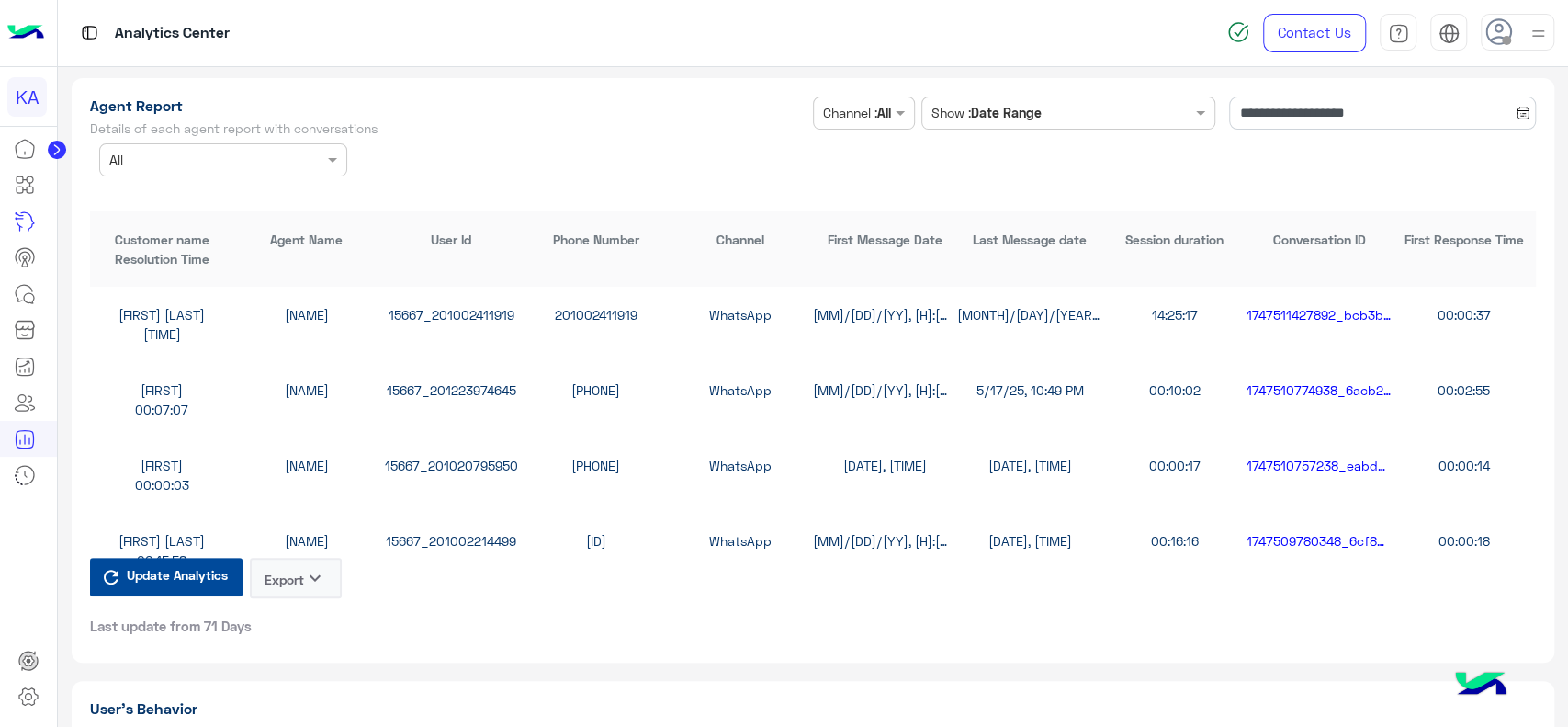 click on "15667_201002411919" 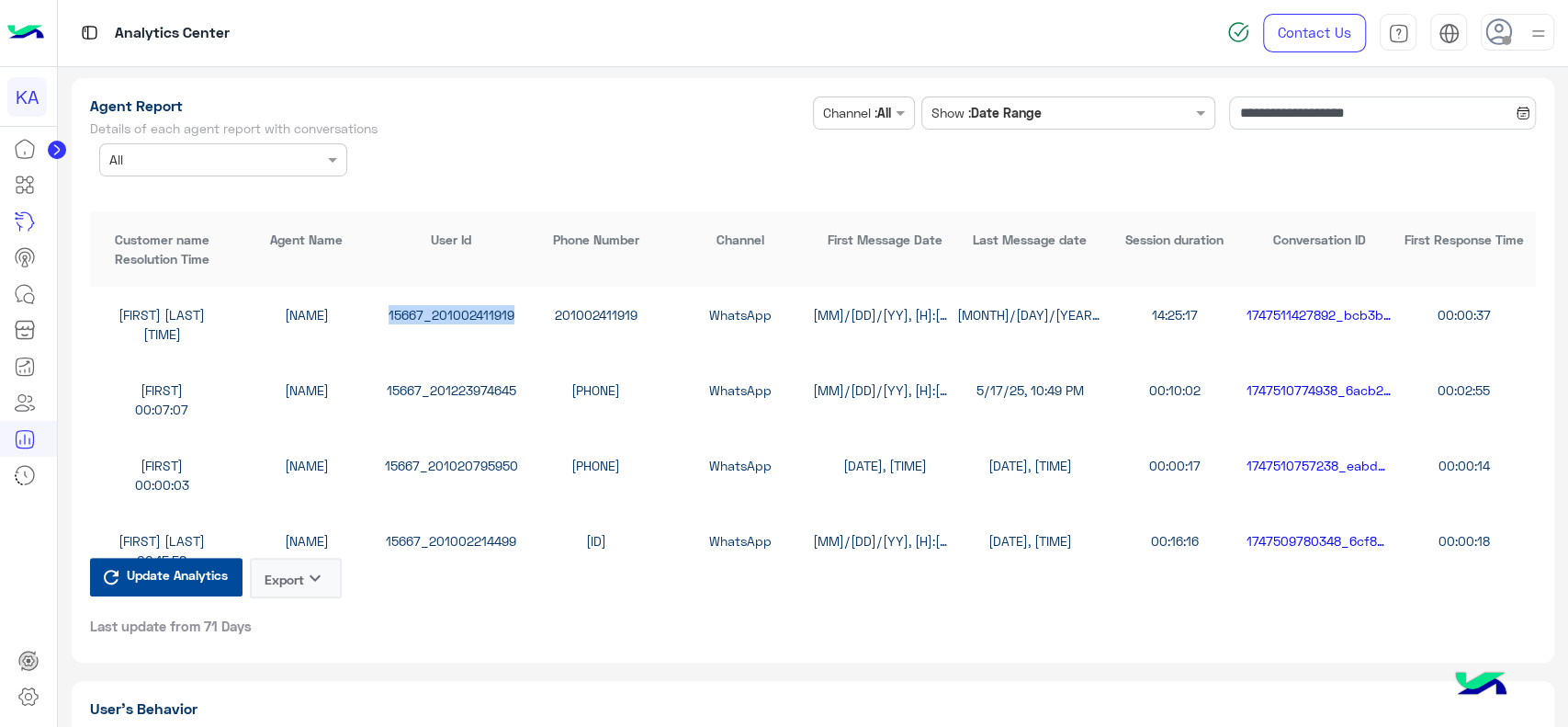 click on "15667_201002411919" 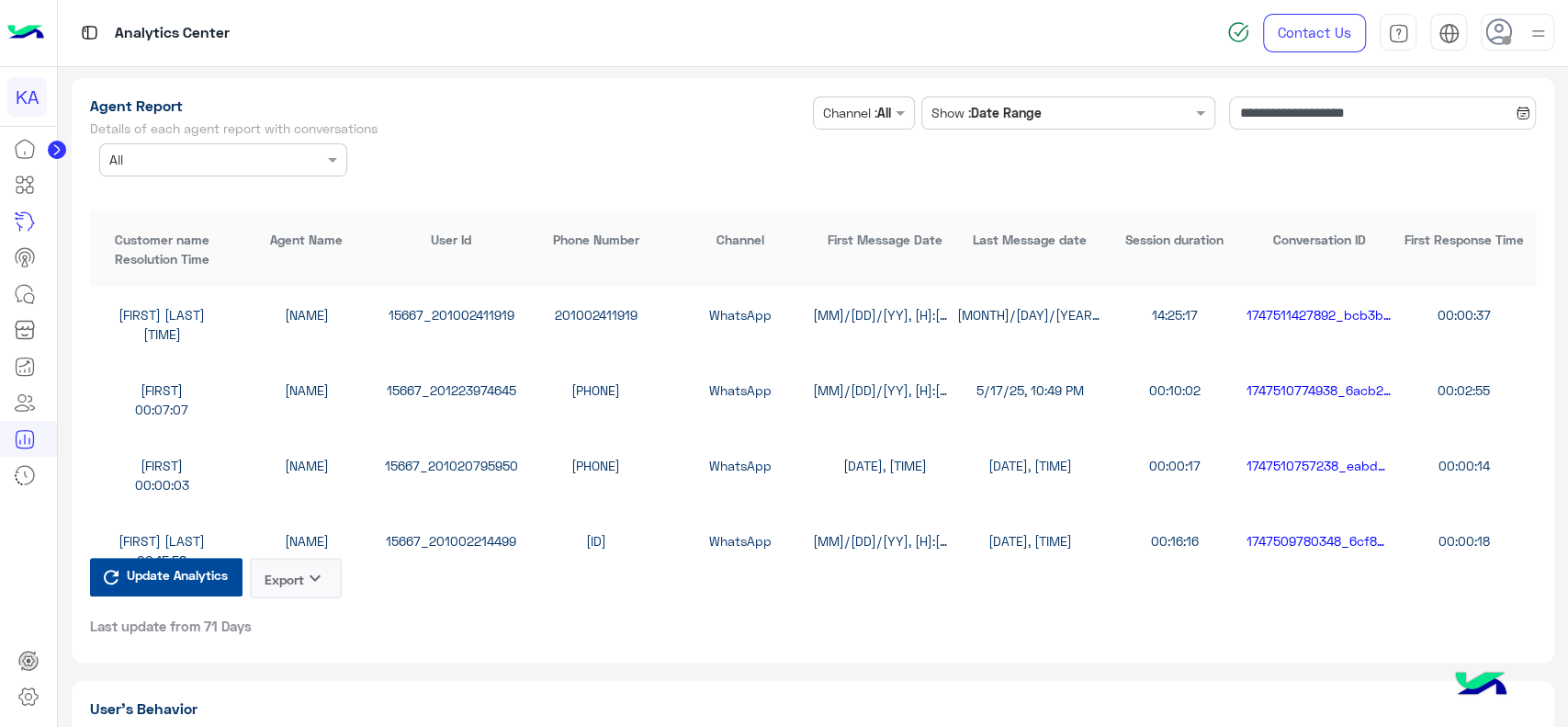 click on "201002411919" 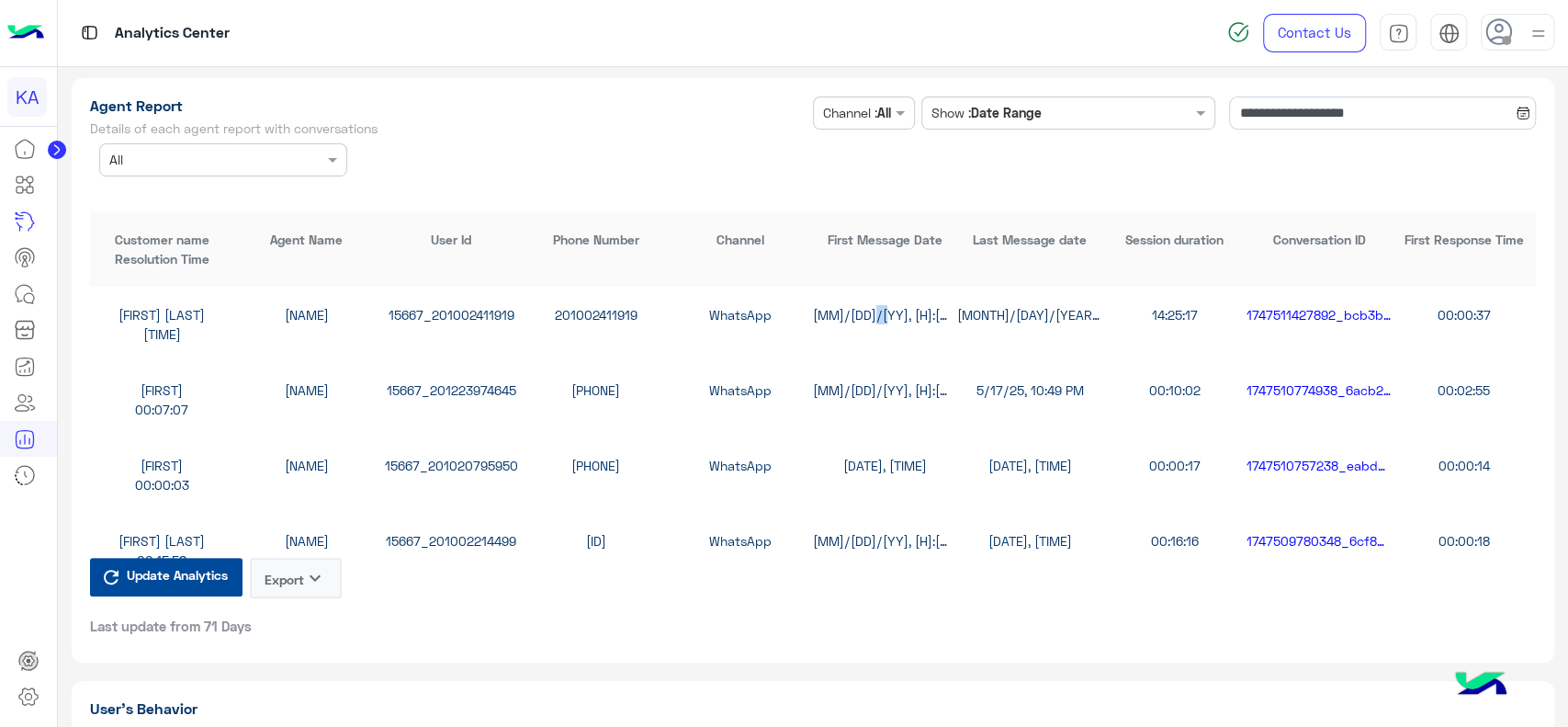 click on "[MM]/[DD]/[YY], [H]:[M] [AM/PM]" 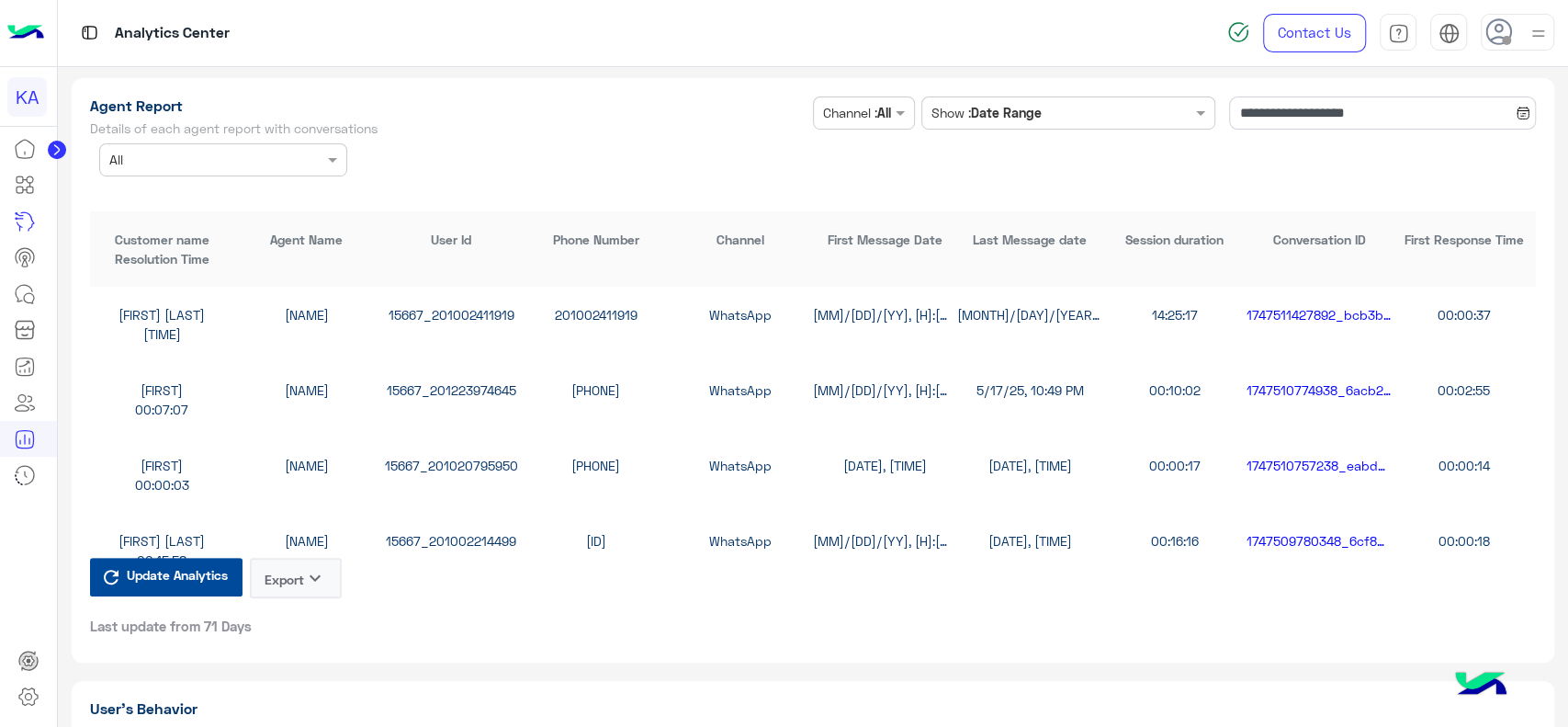 click on "[MONTH]/[DAY]/[YEAR], [HOUR]:[MINUTE] [AM/PM]" 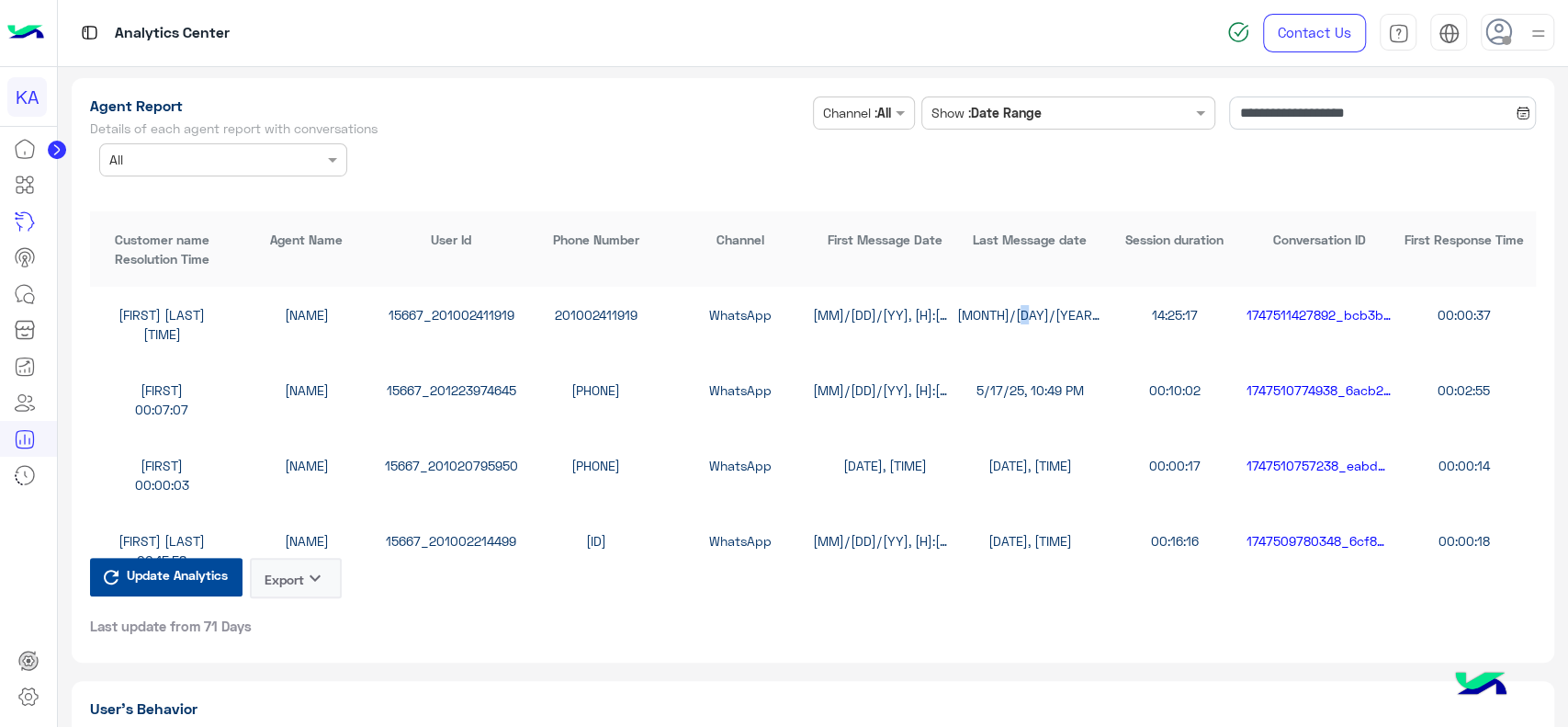 click on "[MONTH]/[DAY]/[YEAR], [HOUR]:[MINUTE] [AM/PM]" 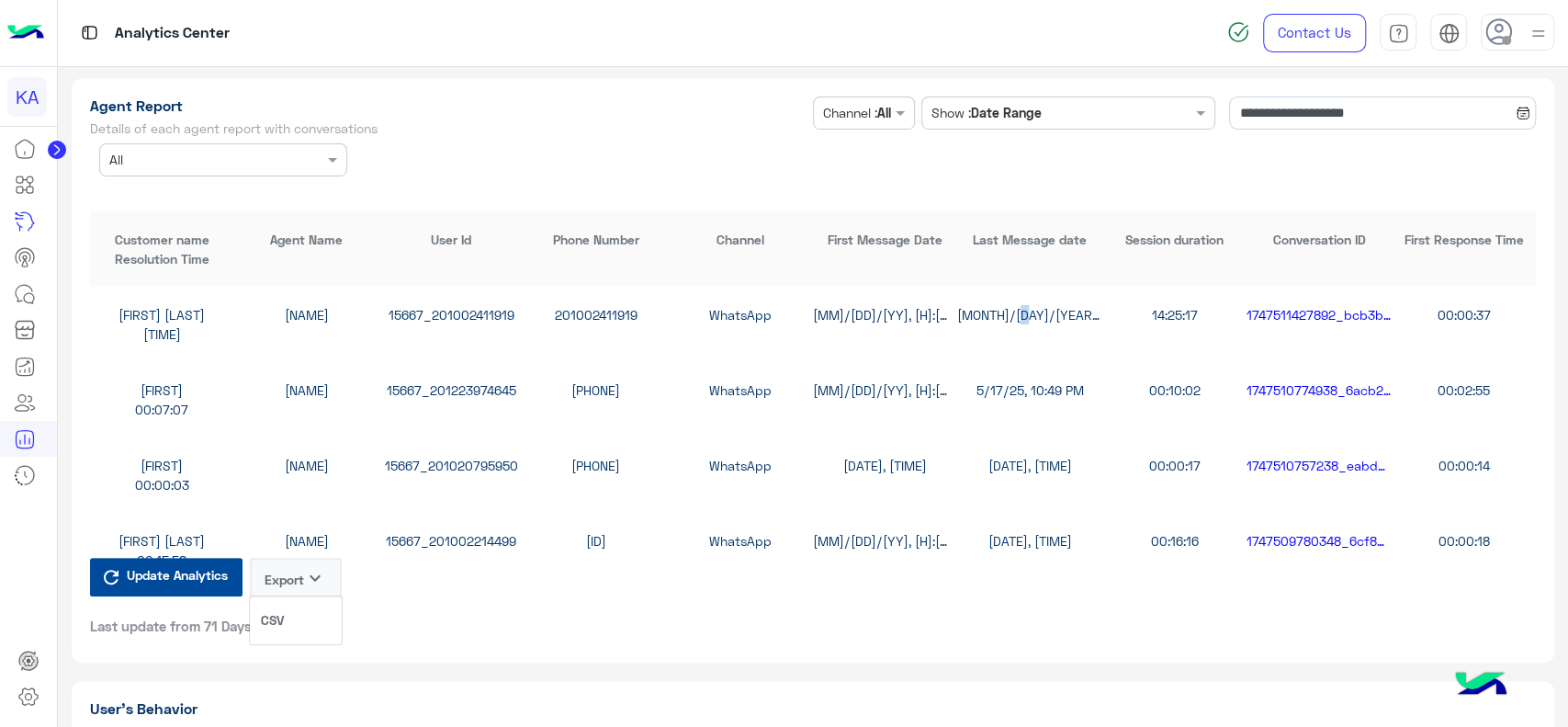 click on "CSV" 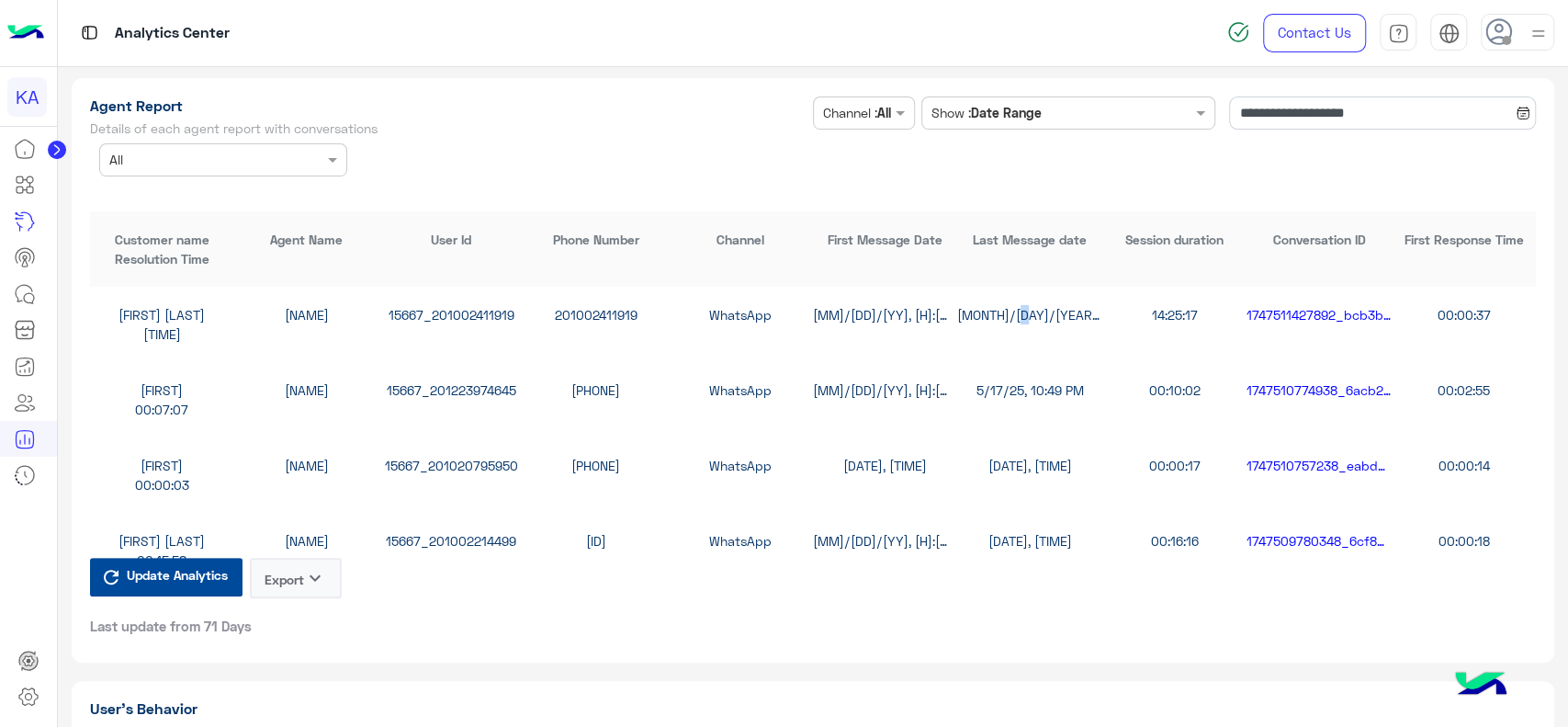 click 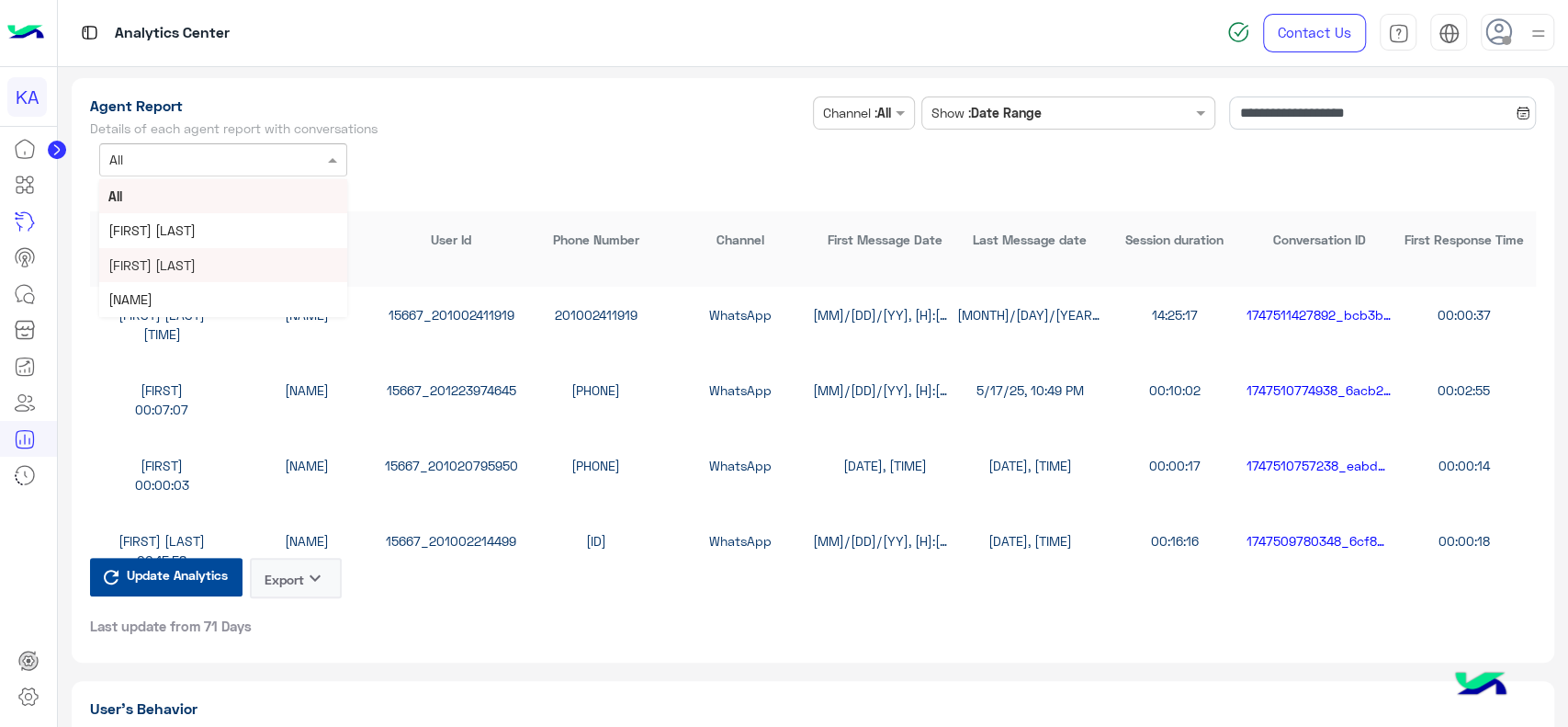 scroll, scrollTop: 67, scrollLeft: 0, axis: vertical 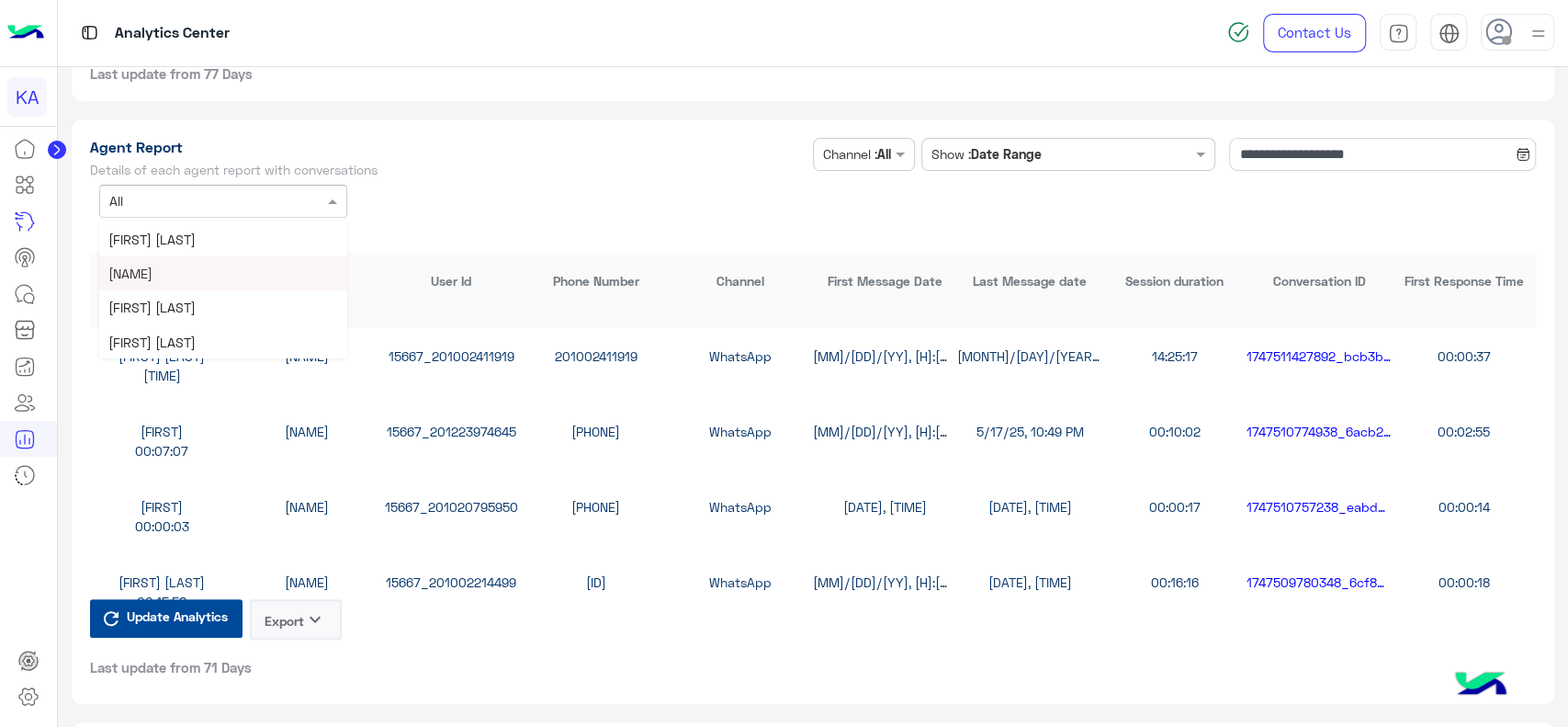 drag, startPoint x: 963, startPoint y: 187, endPoint x: 1257, endPoint y: 187, distance: 294 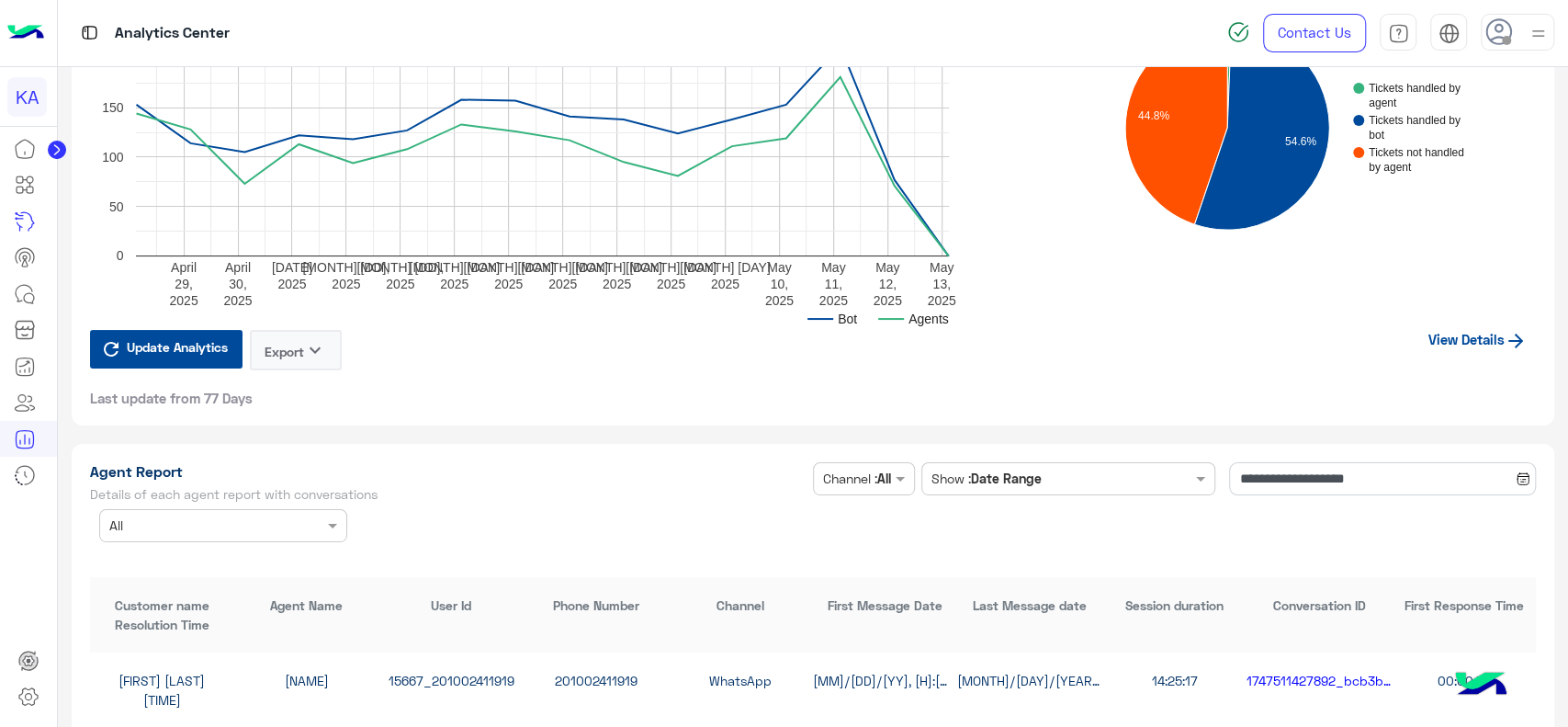 scroll, scrollTop: 4269, scrollLeft: 0, axis: vertical 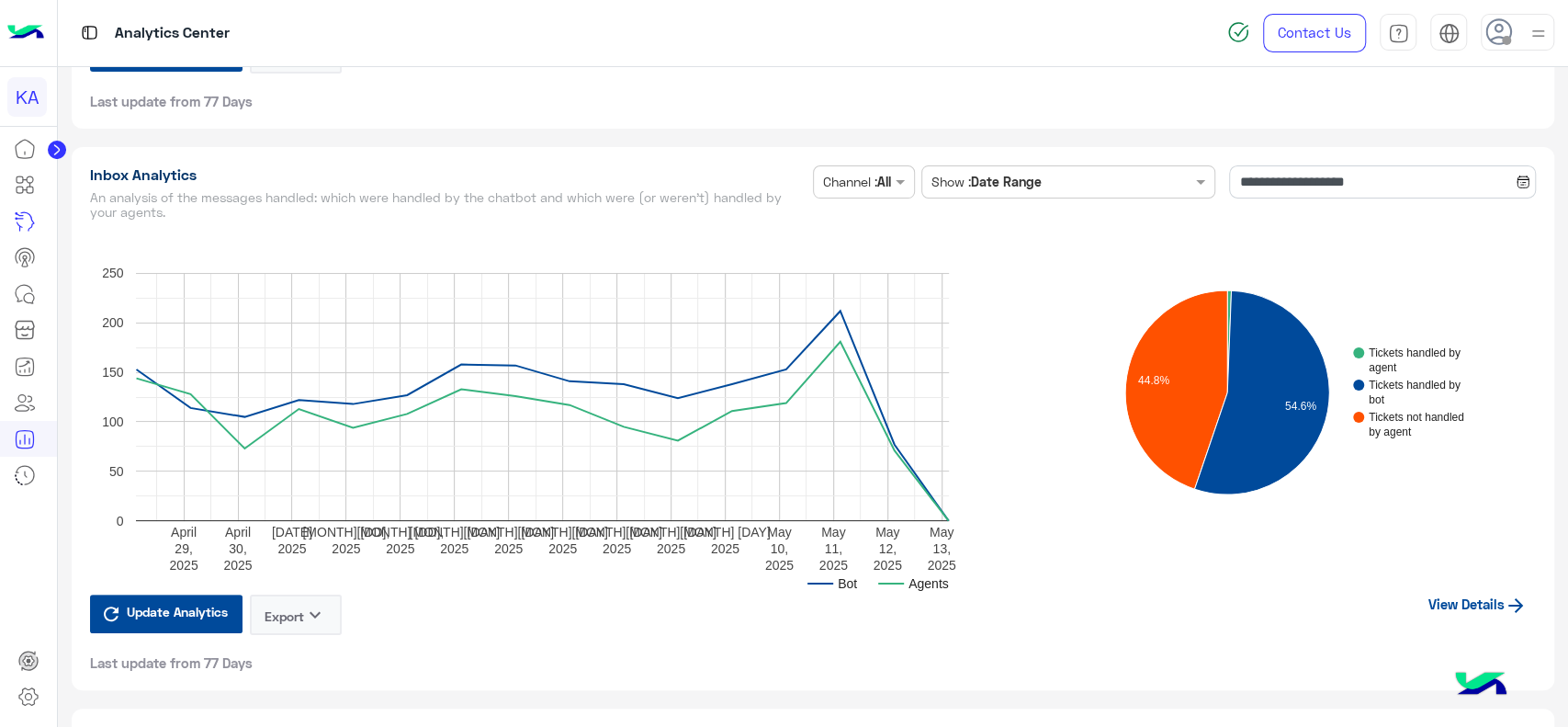 click on "Tickets handled by agent Tickets handled by bot Tickets not handled by agent 44.8% 54.6% type count Tickets handled by agent  23 Tickets handled by bot  2,037 Tickets not handled by agent 1,671 by agent" 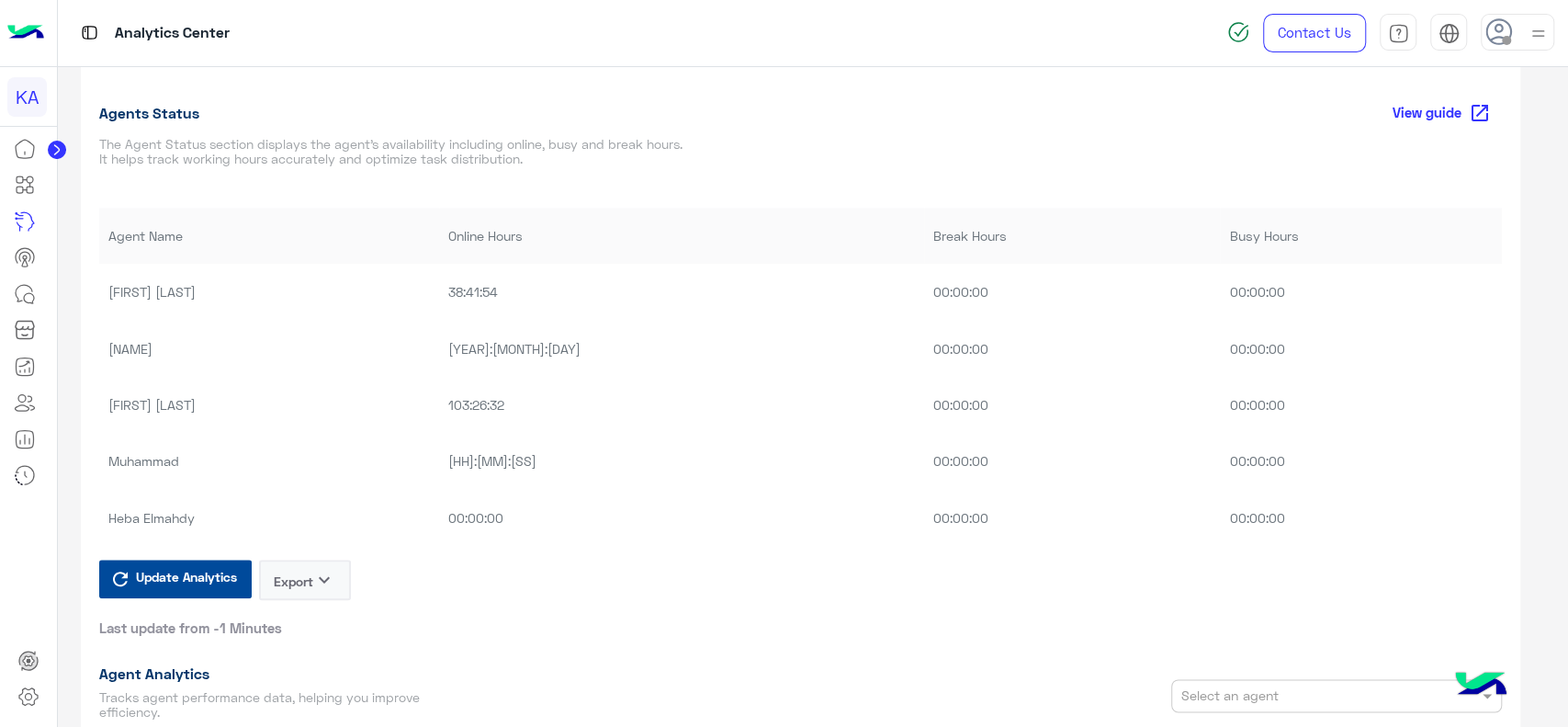 scroll, scrollTop: 1131, scrollLeft: 0, axis: vertical 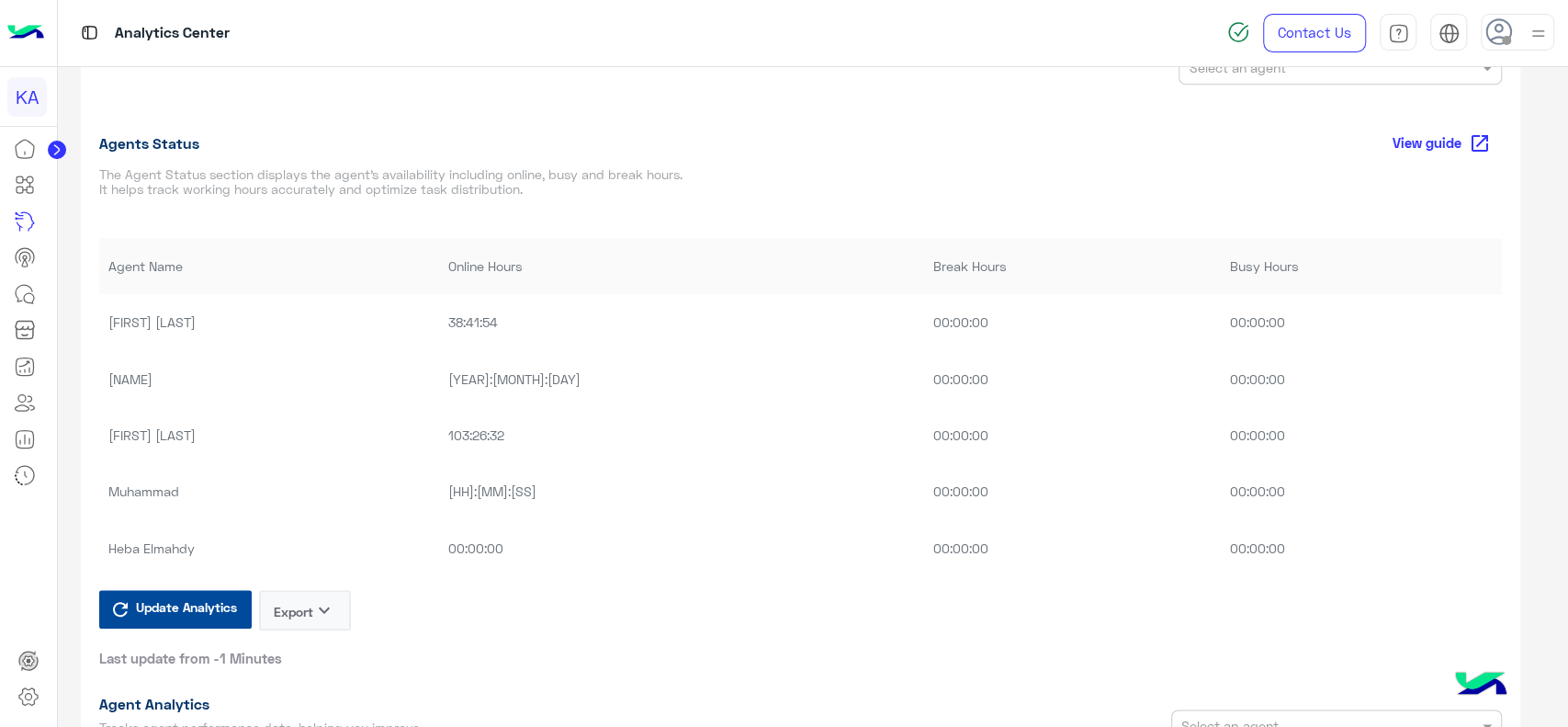 click at bounding box center (1538, 33) 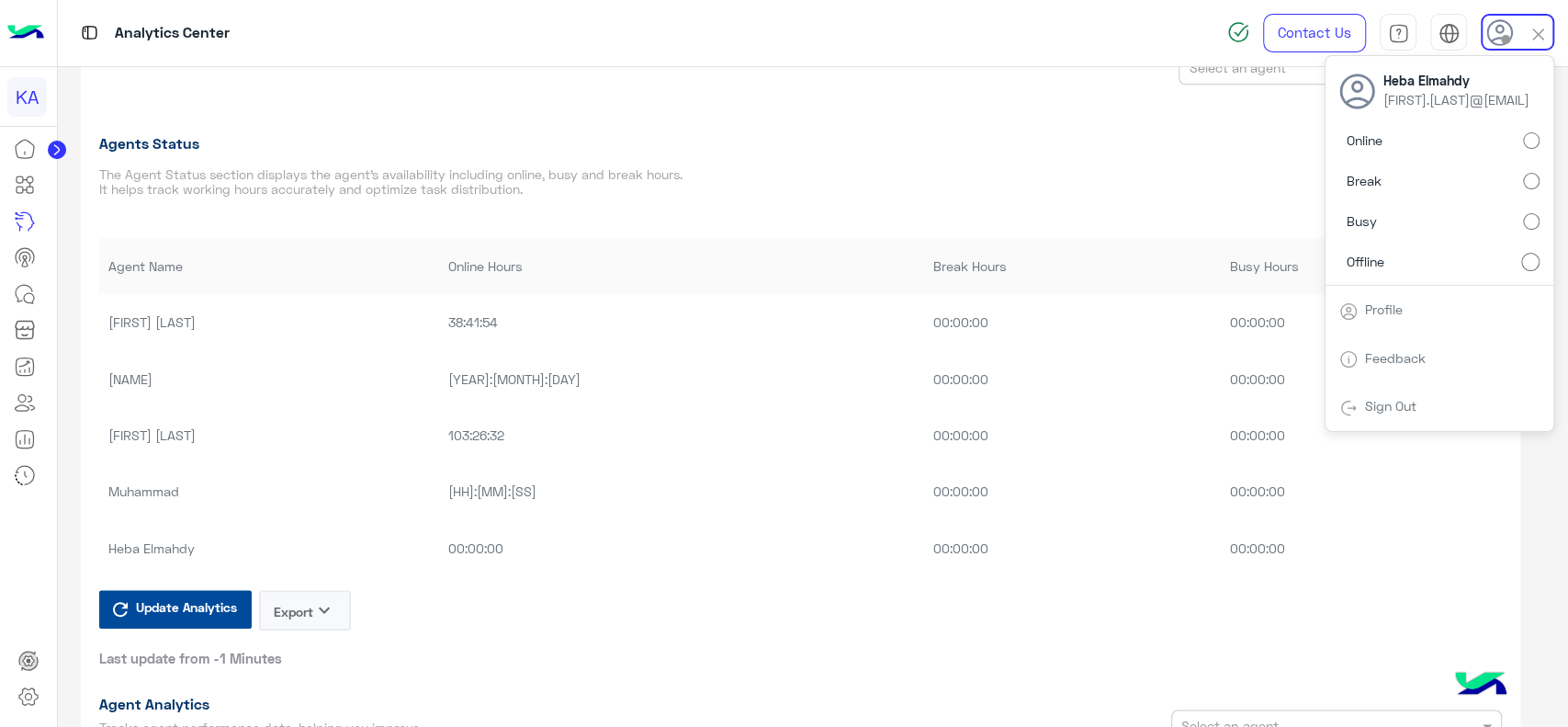 click on "Agents Status  View guide  open_in_new" 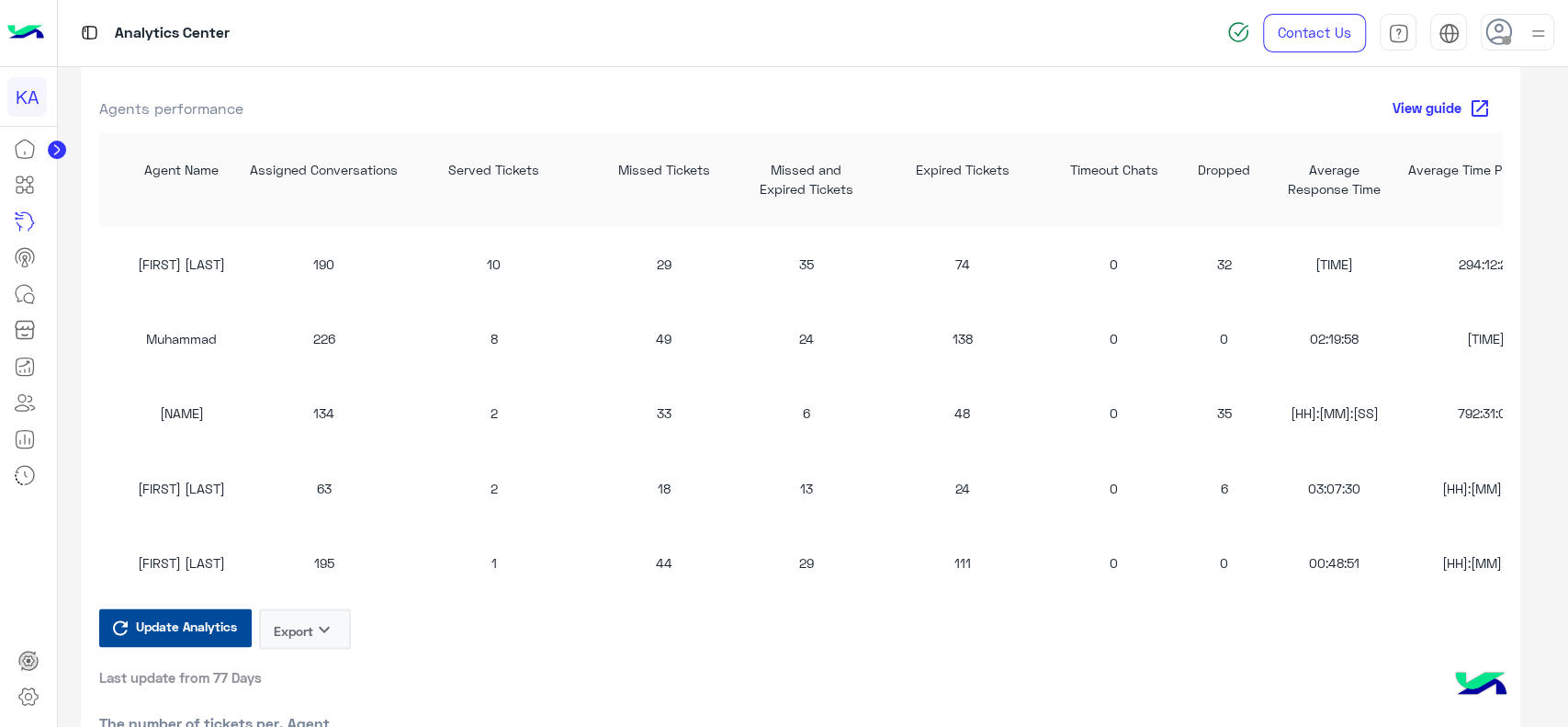 scroll, scrollTop: 1825, scrollLeft: 0, axis: vertical 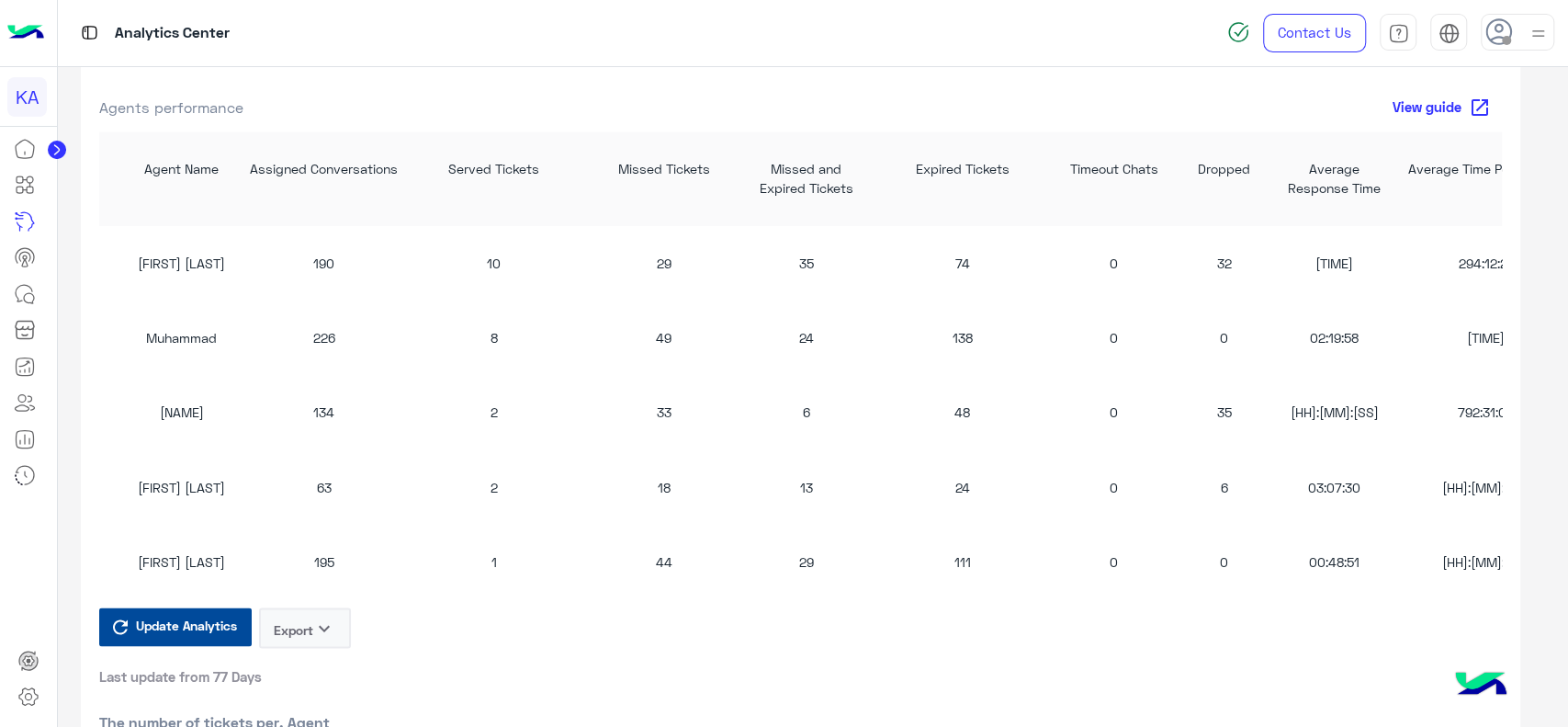 click on "190" 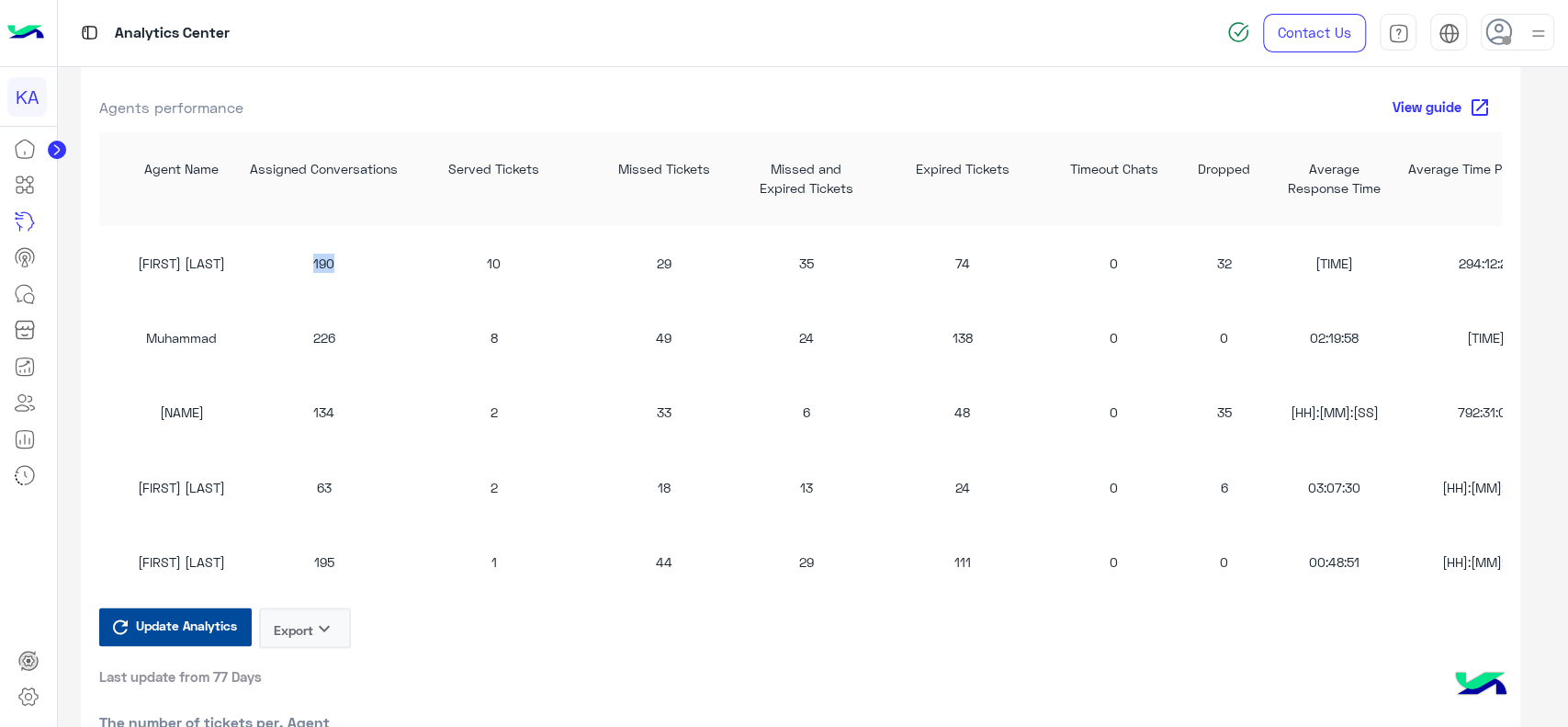 click on "190" 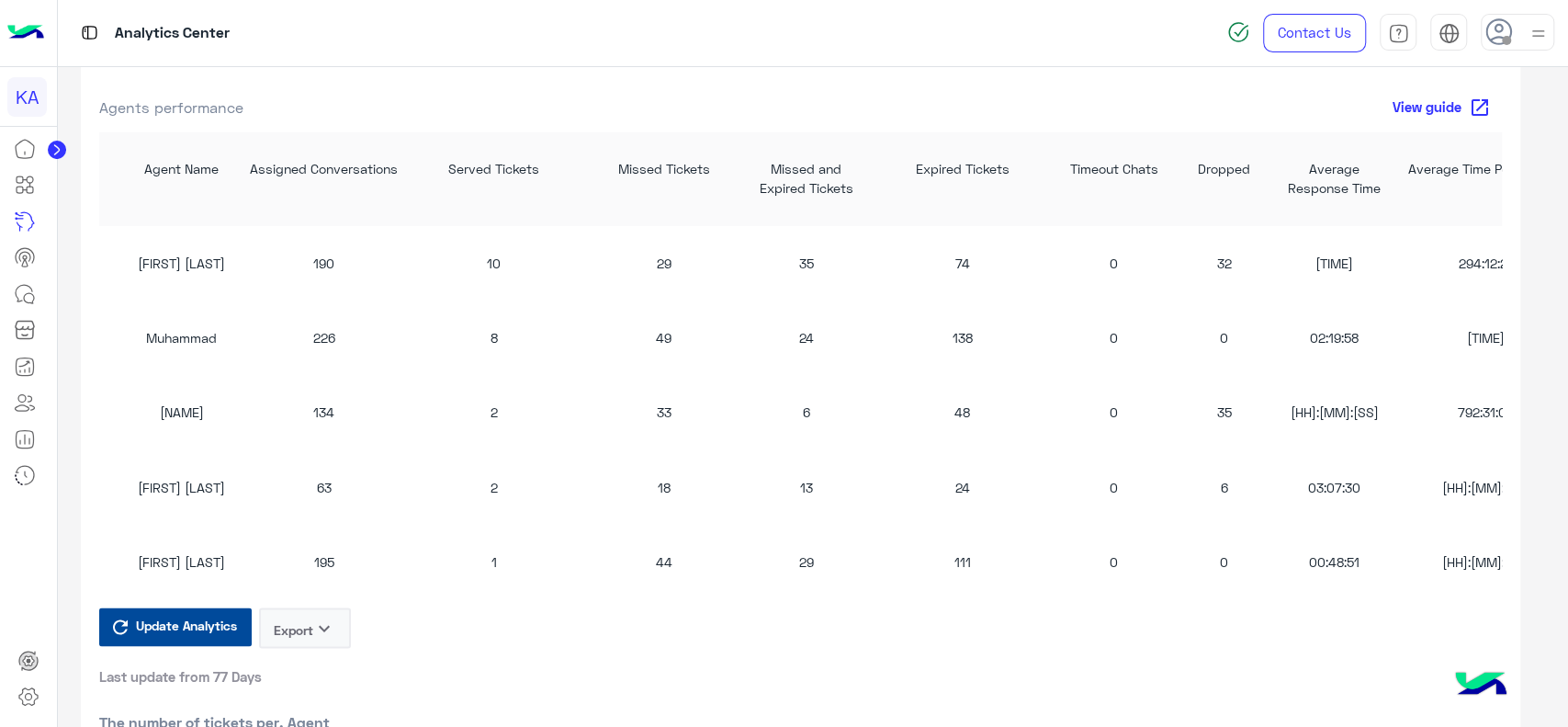 click on "10" 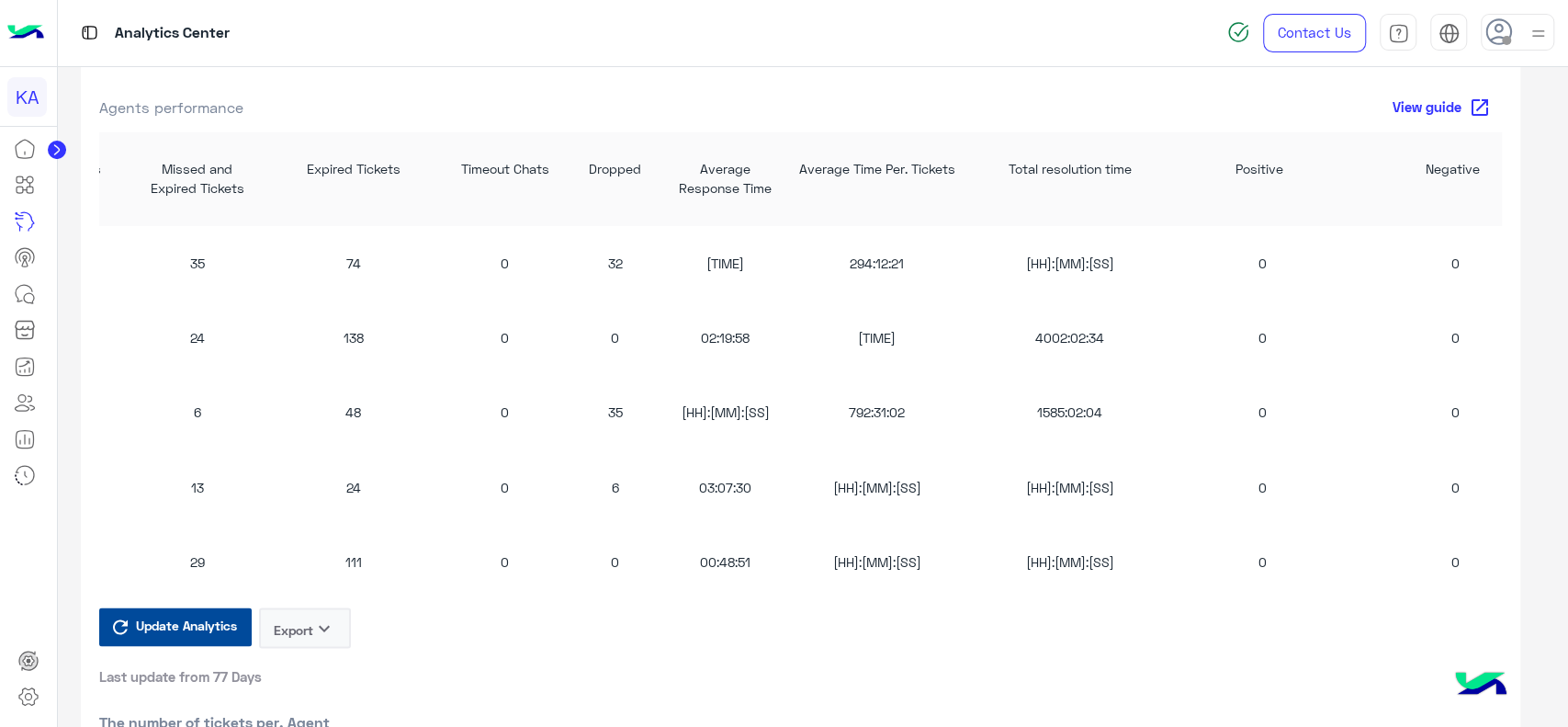 scroll, scrollTop: 0, scrollLeft: 0, axis: both 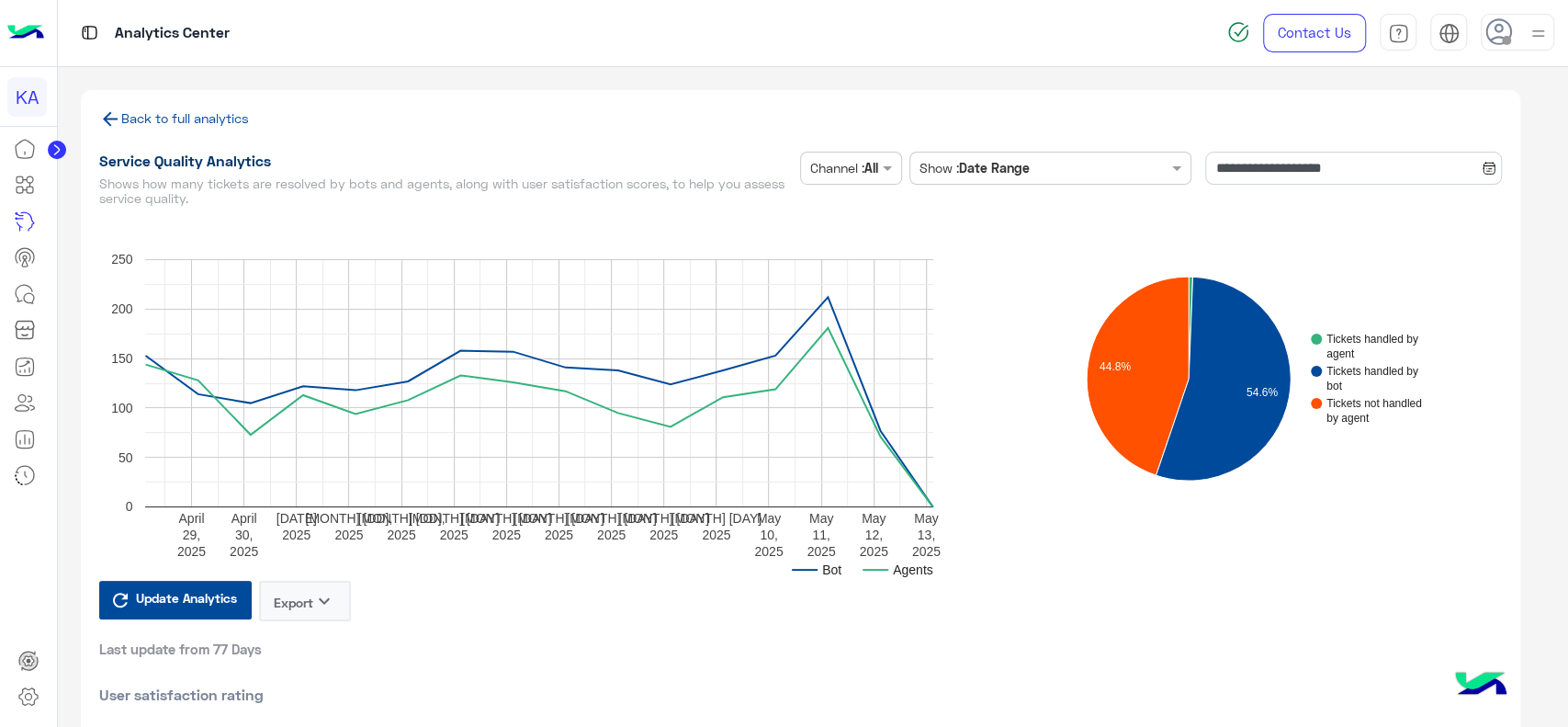 click on "Back to full analytics" 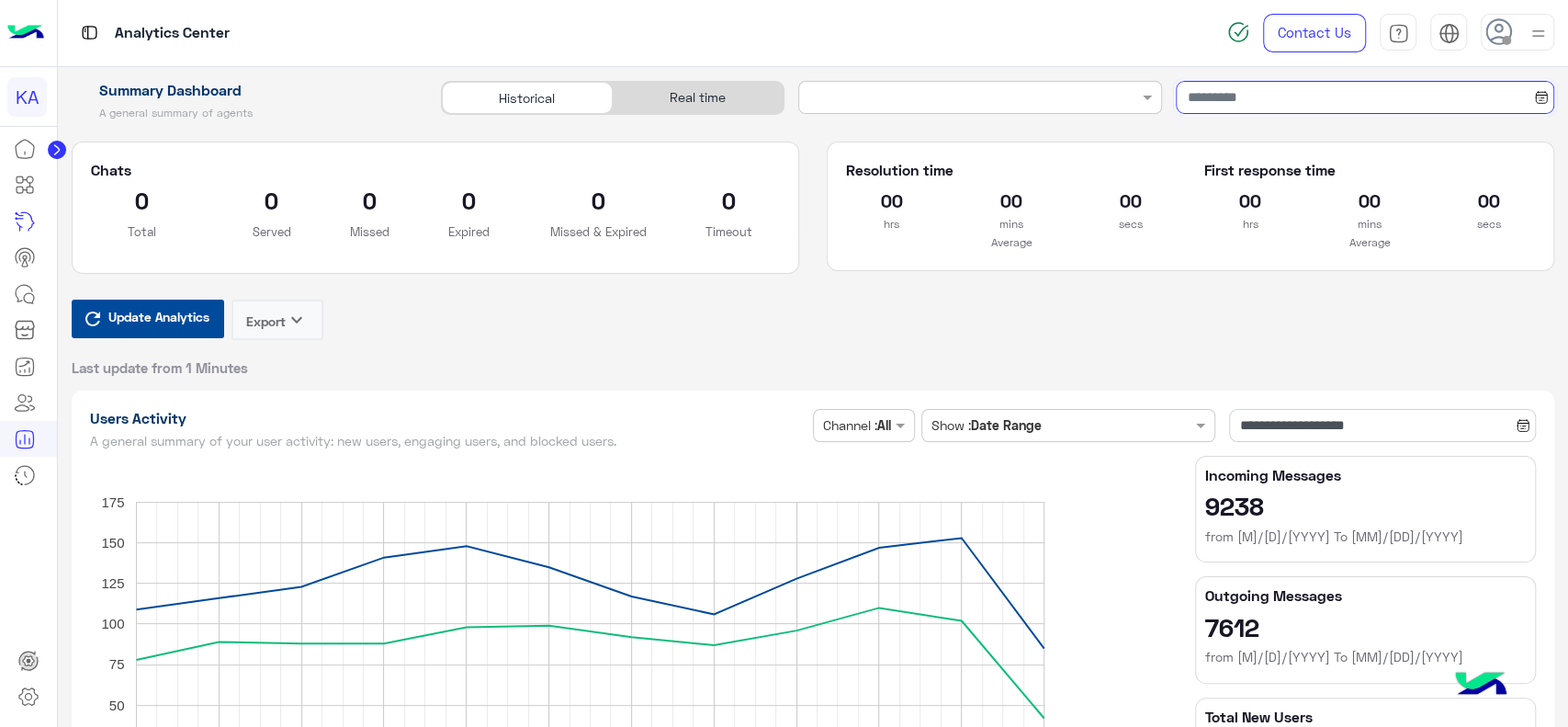 click 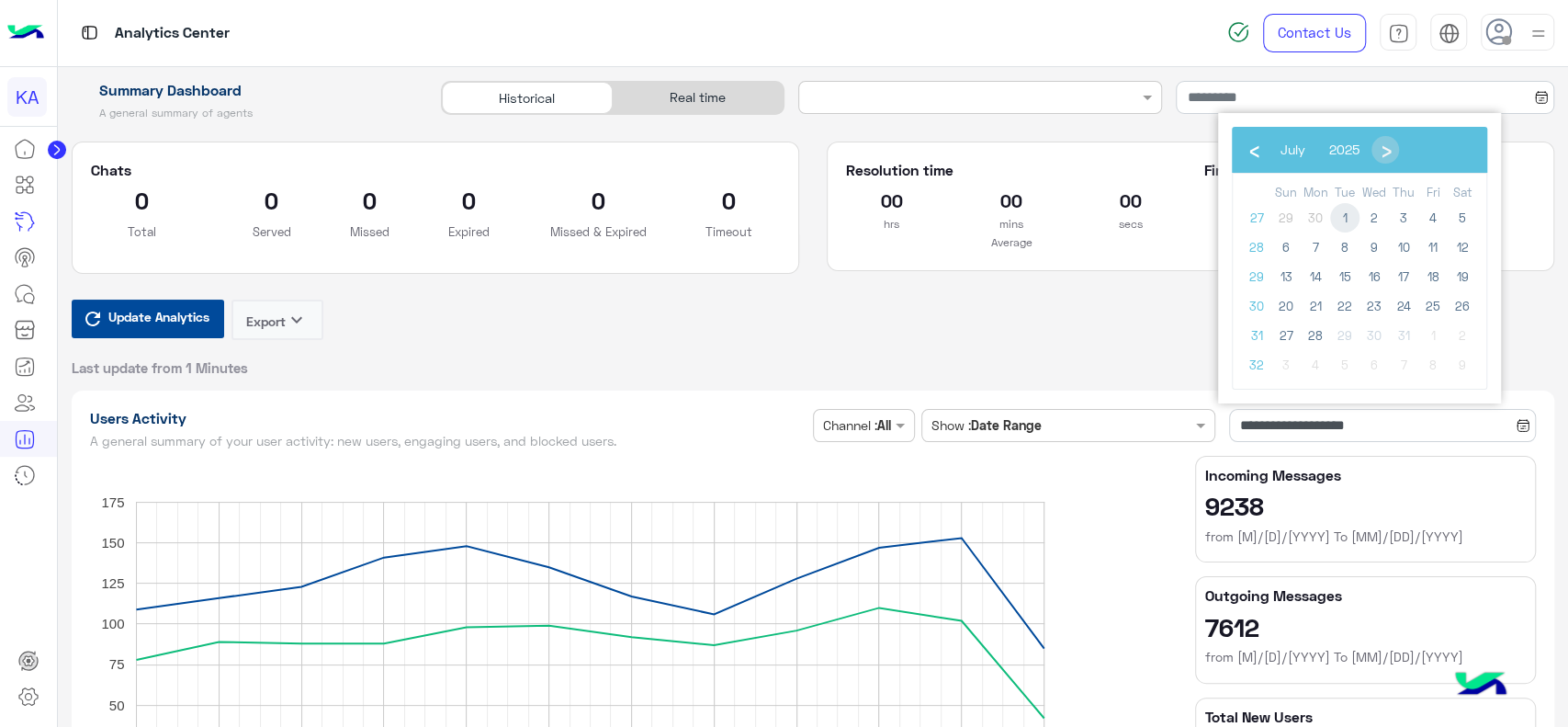 click on "27 29 30 1 2 3 4 5" 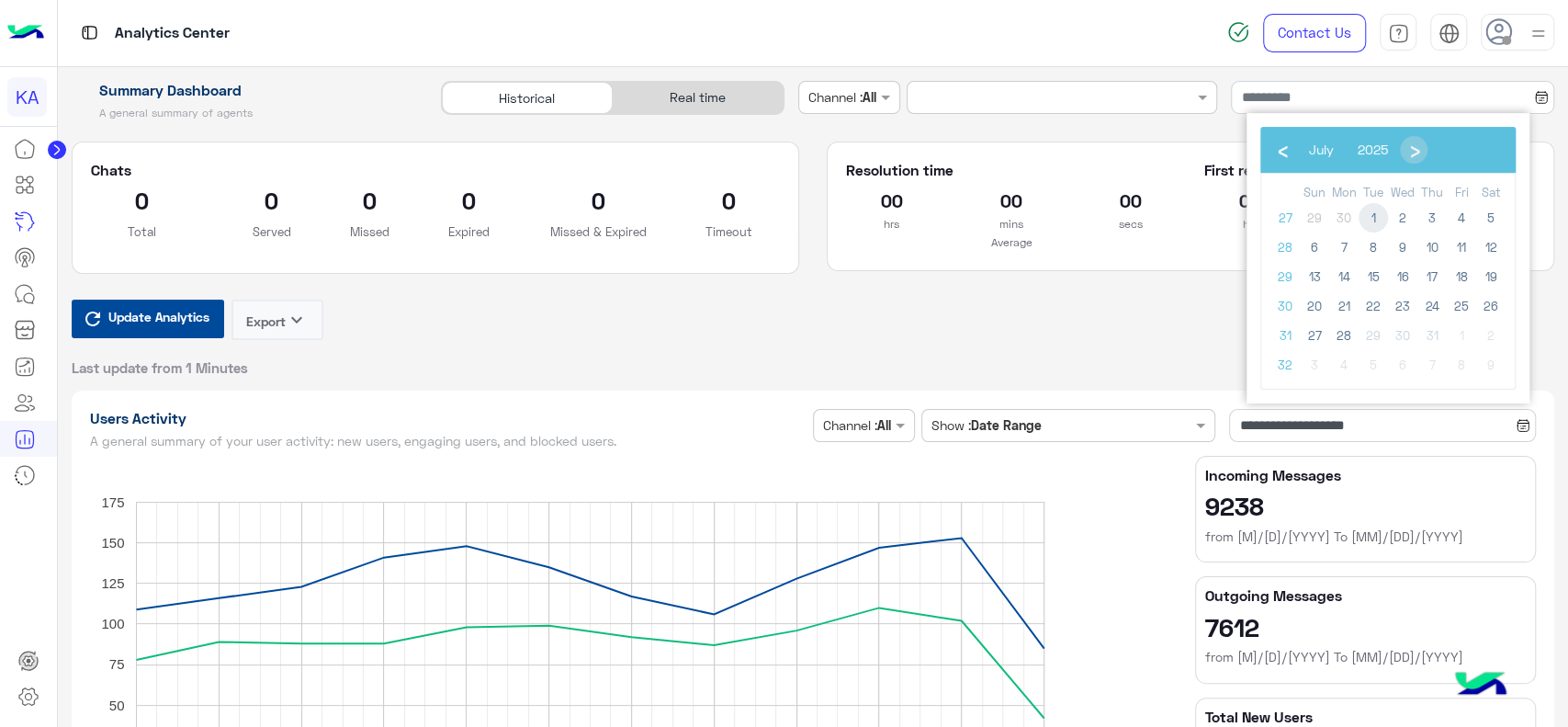 click on "1" 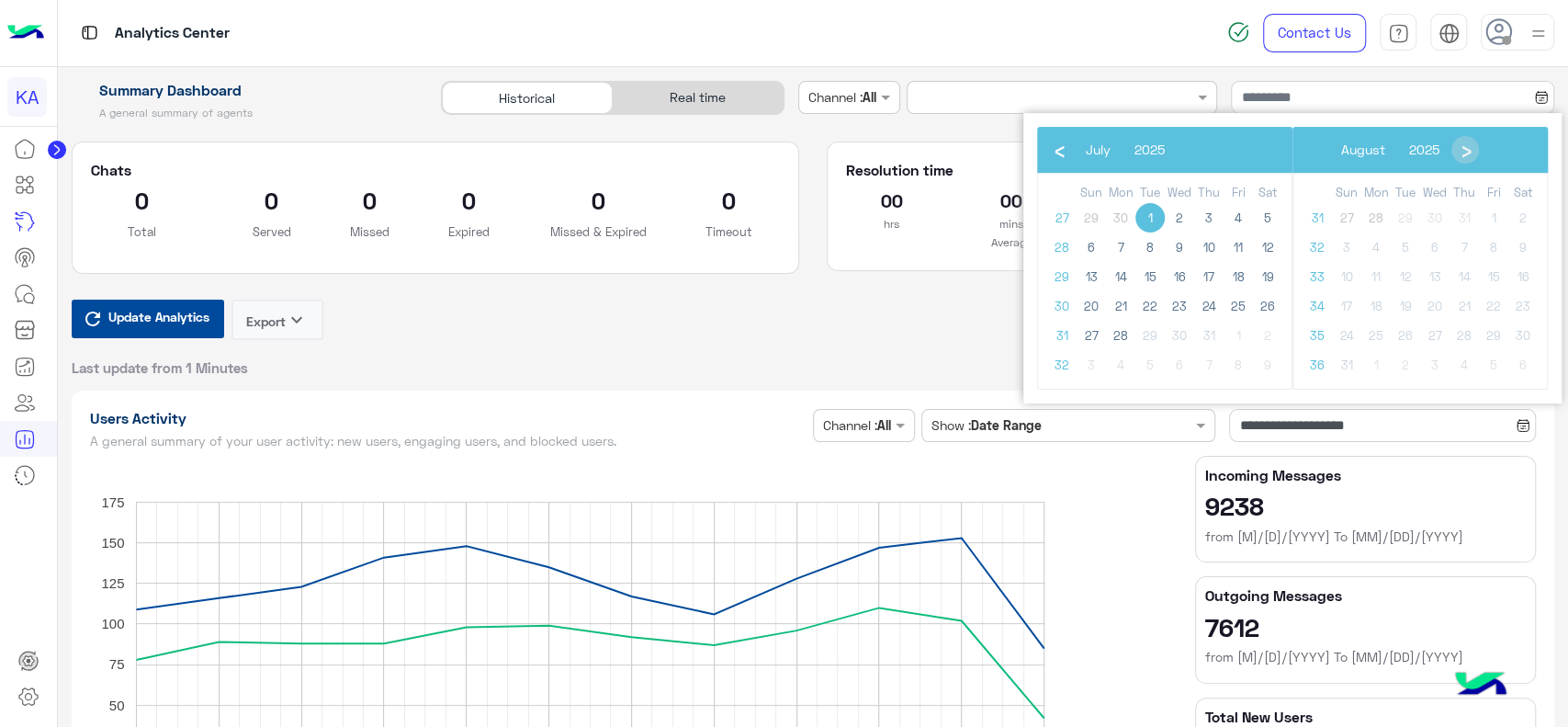 click on "1" 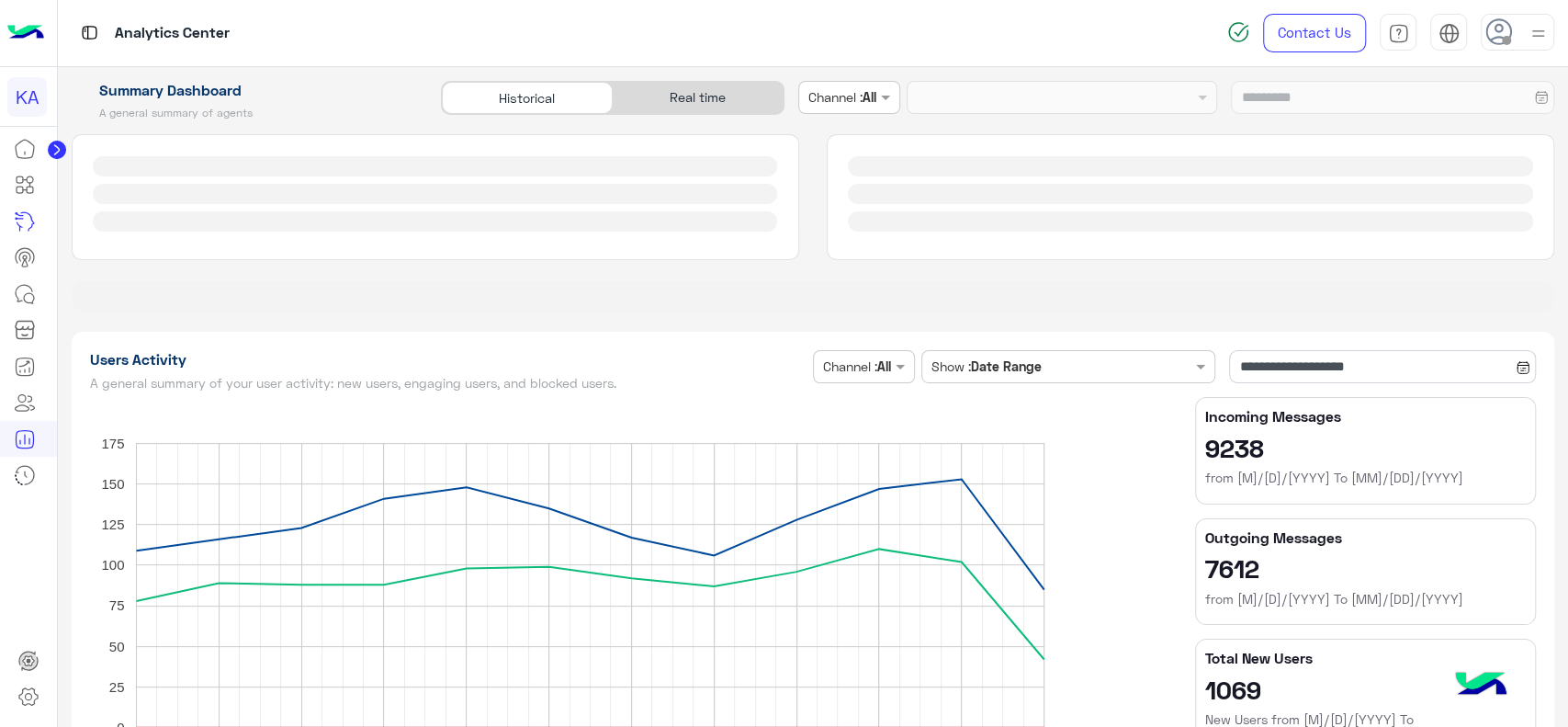 type on "**********" 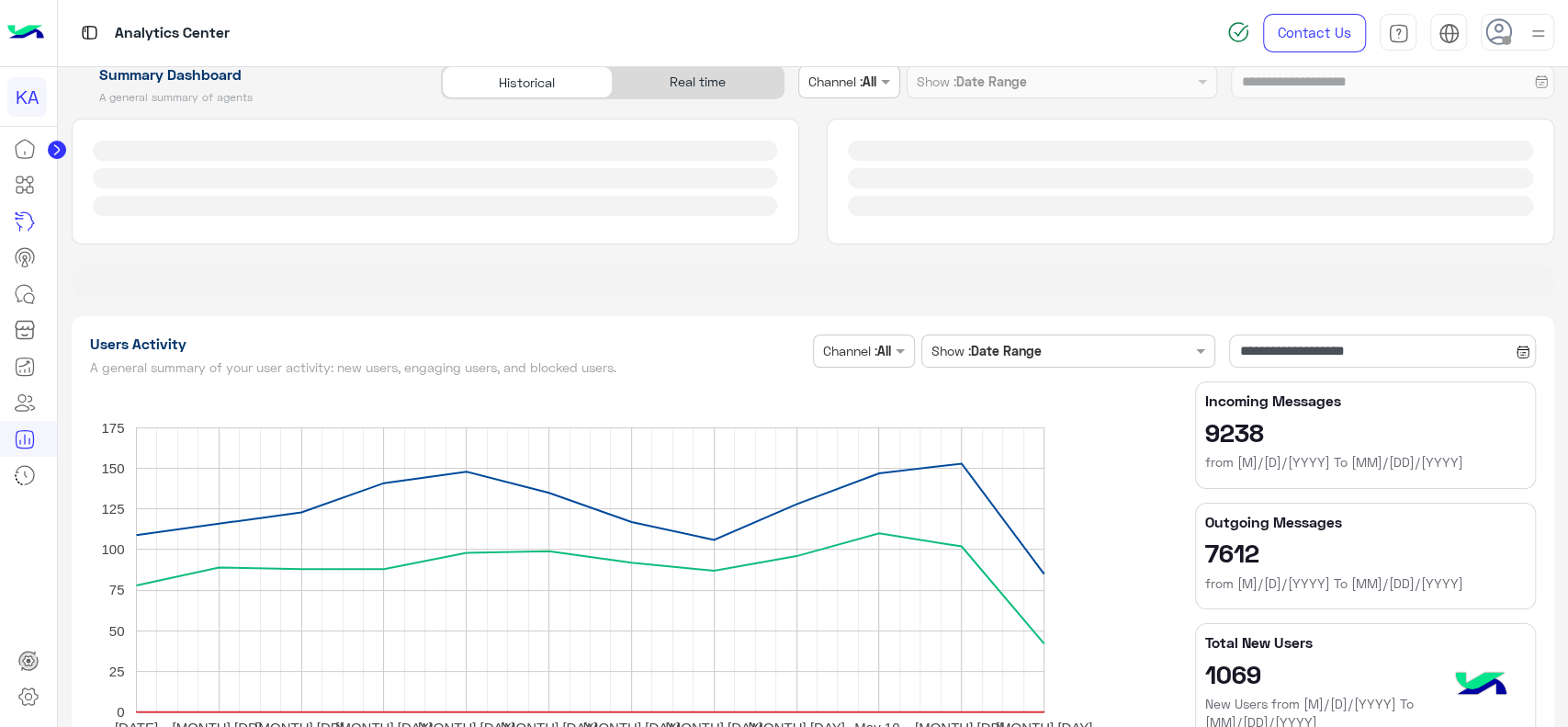 scroll, scrollTop: 0, scrollLeft: 0, axis: both 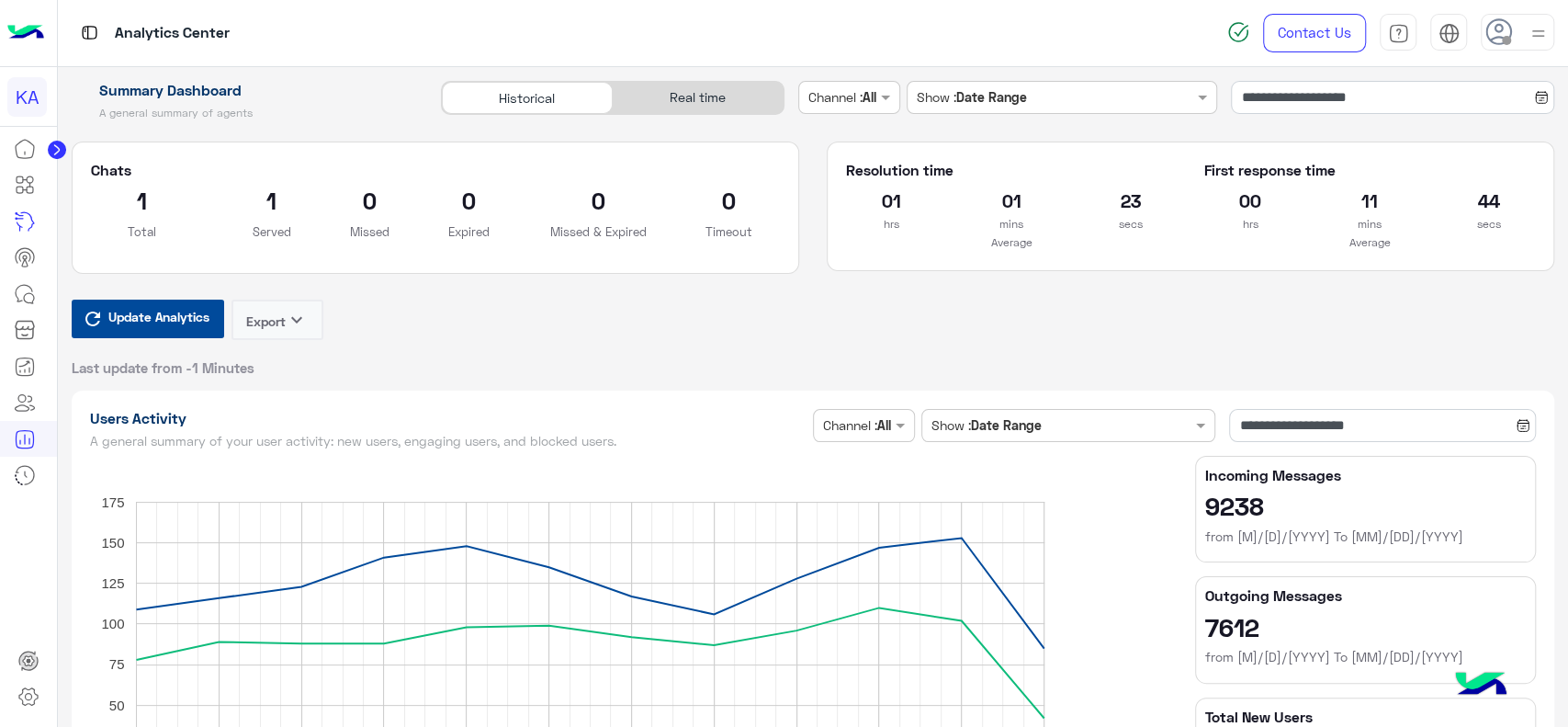 click on "Real time" 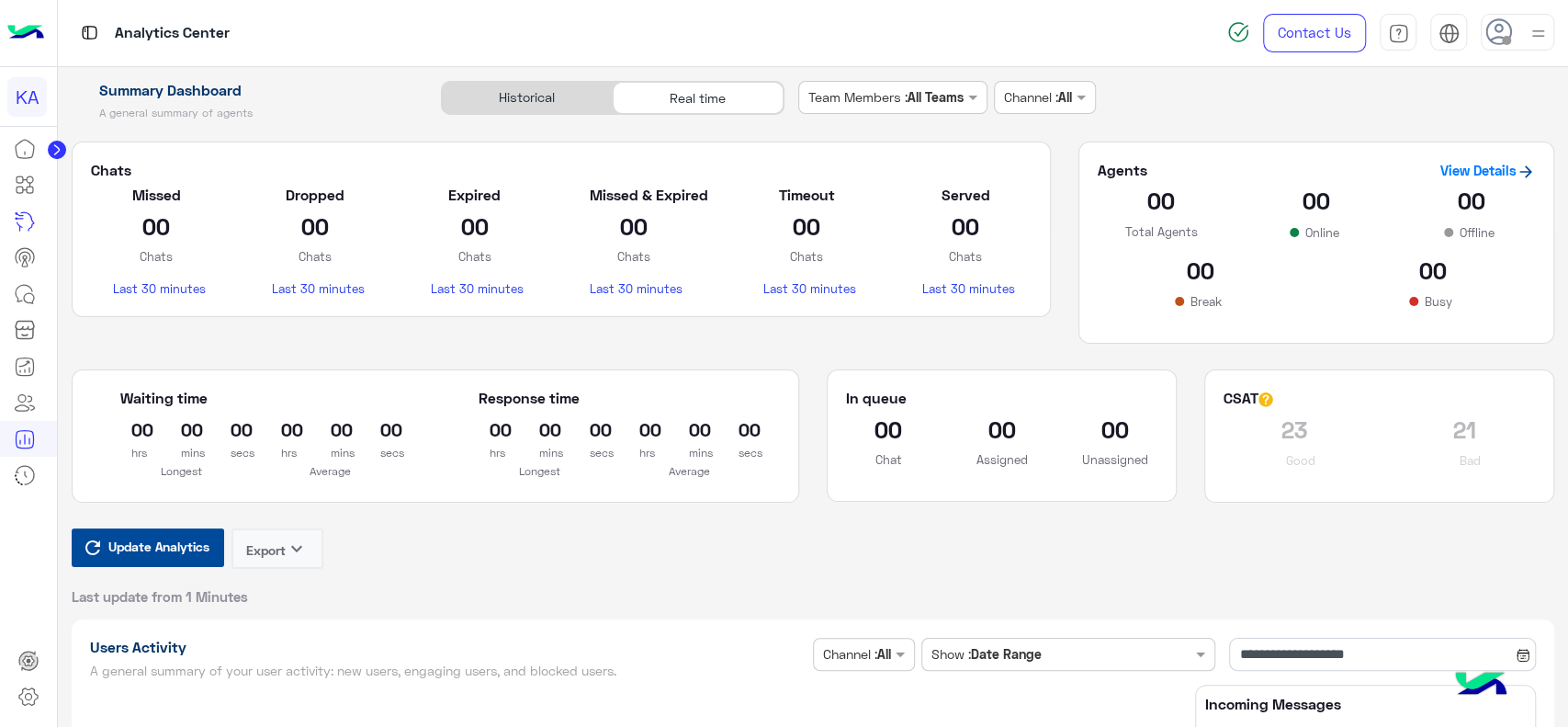 click on "00" 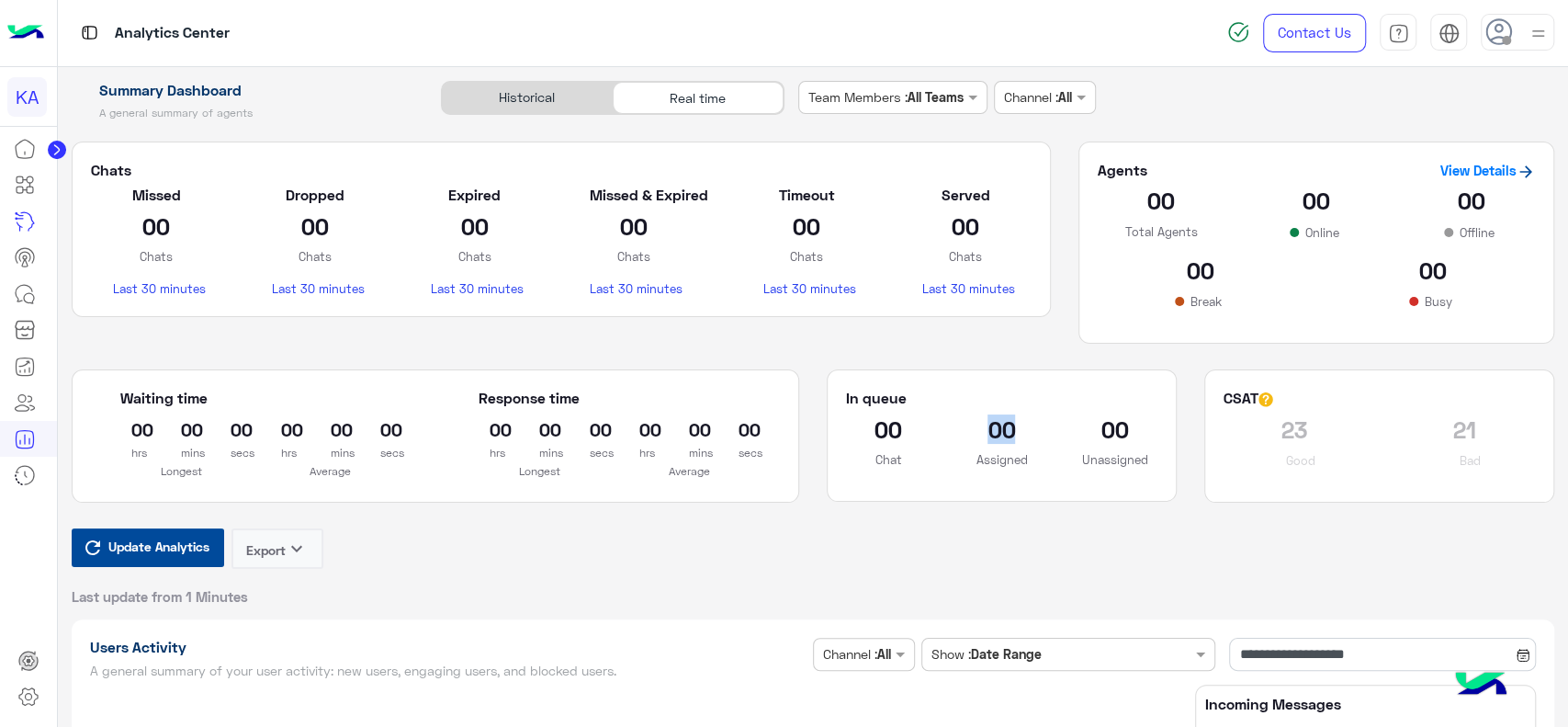 click on "00" 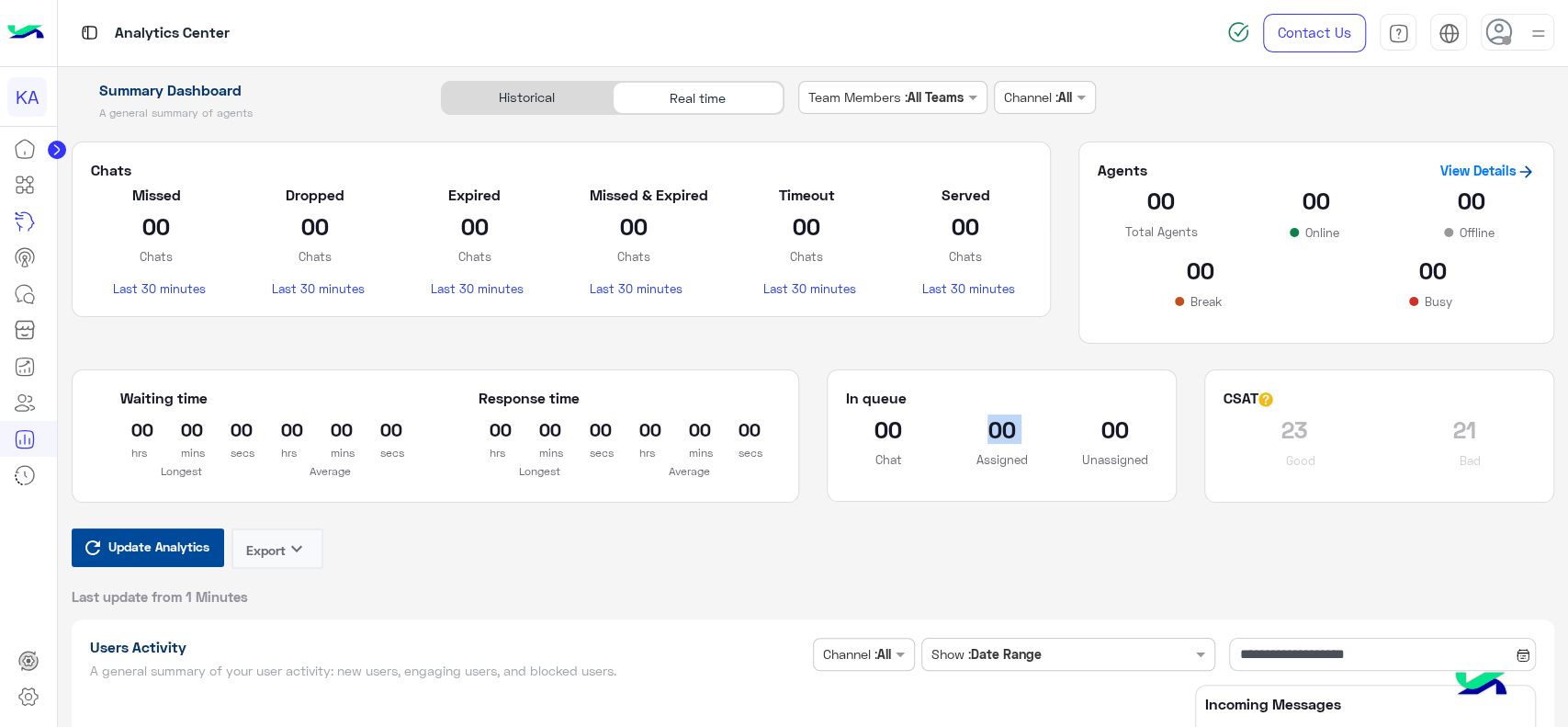 click on "00" 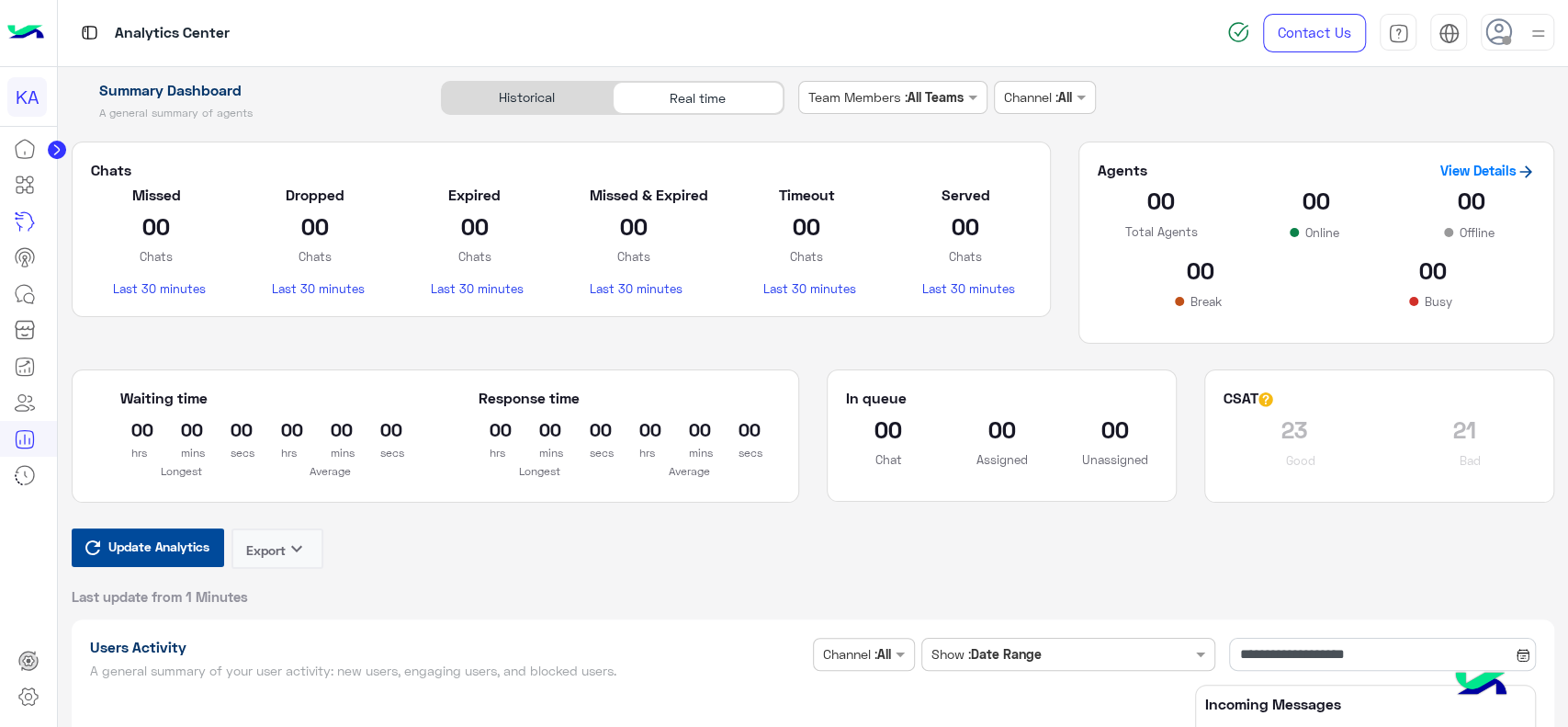 click on "00" 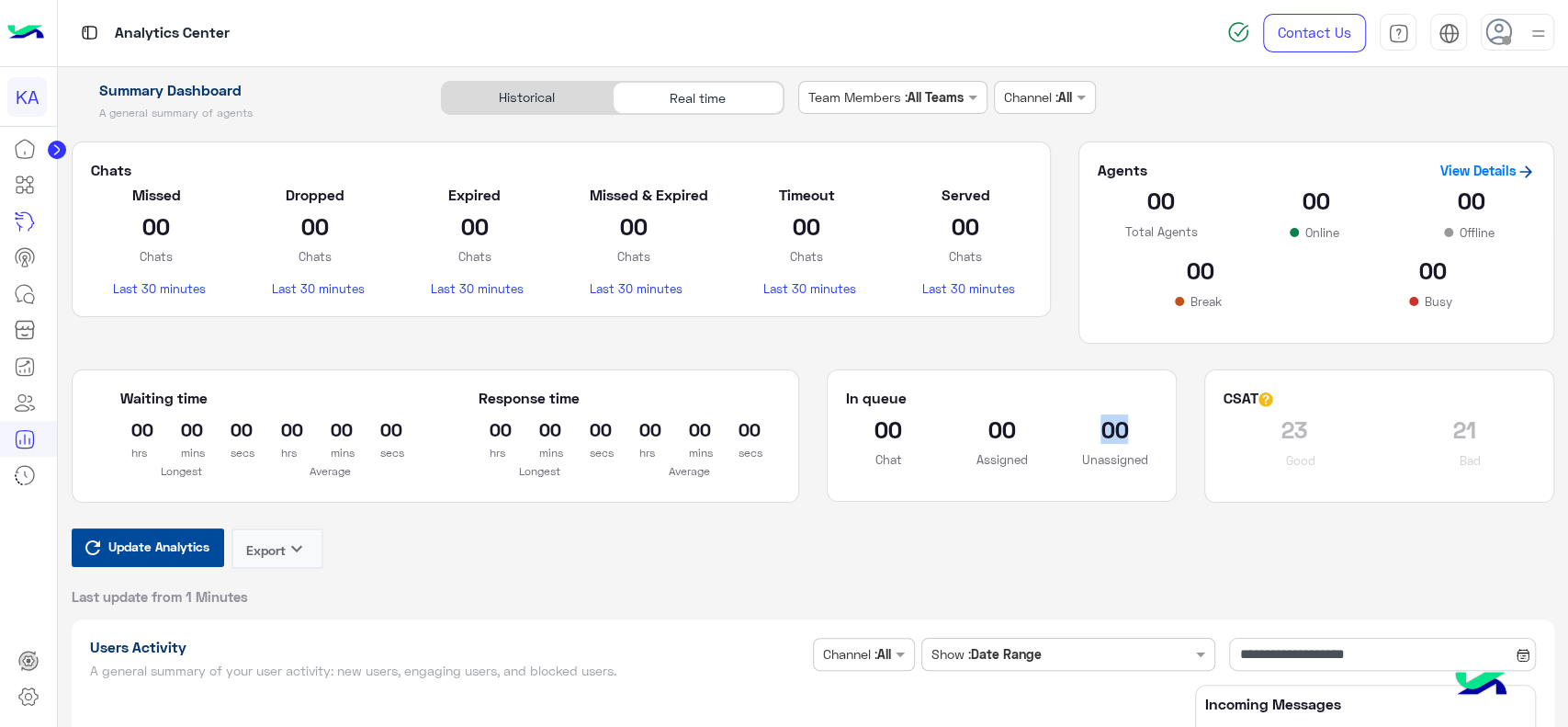 click on "00" 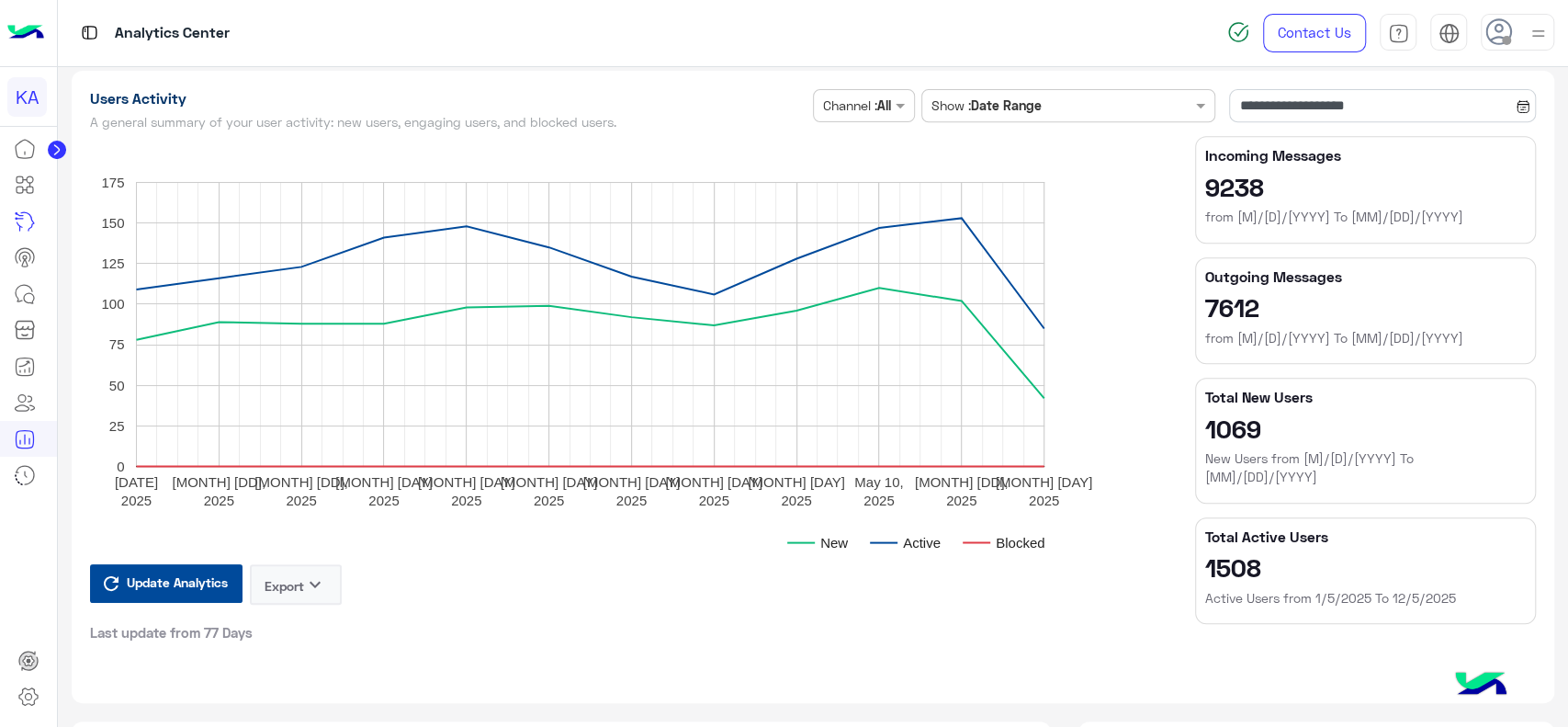 scroll, scrollTop: 462, scrollLeft: 0, axis: vertical 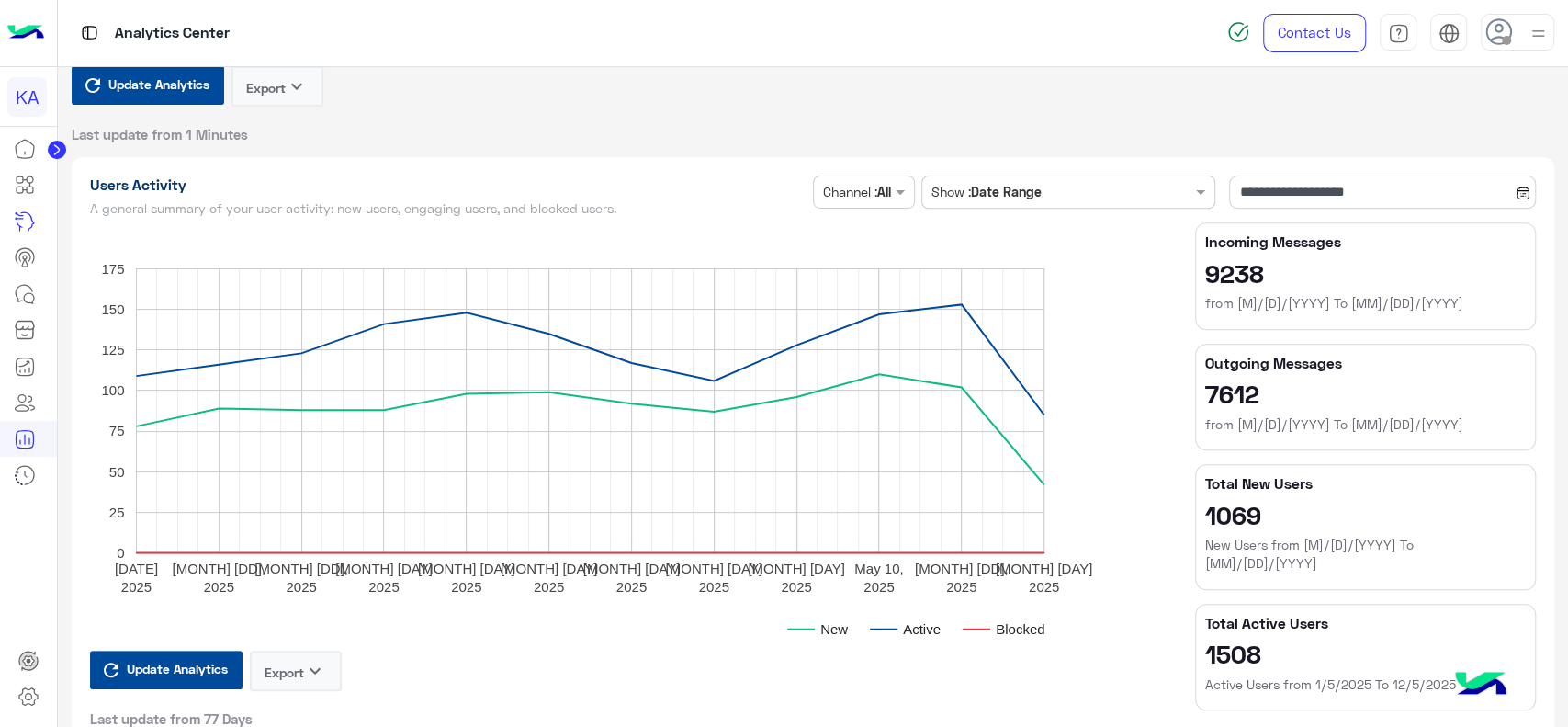 click 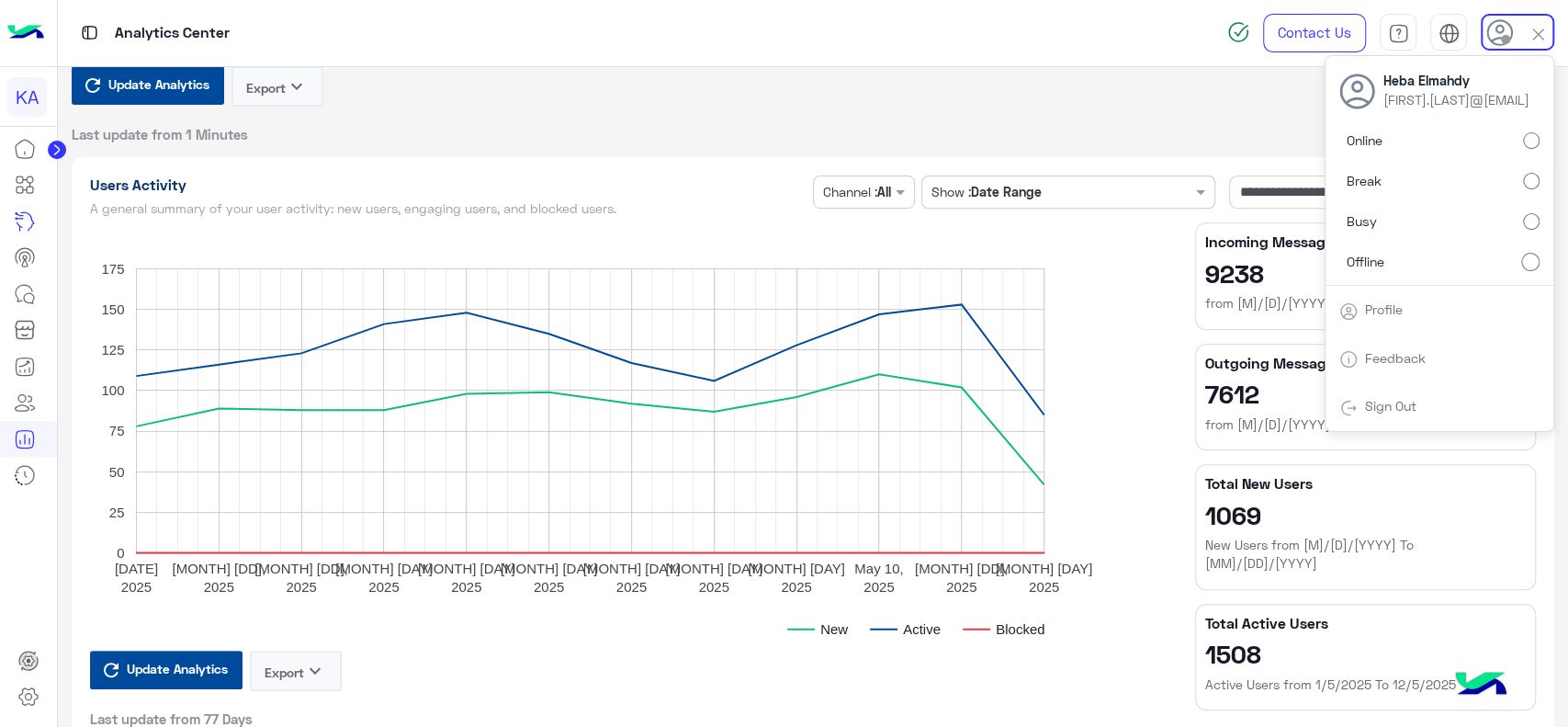 click on "Update Analytics  Export   keyboard_arrow_down Last update from 1 Minutes" 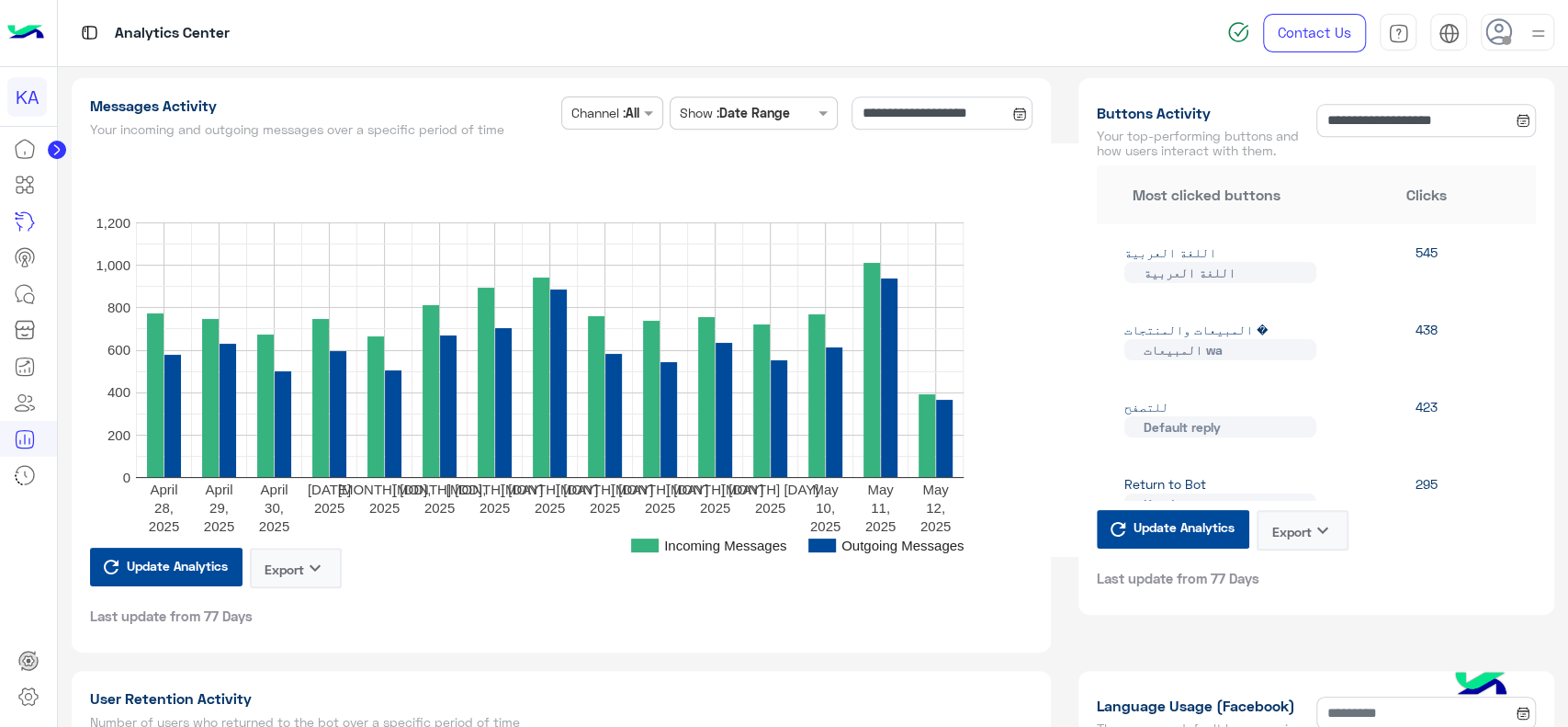scroll, scrollTop: 1193, scrollLeft: 0, axis: vertical 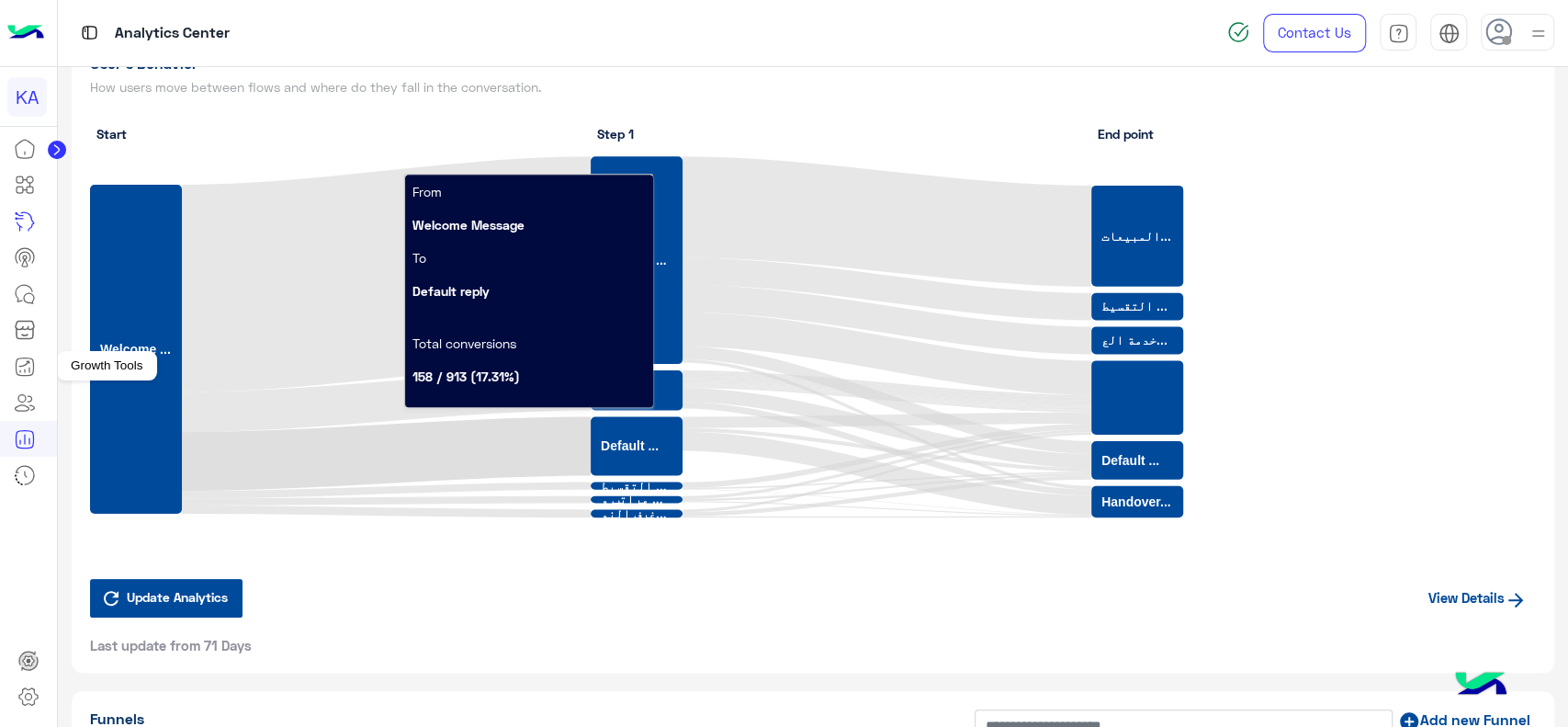 click 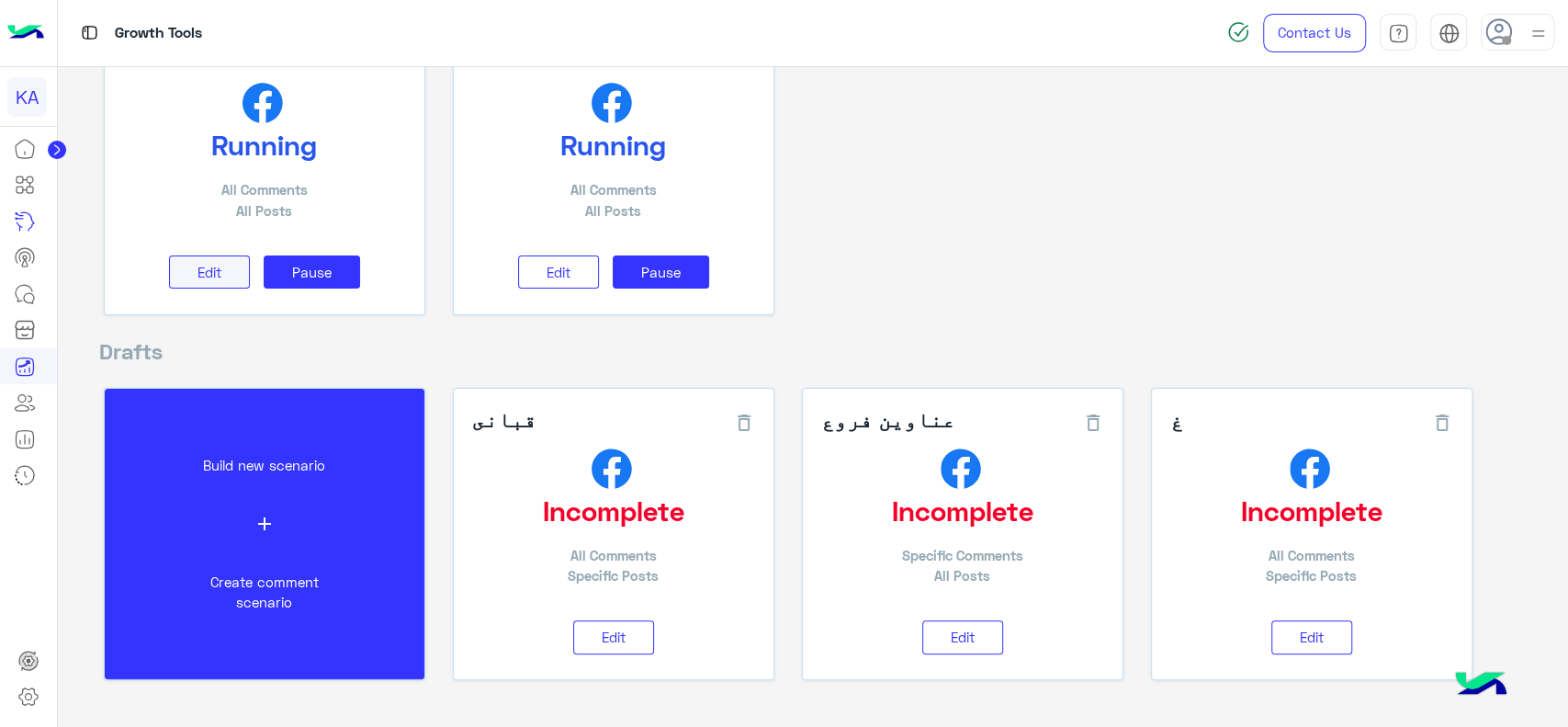 scroll, scrollTop: 114, scrollLeft: 0, axis: vertical 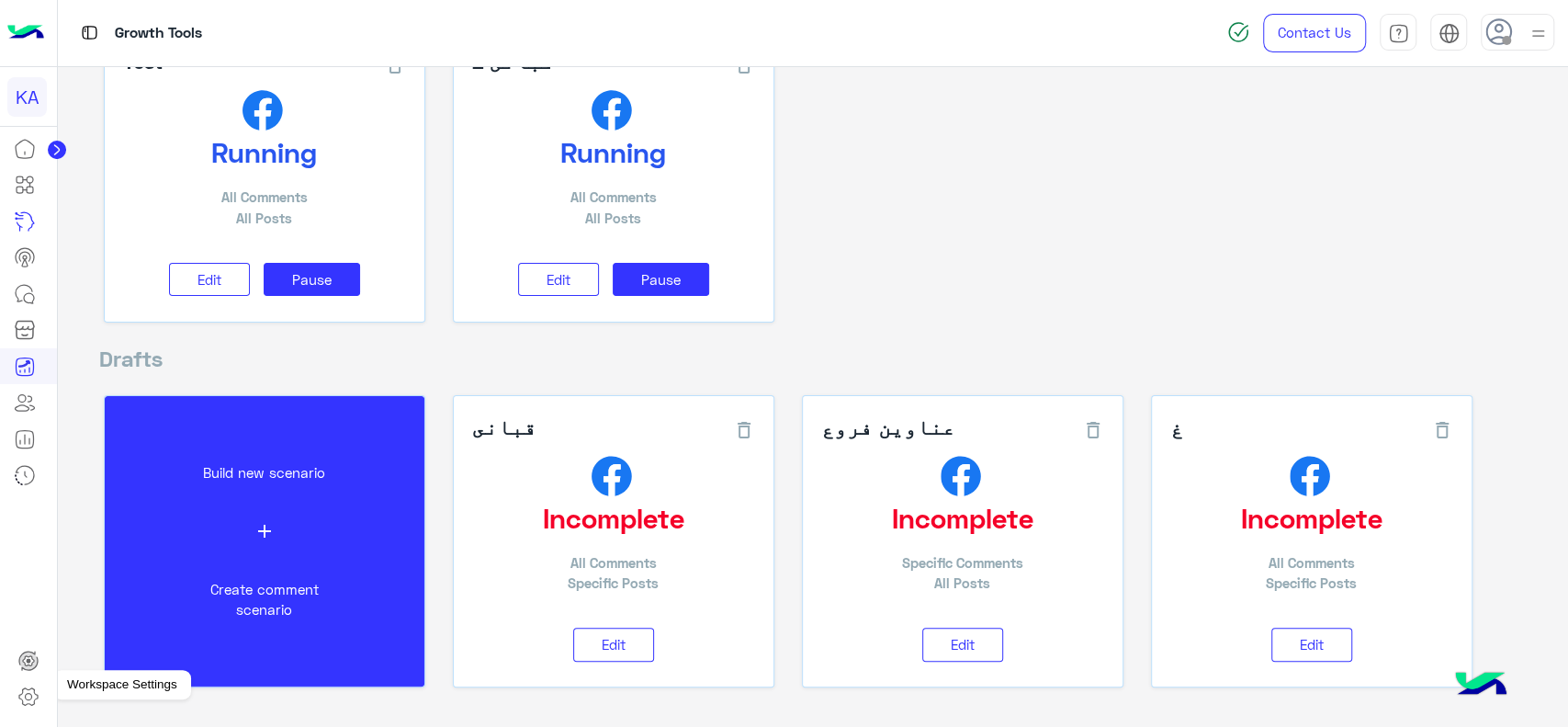 click 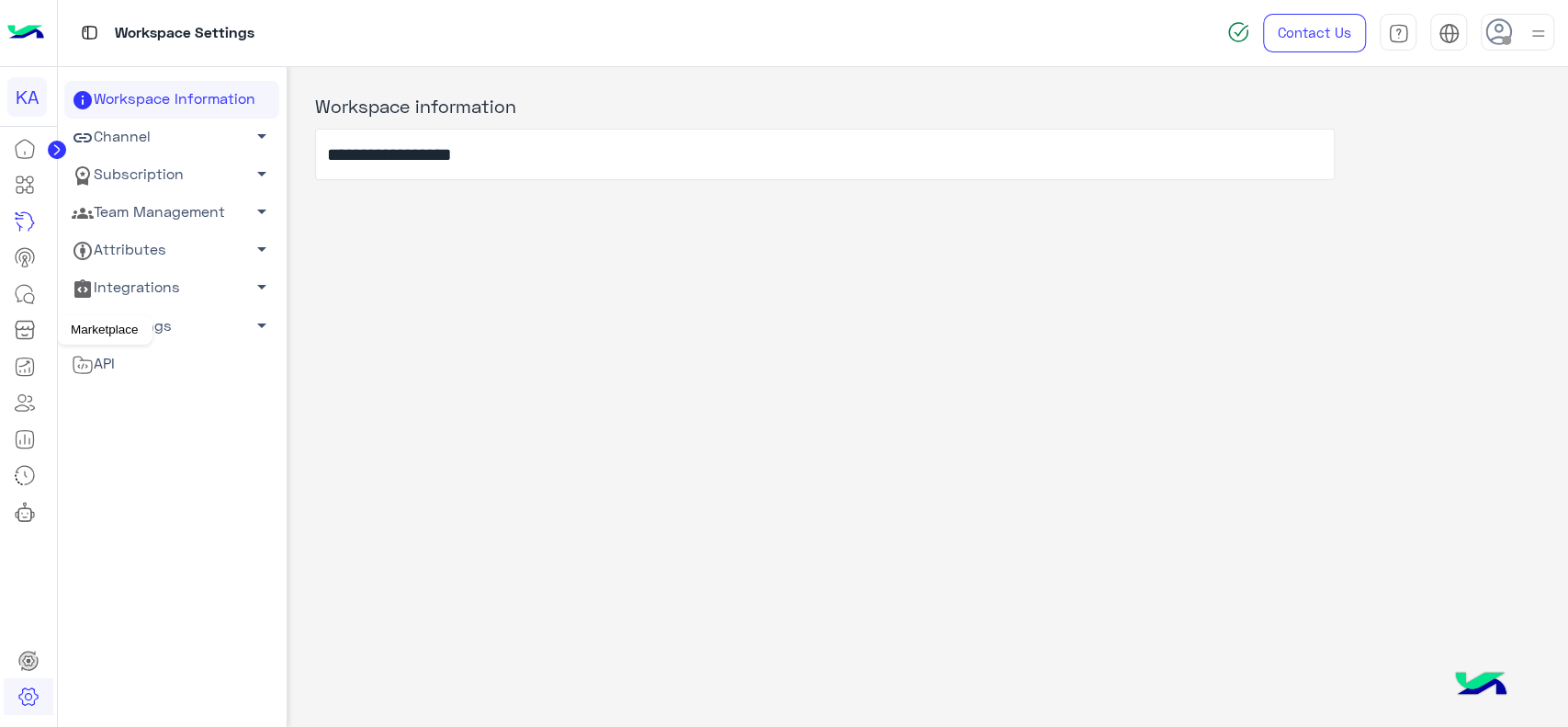 click 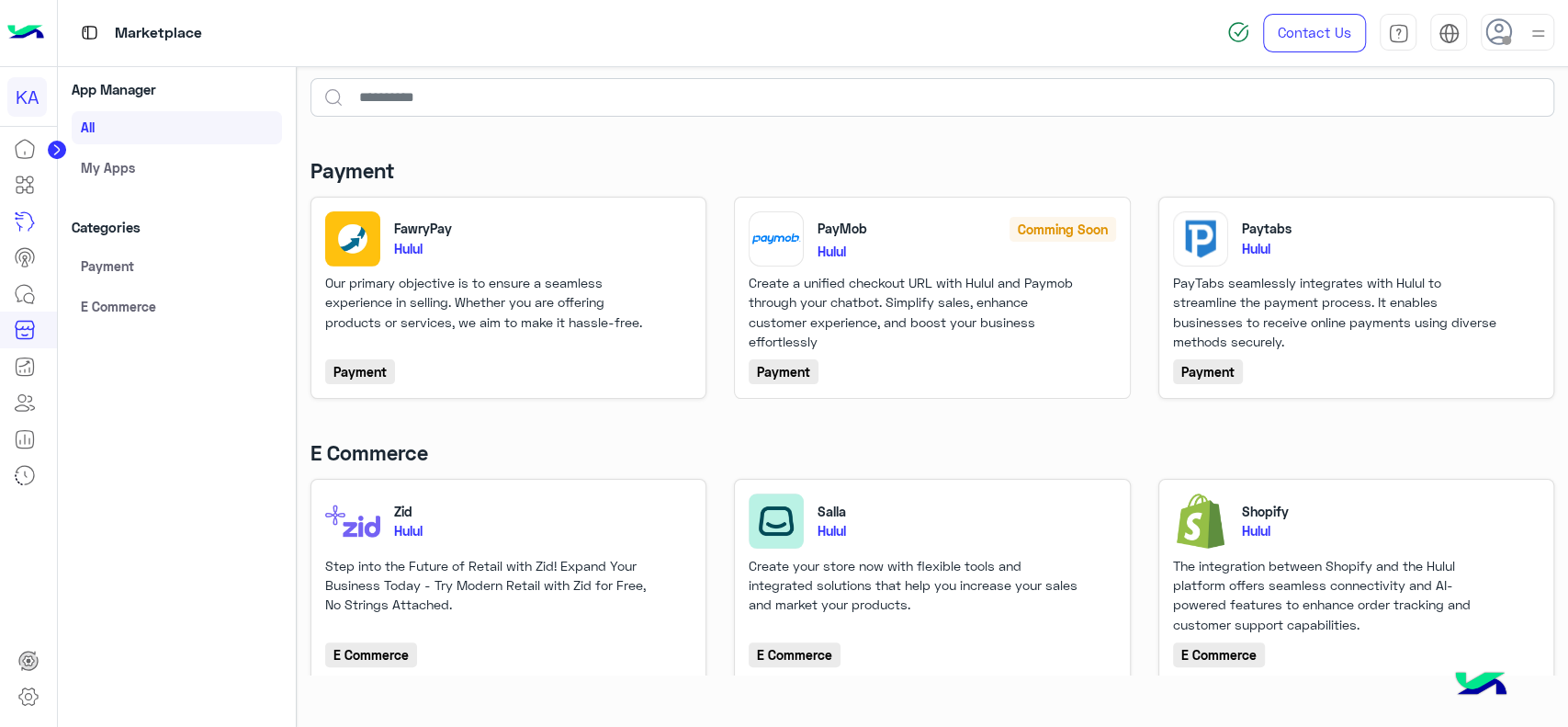 scroll, scrollTop: 5, scrollLeft: 0, axis: vertical 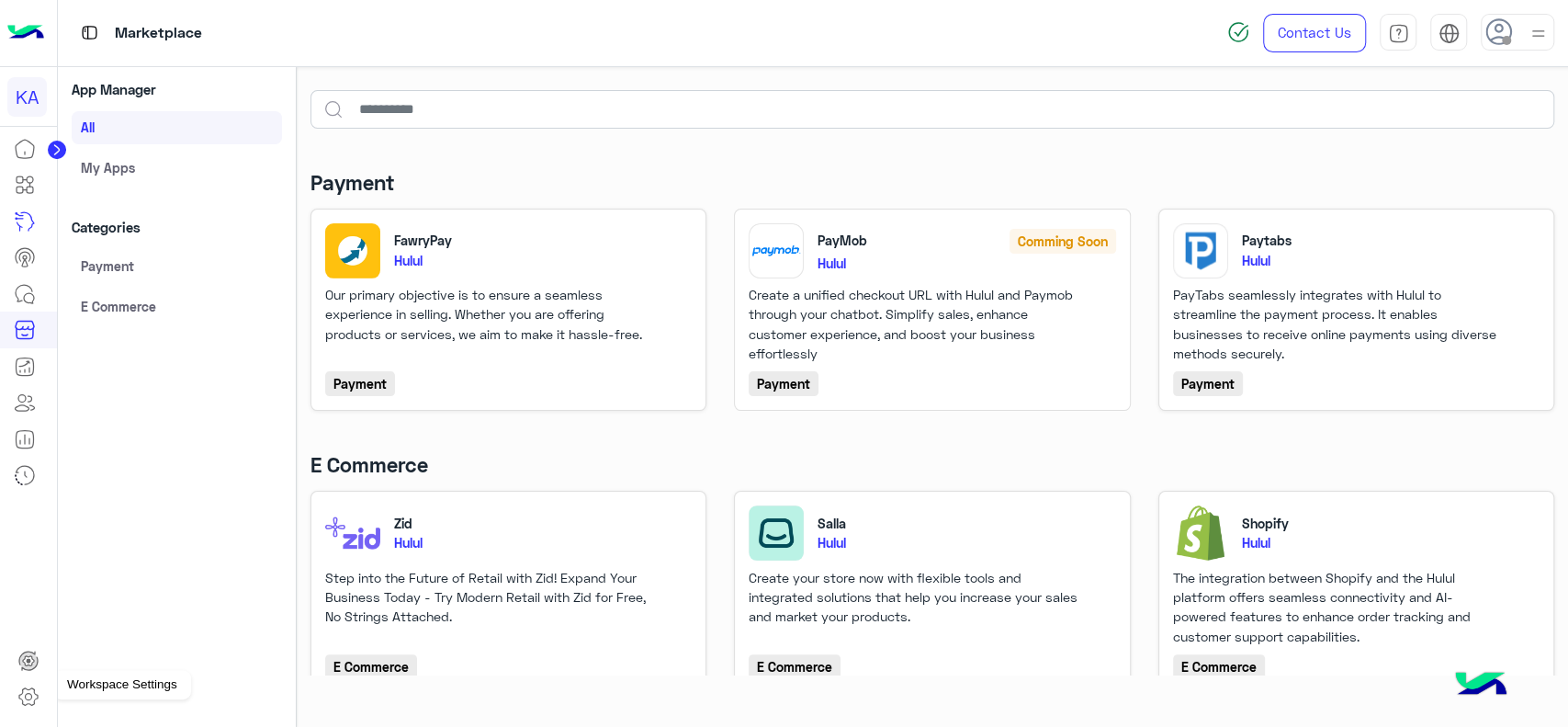 click 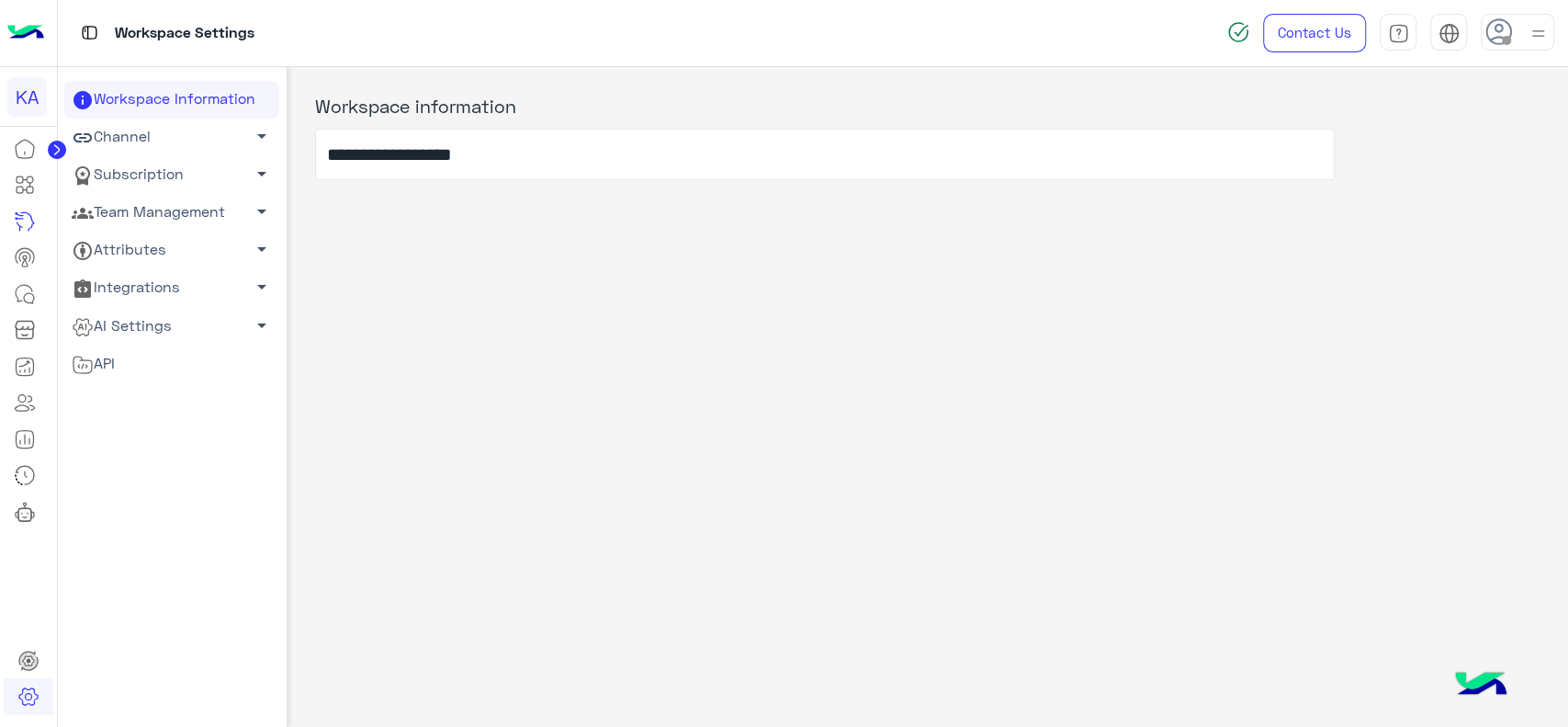 click on "**********" 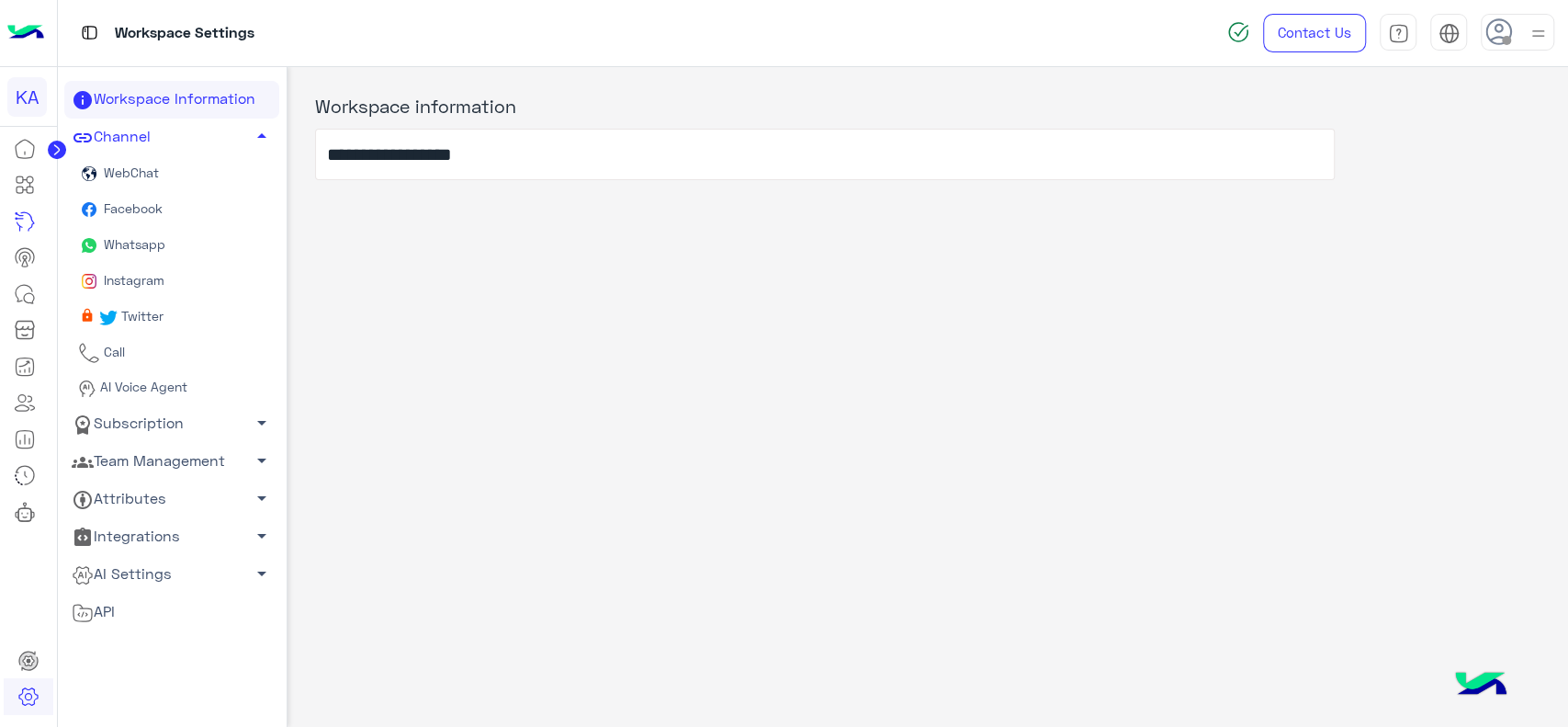 click on "Subscription   arrow_drop_down" 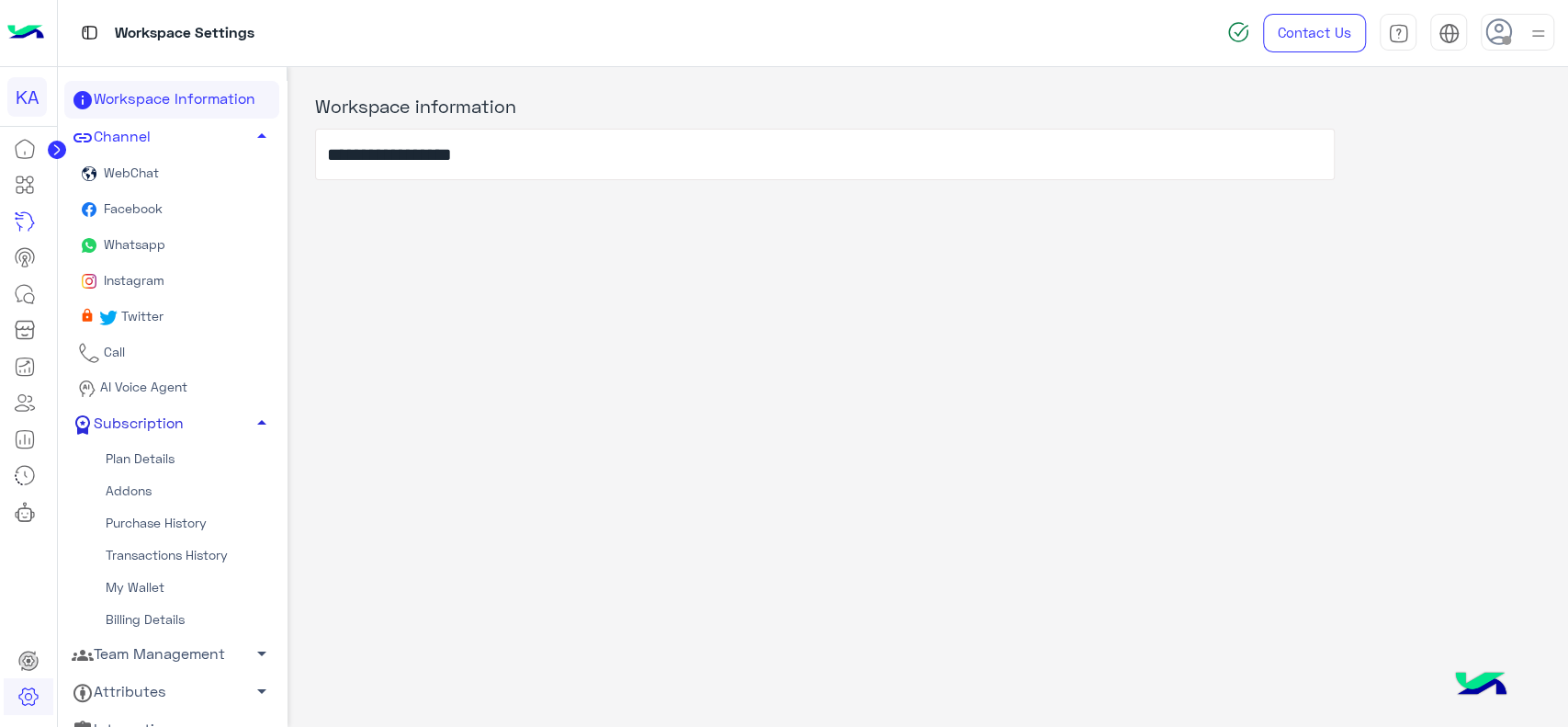 scroll, scrollTop: 97, scrollLeft: 0, axis: vertical 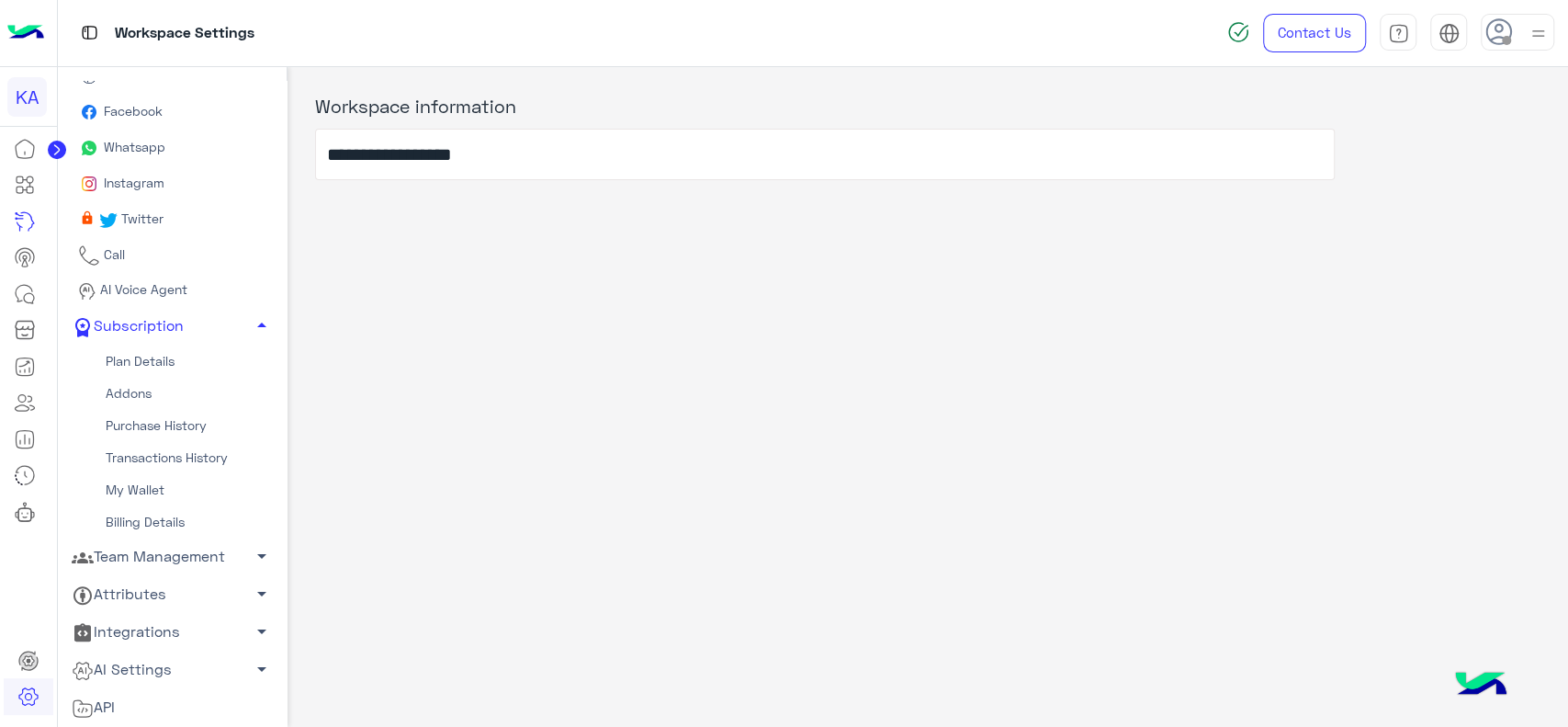 click on "Purchase History" 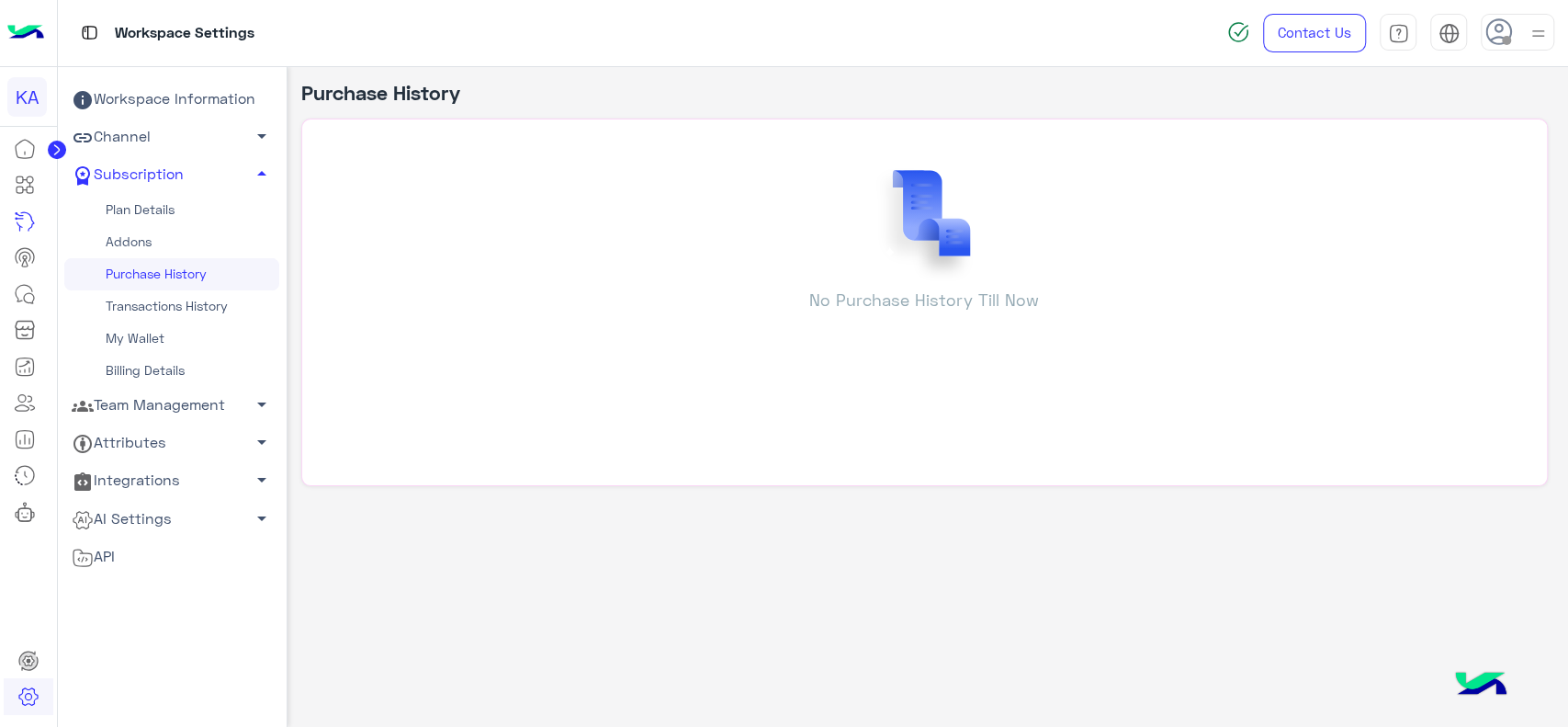 scroll, scrollTop: 0, scrollLeft: 0, axis: both 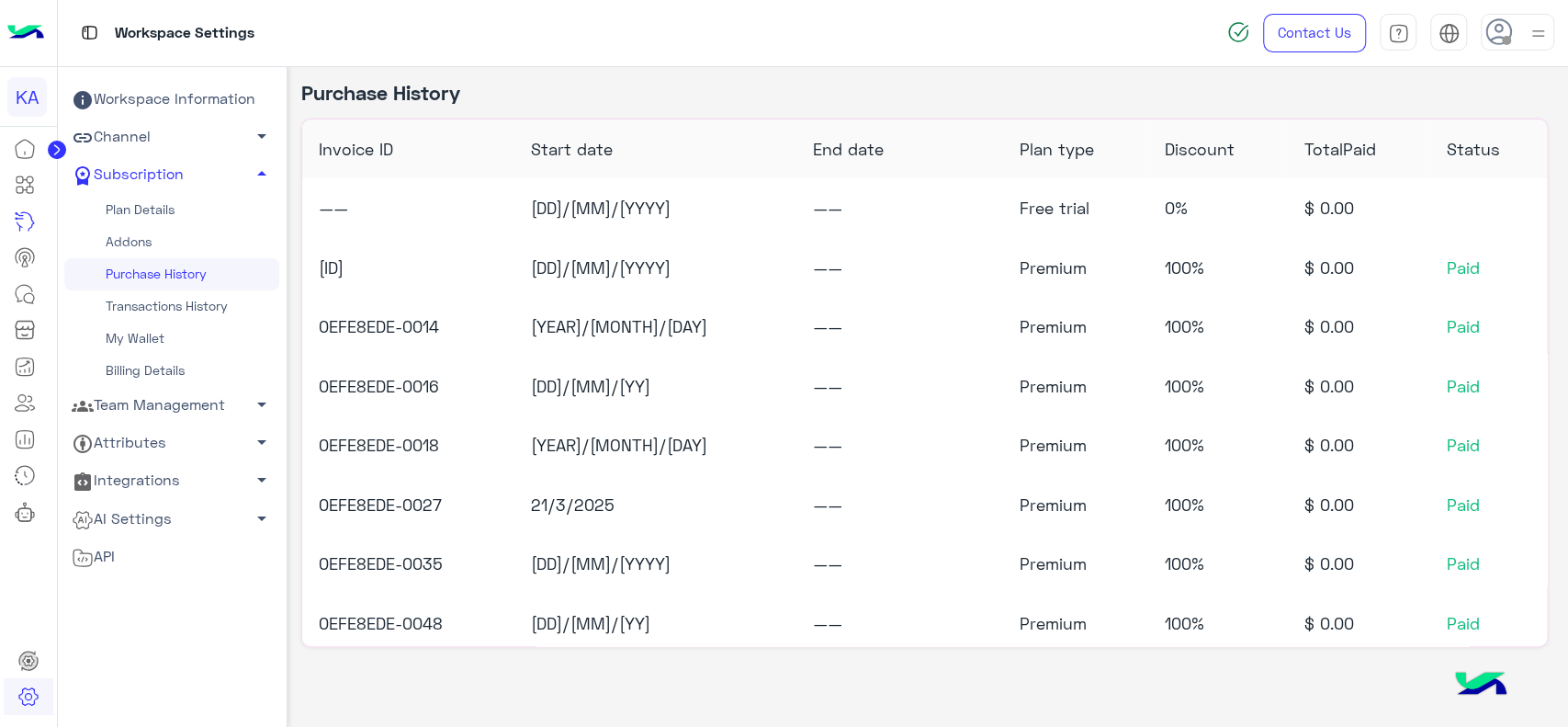 click on "Transactions History" 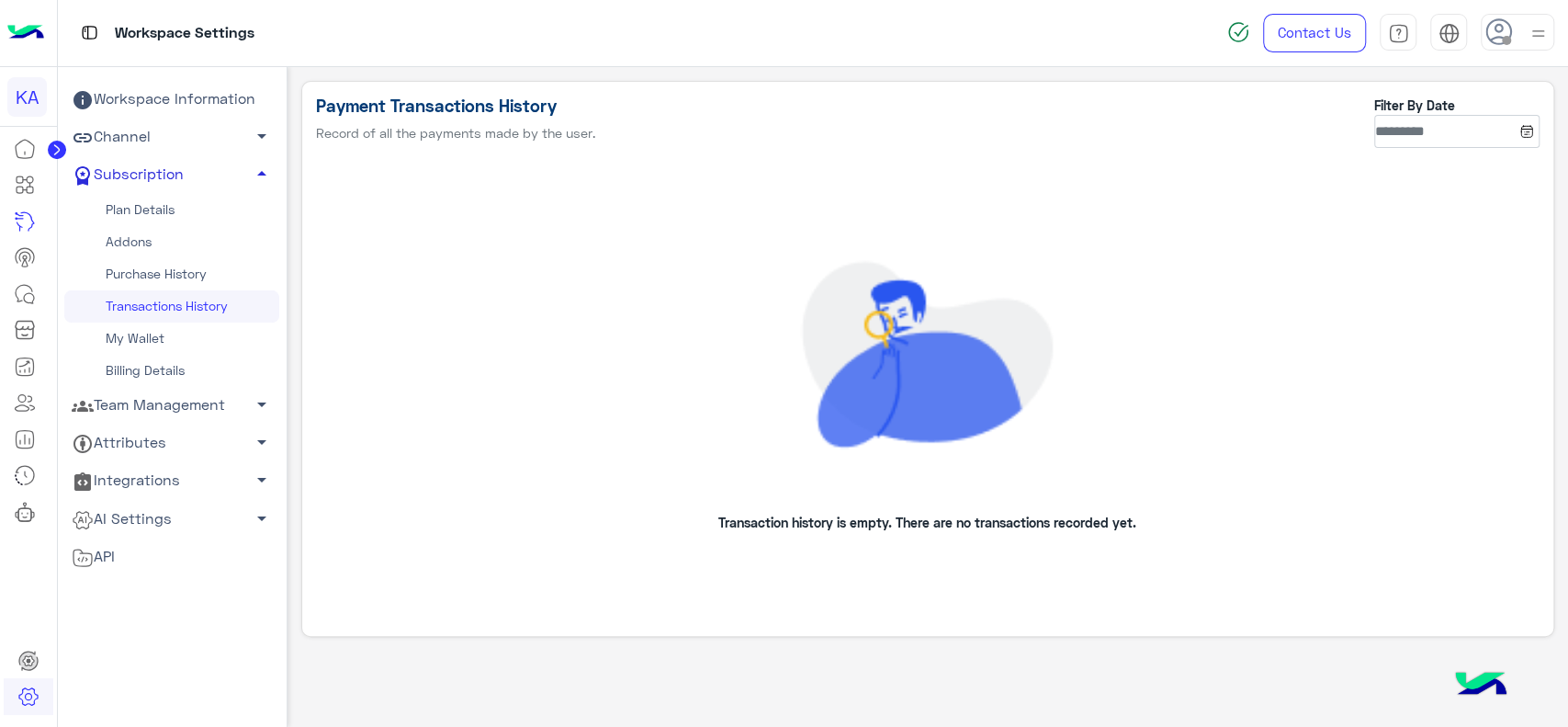 click on "Subscription   arrow_drop_up" 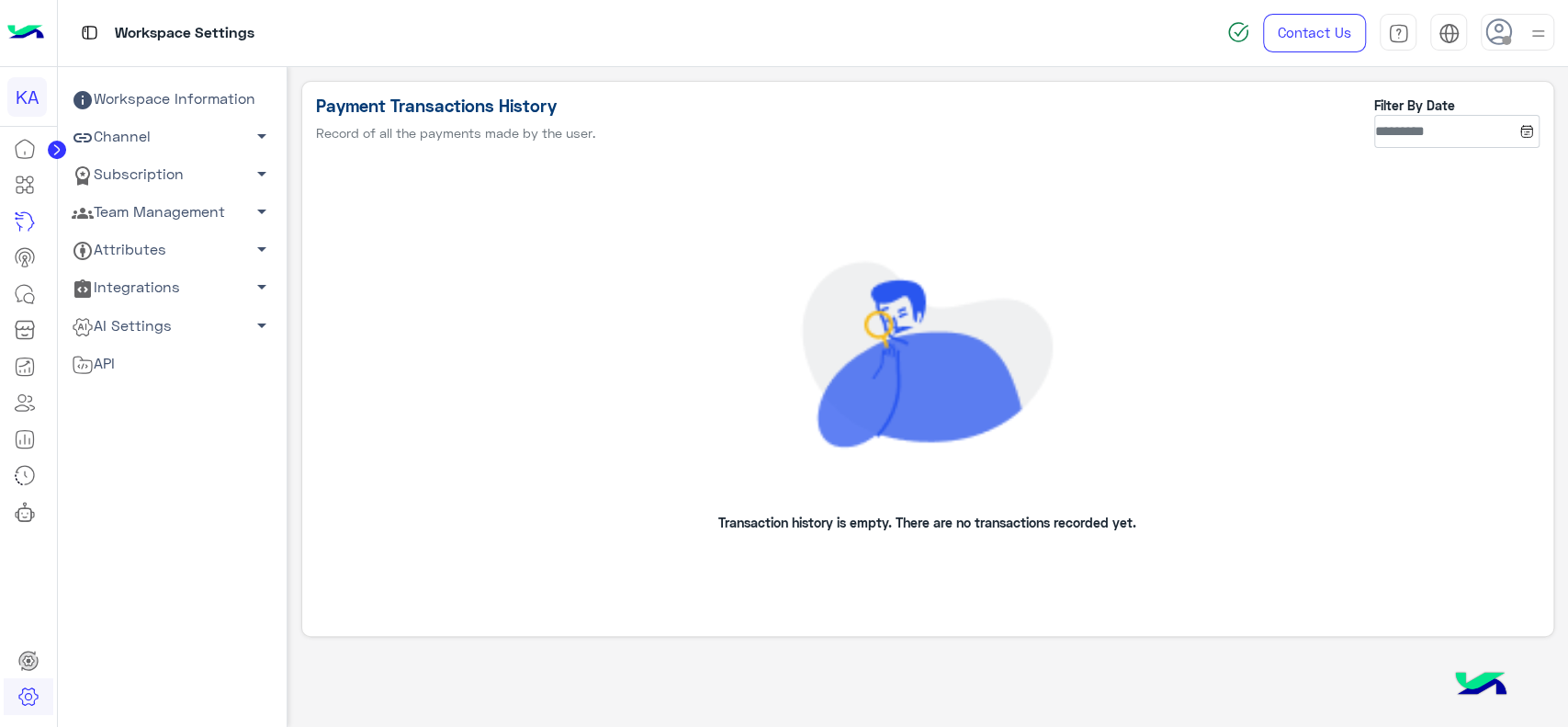 click on "Channel   arrow_drop_down" 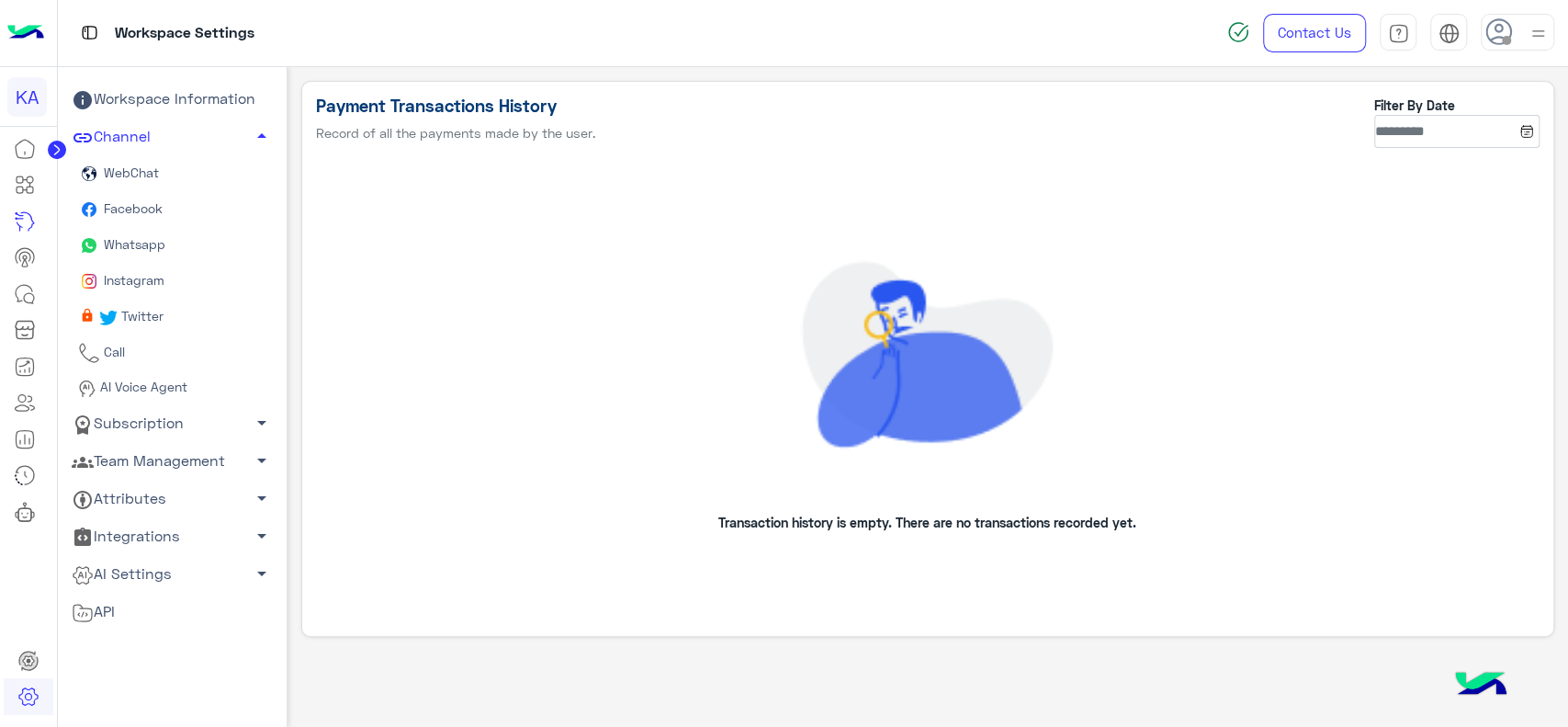 click on "Subscription   arrow_drop_down" 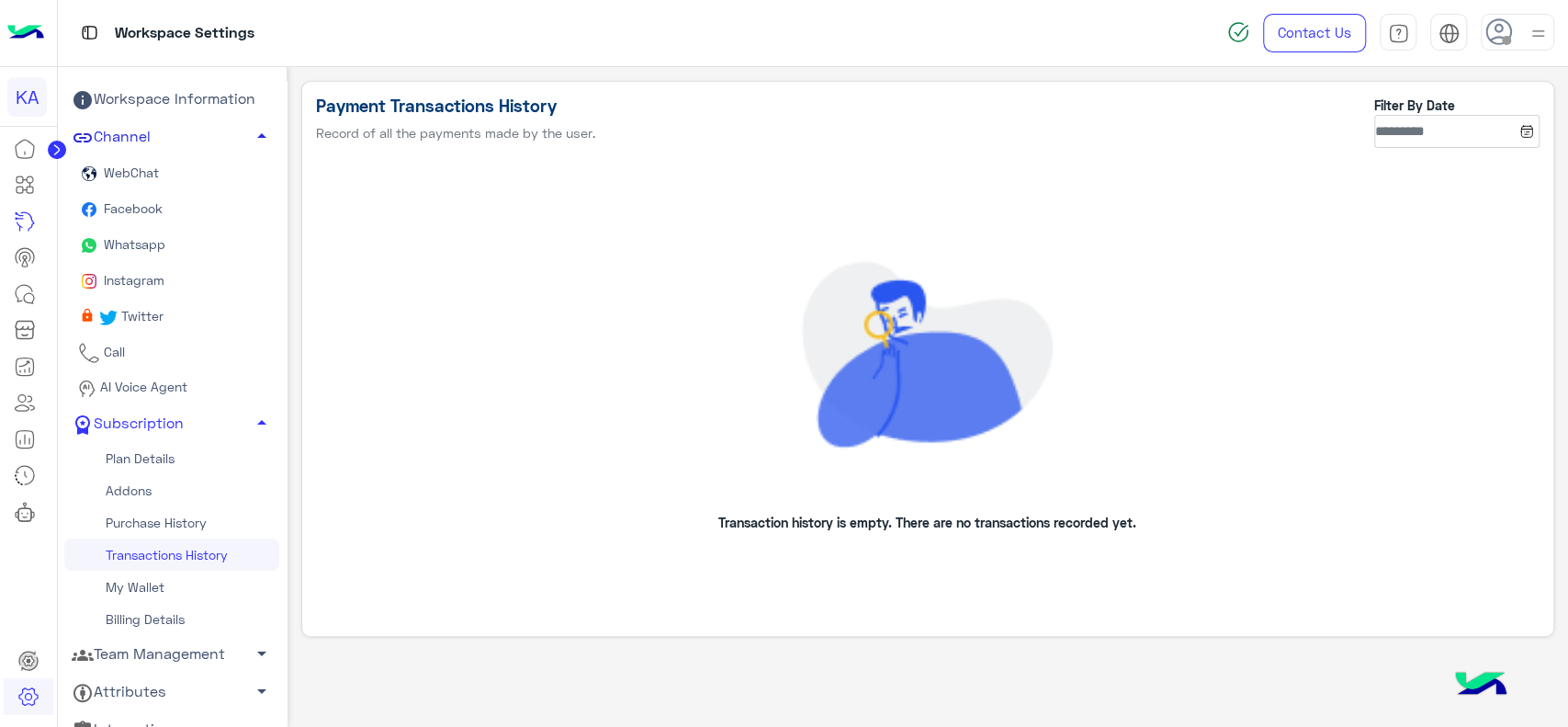 click on "Channel   arrow_drop_up" 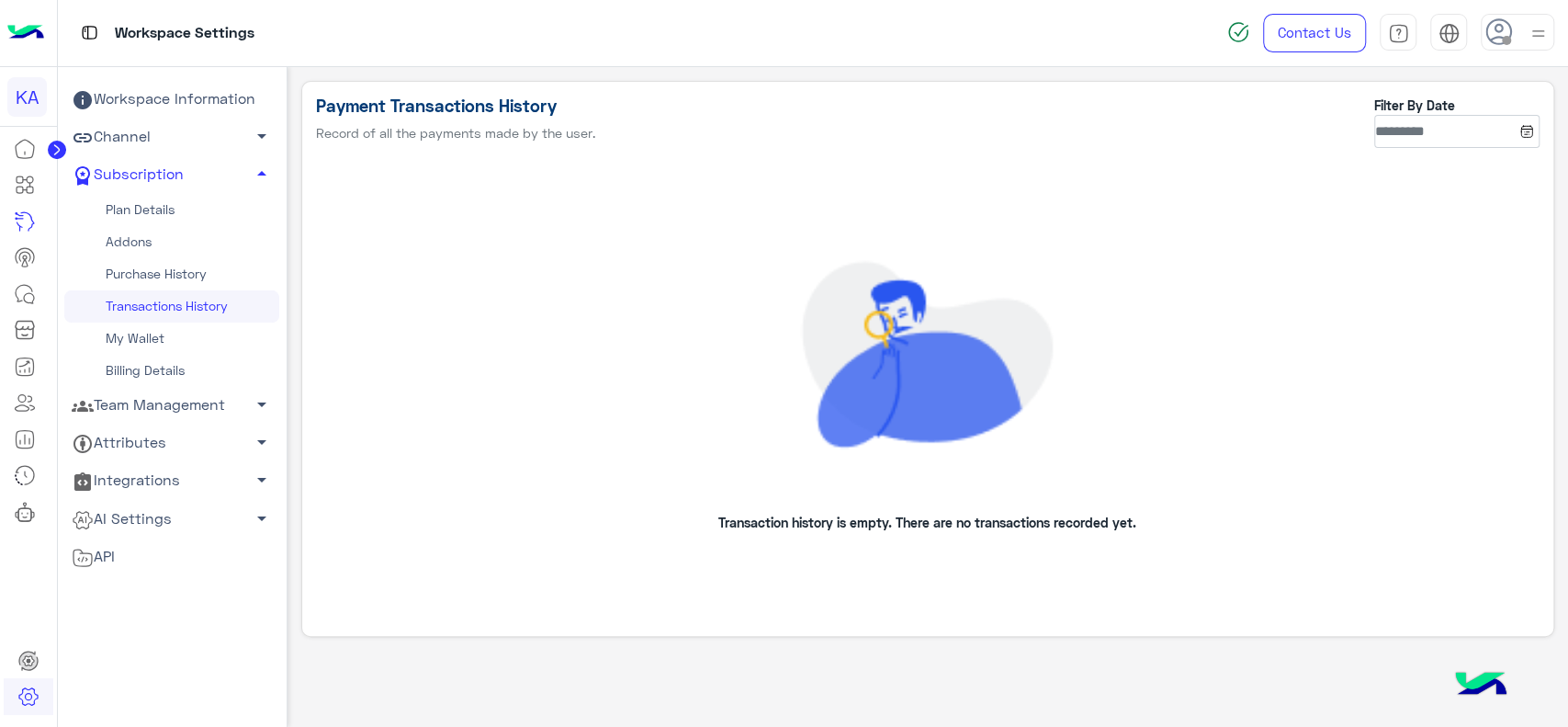 click on "Plan Details" 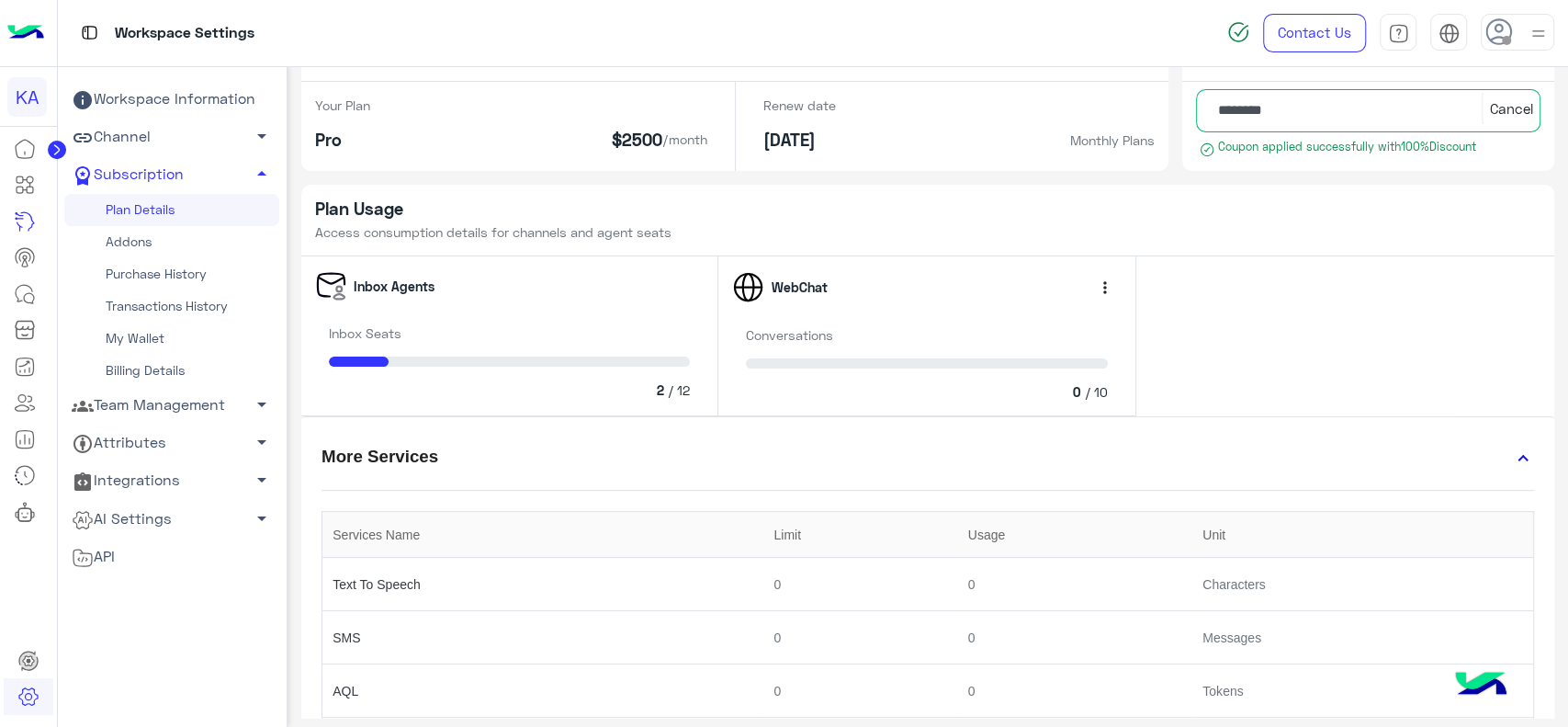 scroll, scrollTop: 74, scrollLeft: 0, axis: vertical 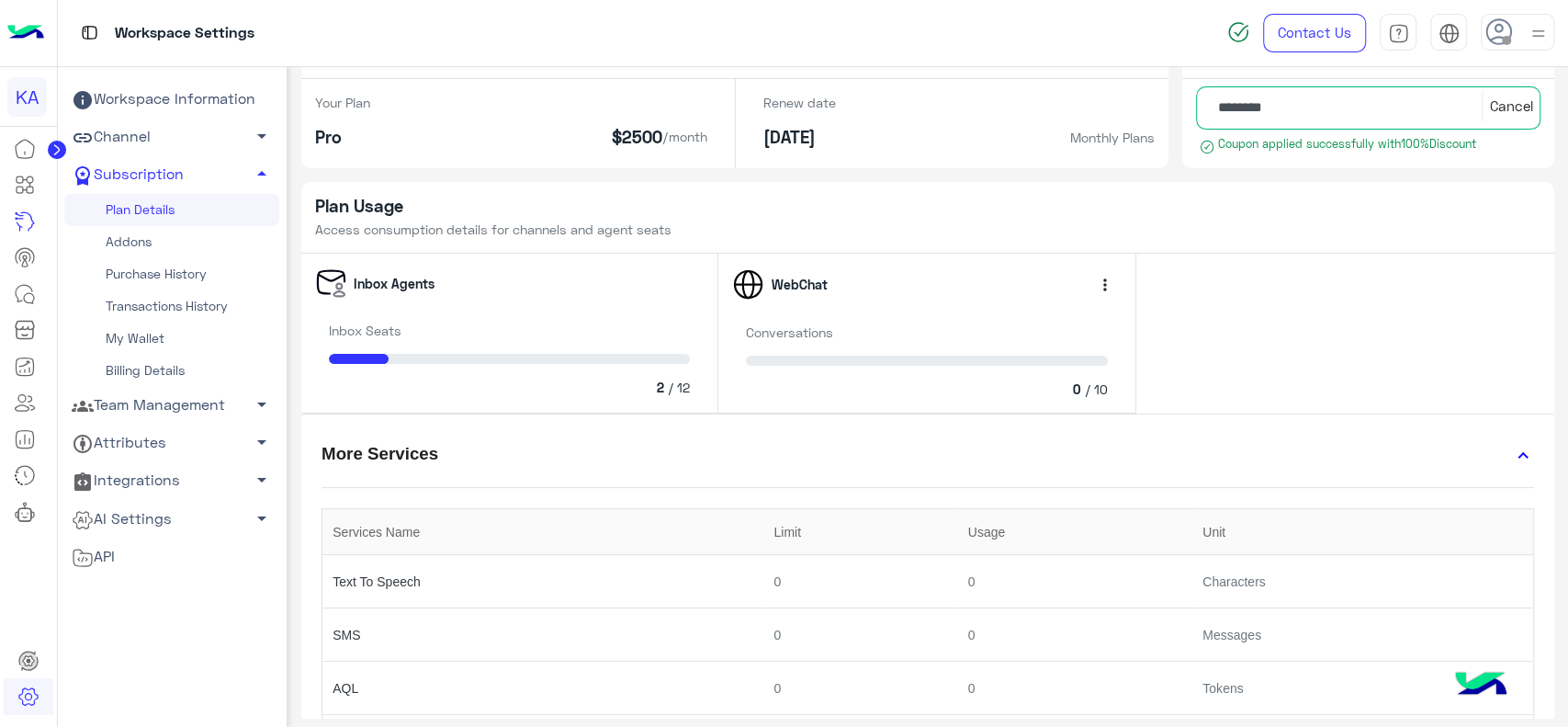 drag, startPoint x: 1093, startPoint y: 384, endPoint x: 1127, endPoint y: 399, distance: 37.161808 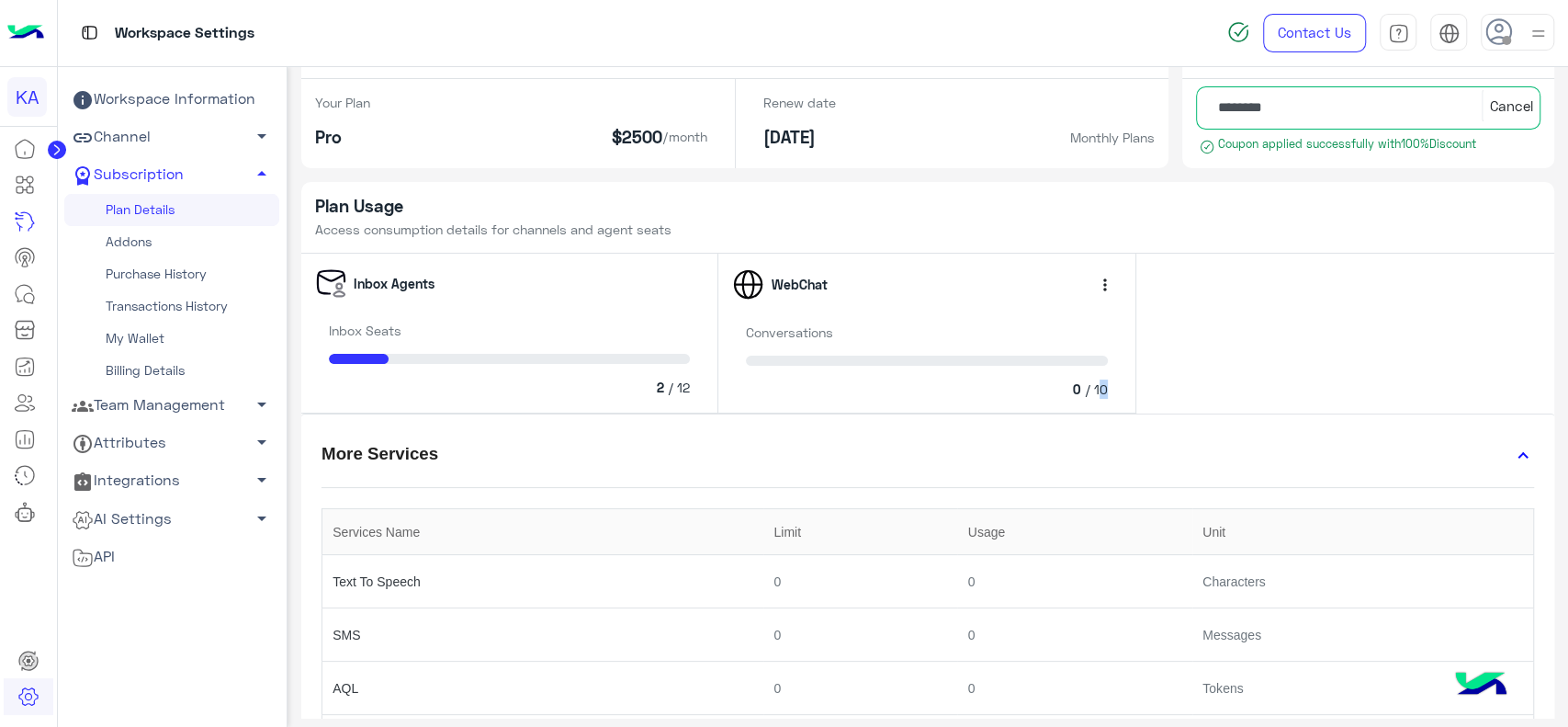 click on "Addons" 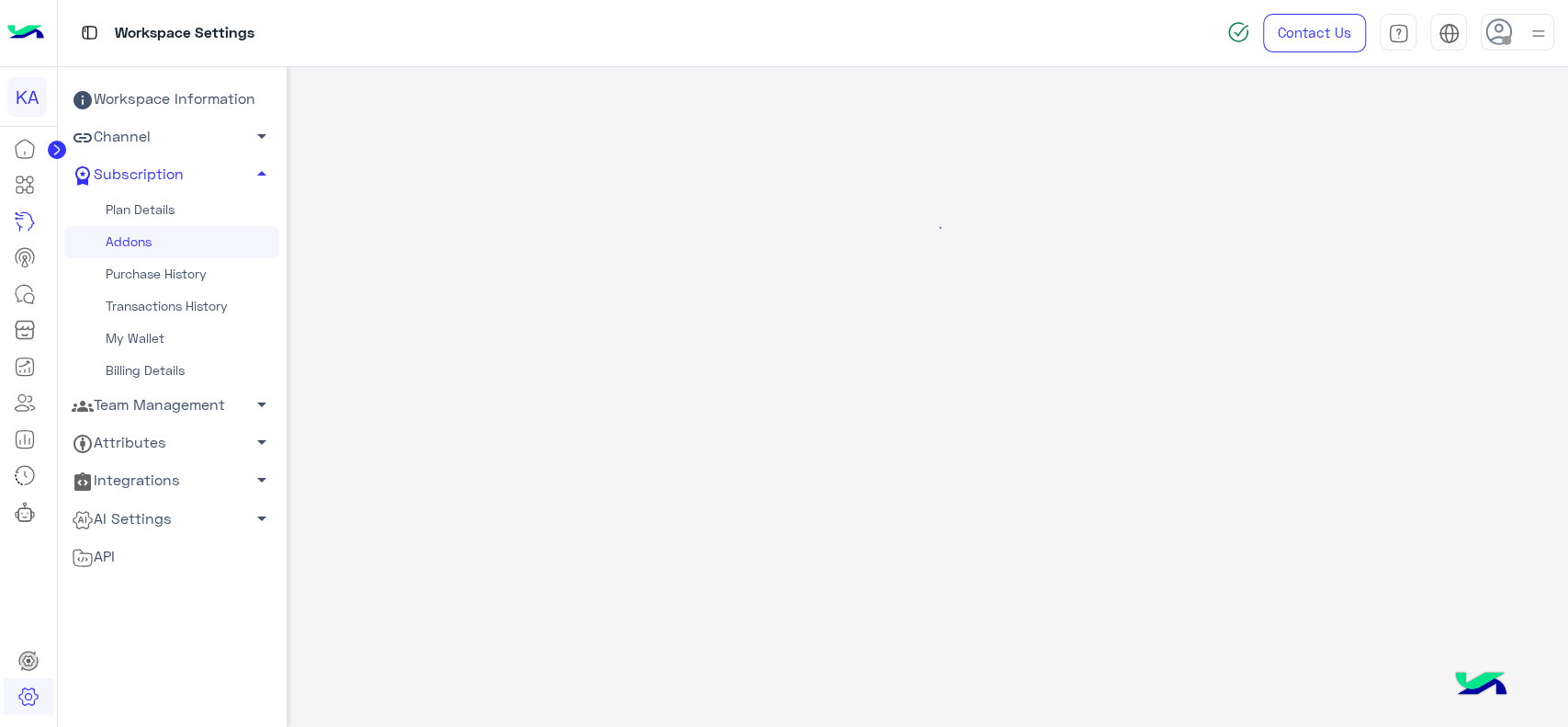 scroll, scrollTop: 0, scrollLeft: 0, axis: both 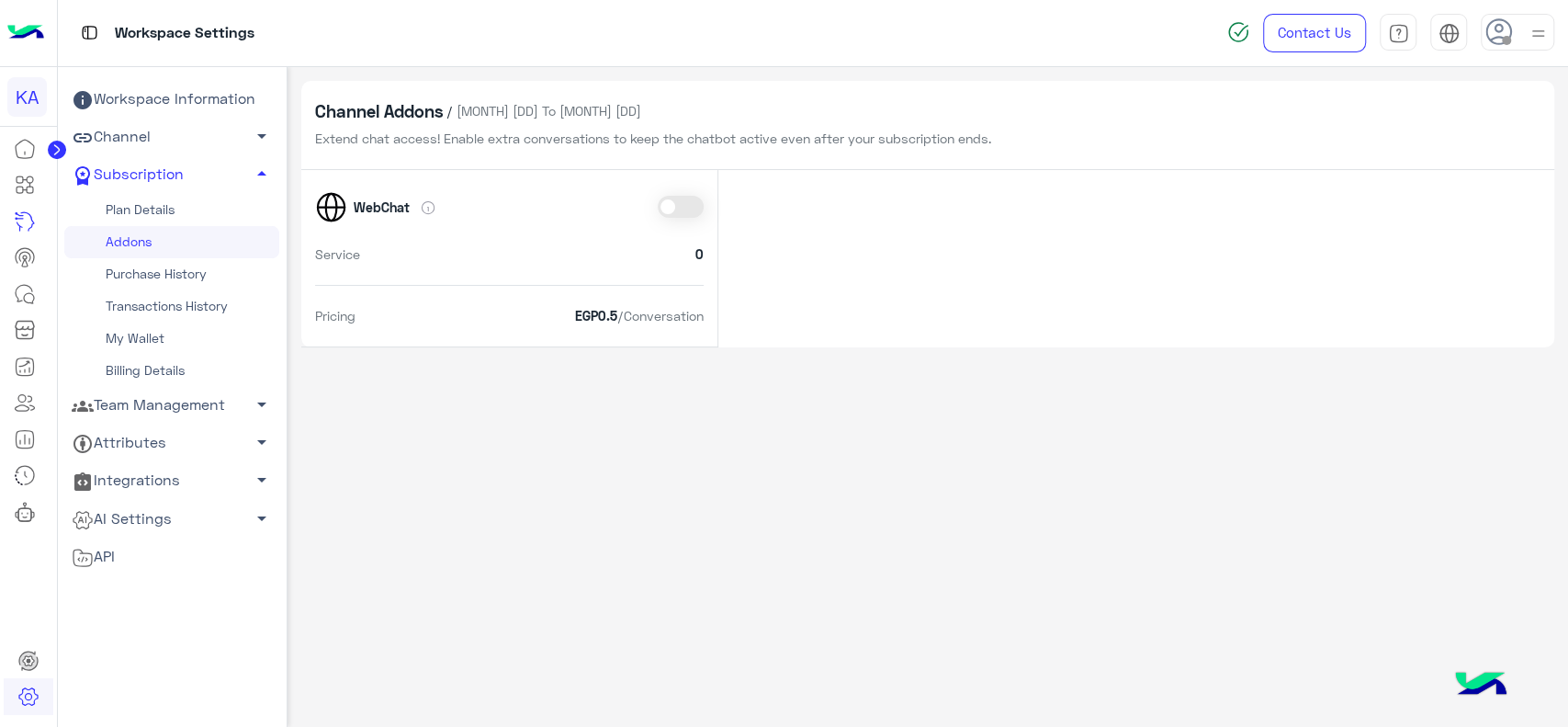 click on "Team Management   arrow_drop_down" 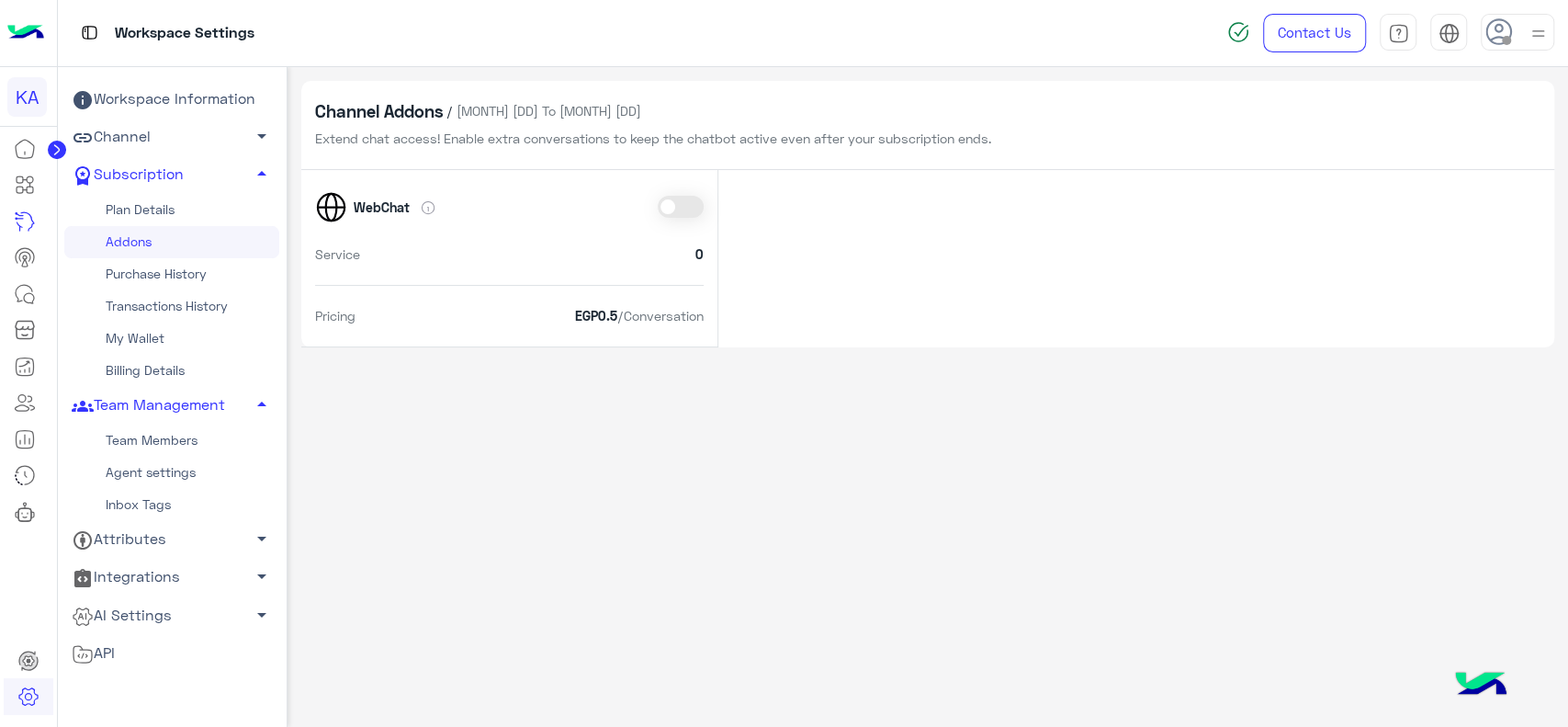 click on "Team Members" 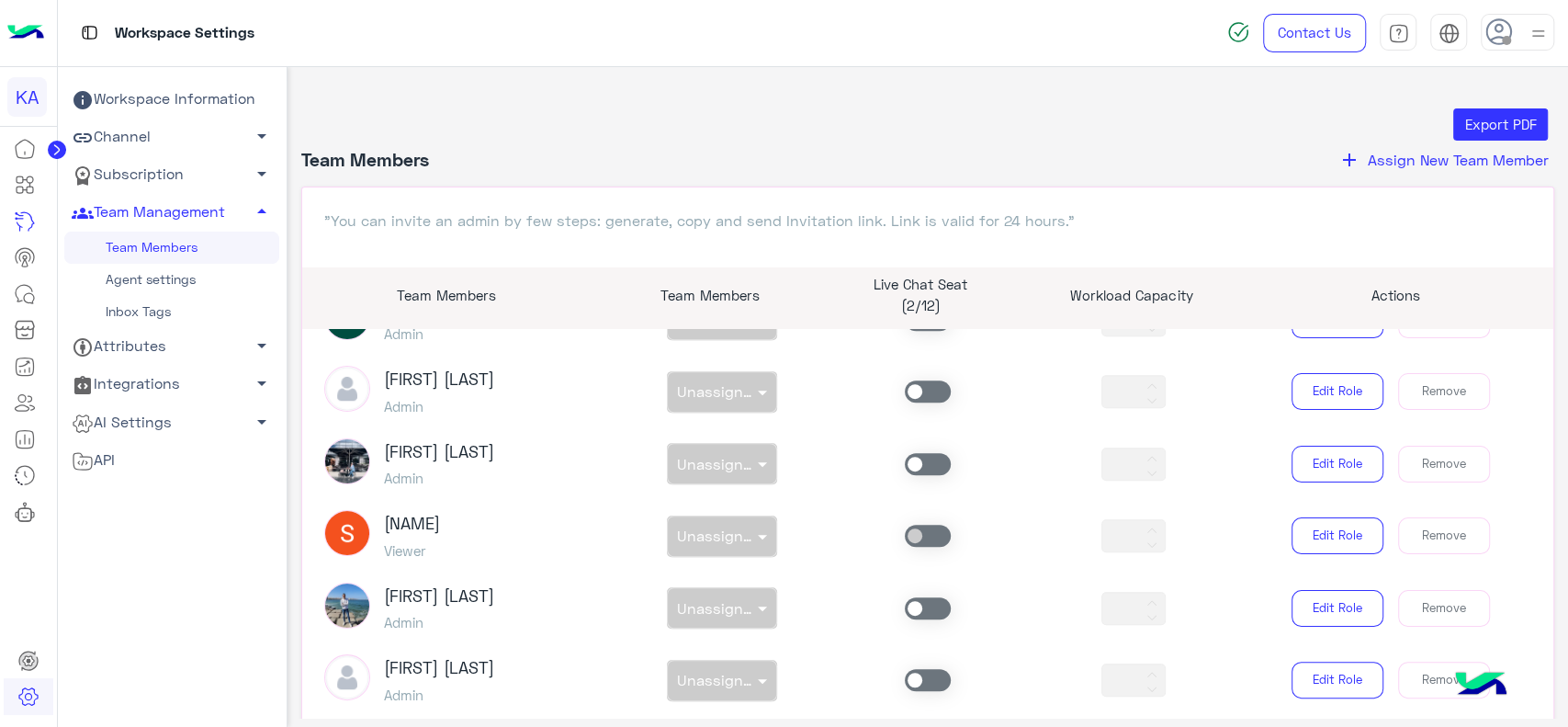 scroll, scrollTop: 861, scrollLeft: 0, axis: vertical 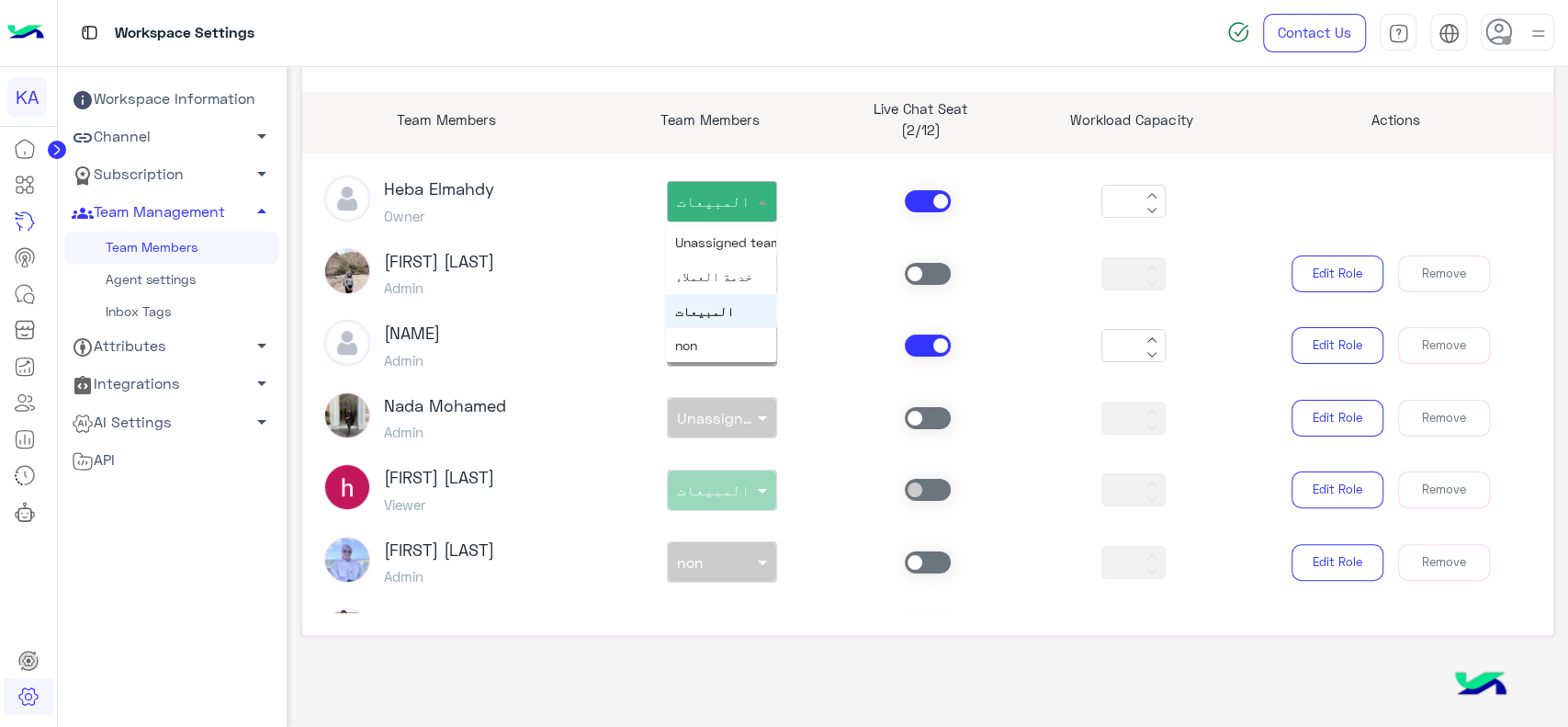 click at bounding box center [701, 198] 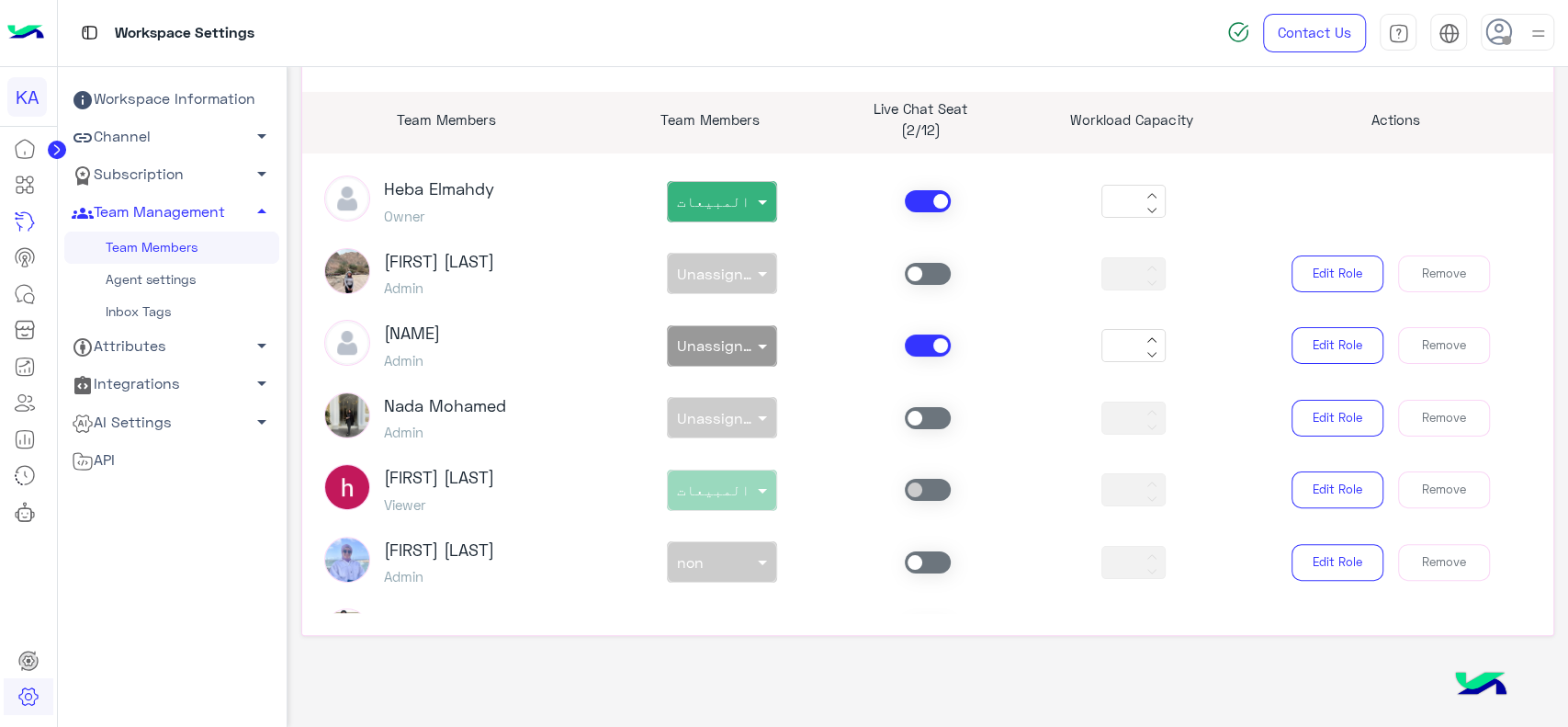 click on "Team Members Team Members Live Chat Seat (2/12) Workload Capacity Actions" 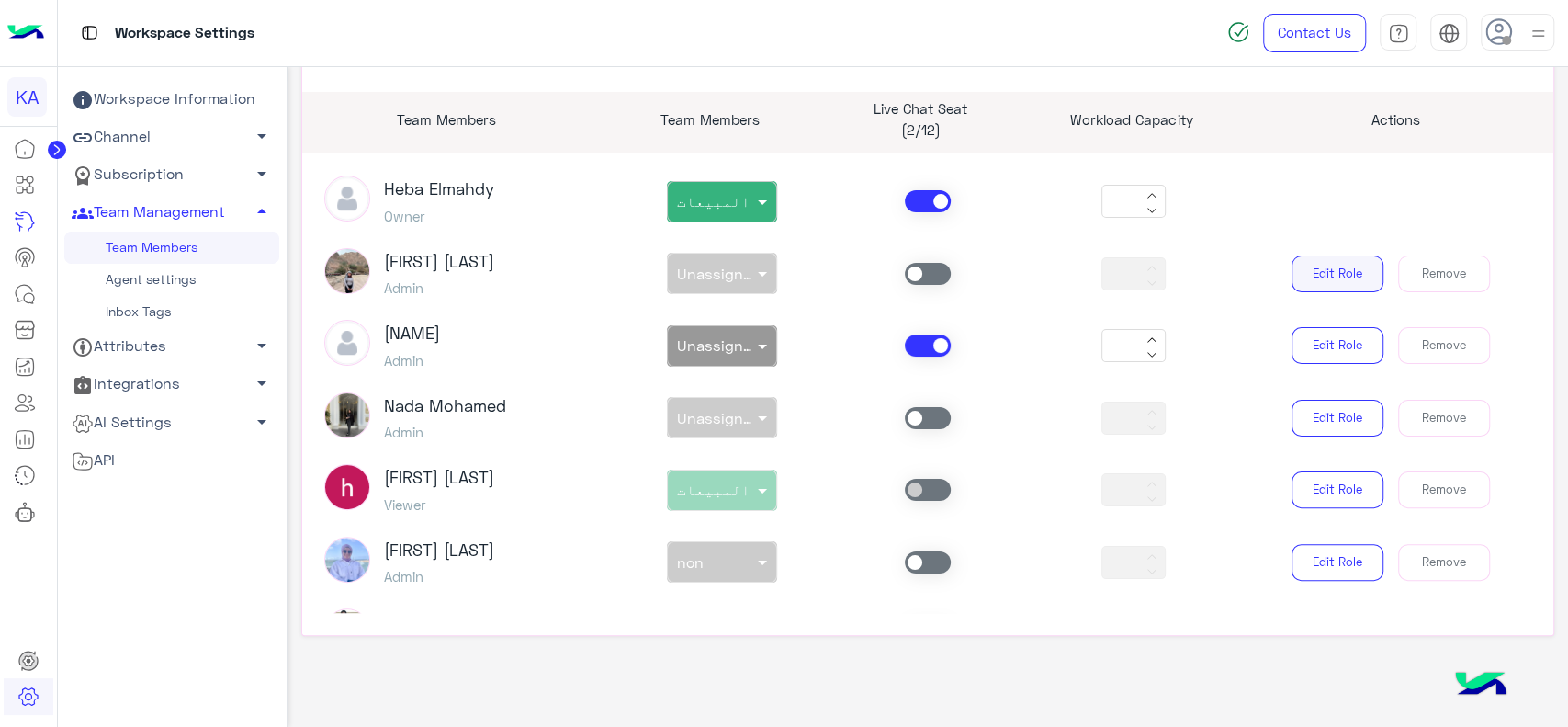 click on "Edit Role" 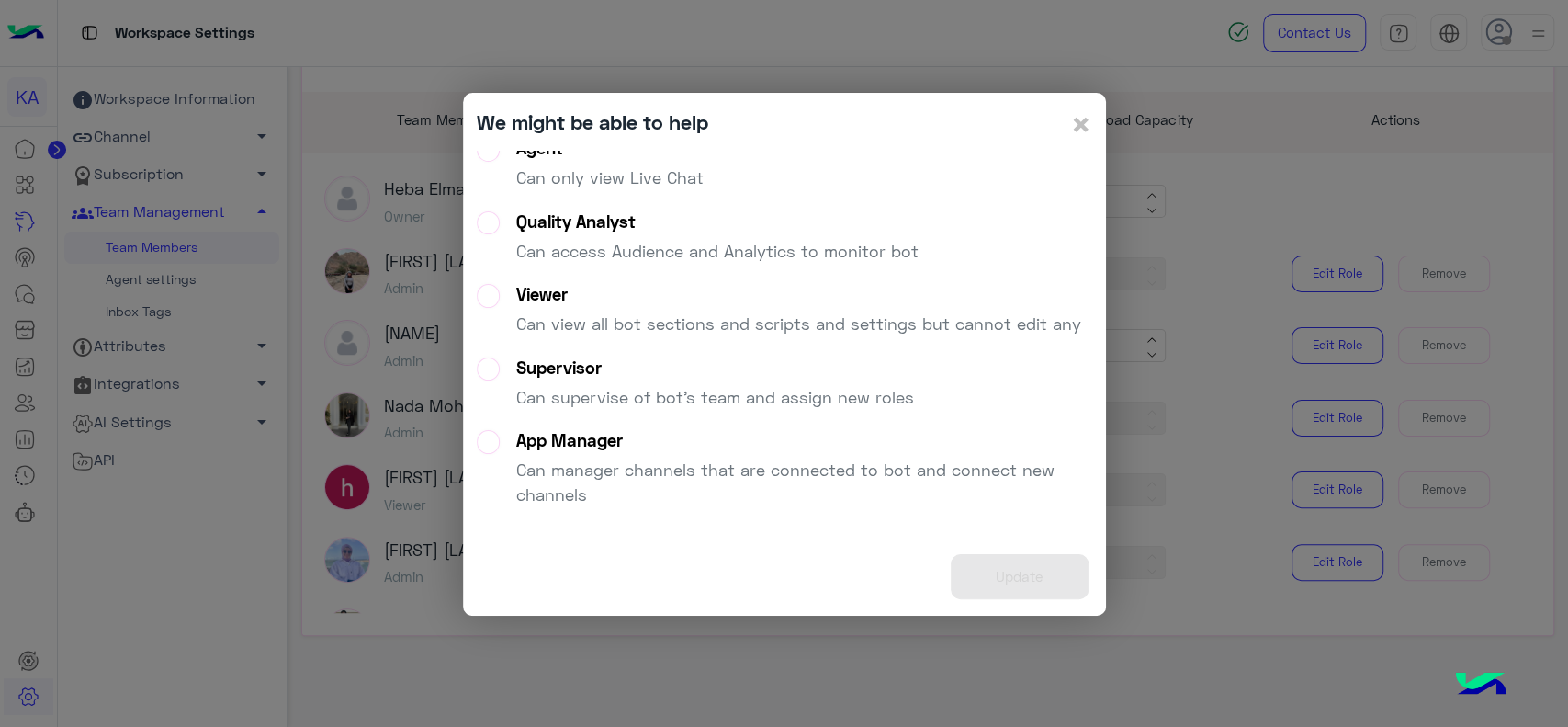 scroll, scrollTop: 0, scrollLeft: 0, axis: both 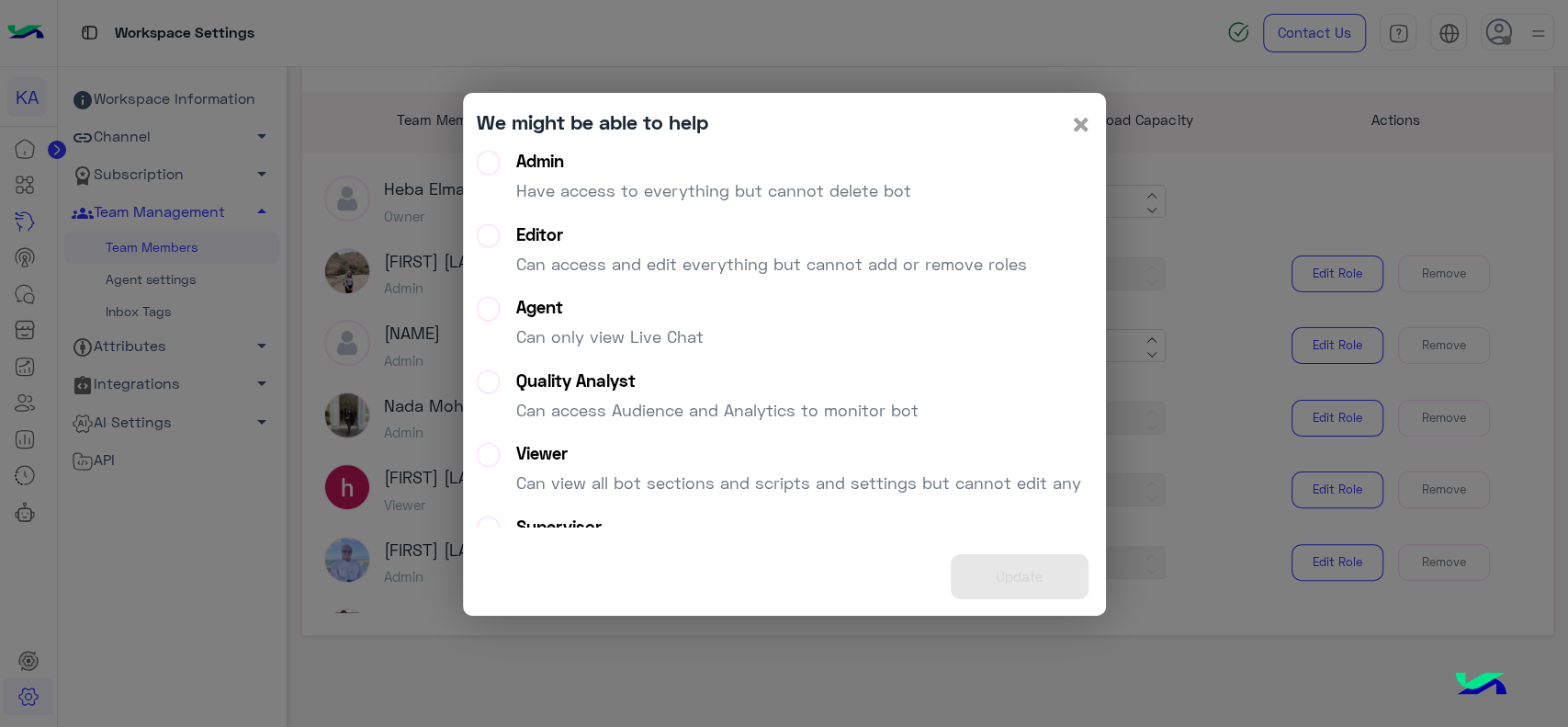 click on "×" 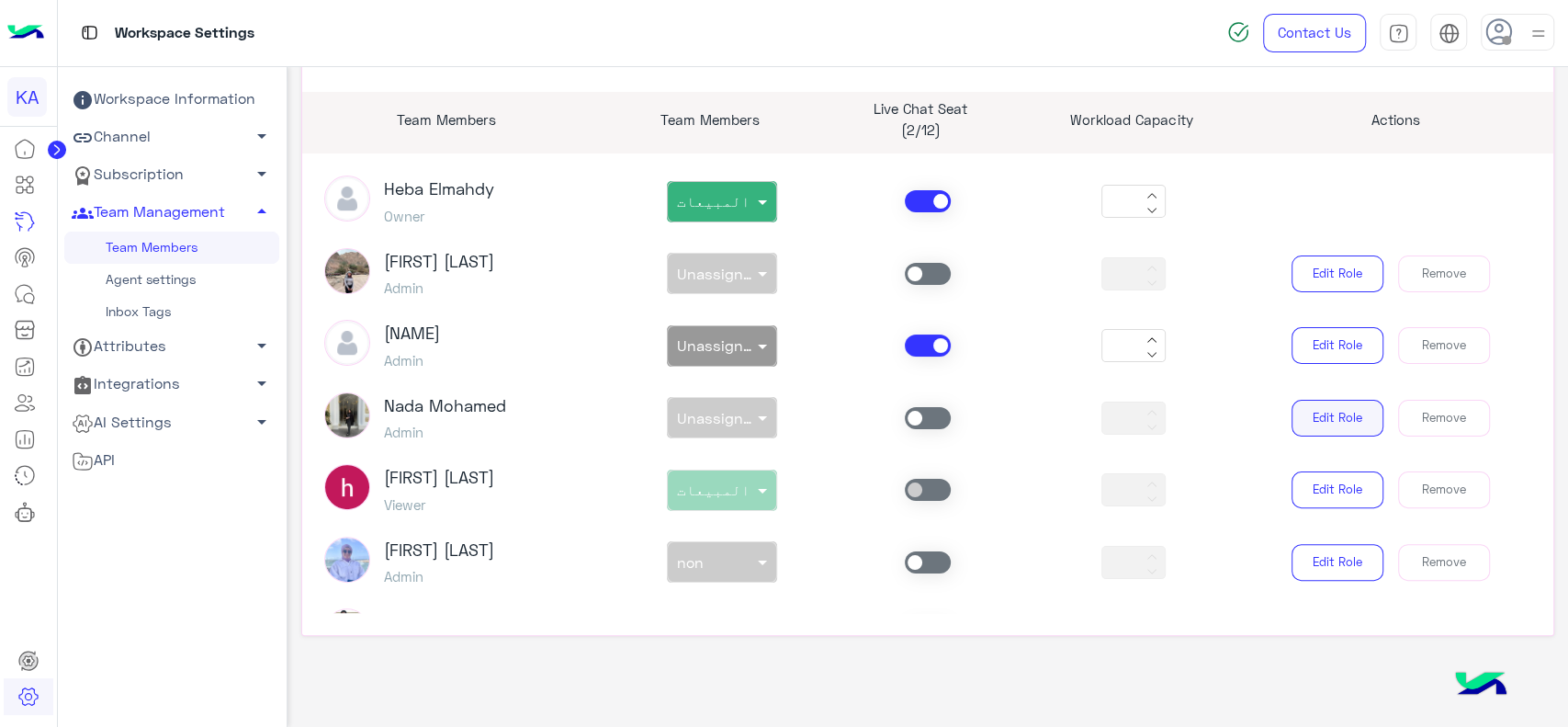 click on "Edit Role" 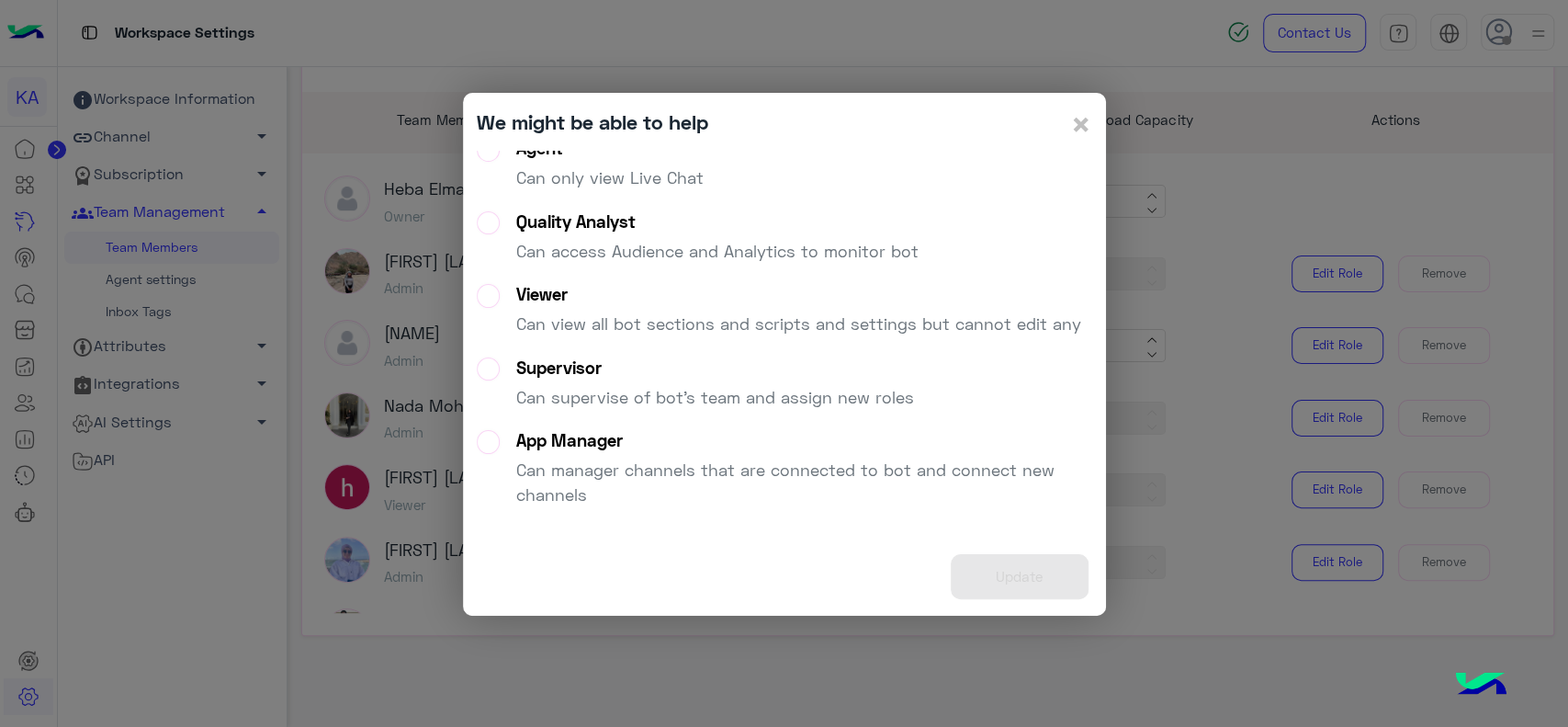 scroll, scrollTop: 0, scrollLeft: 0, axis: both 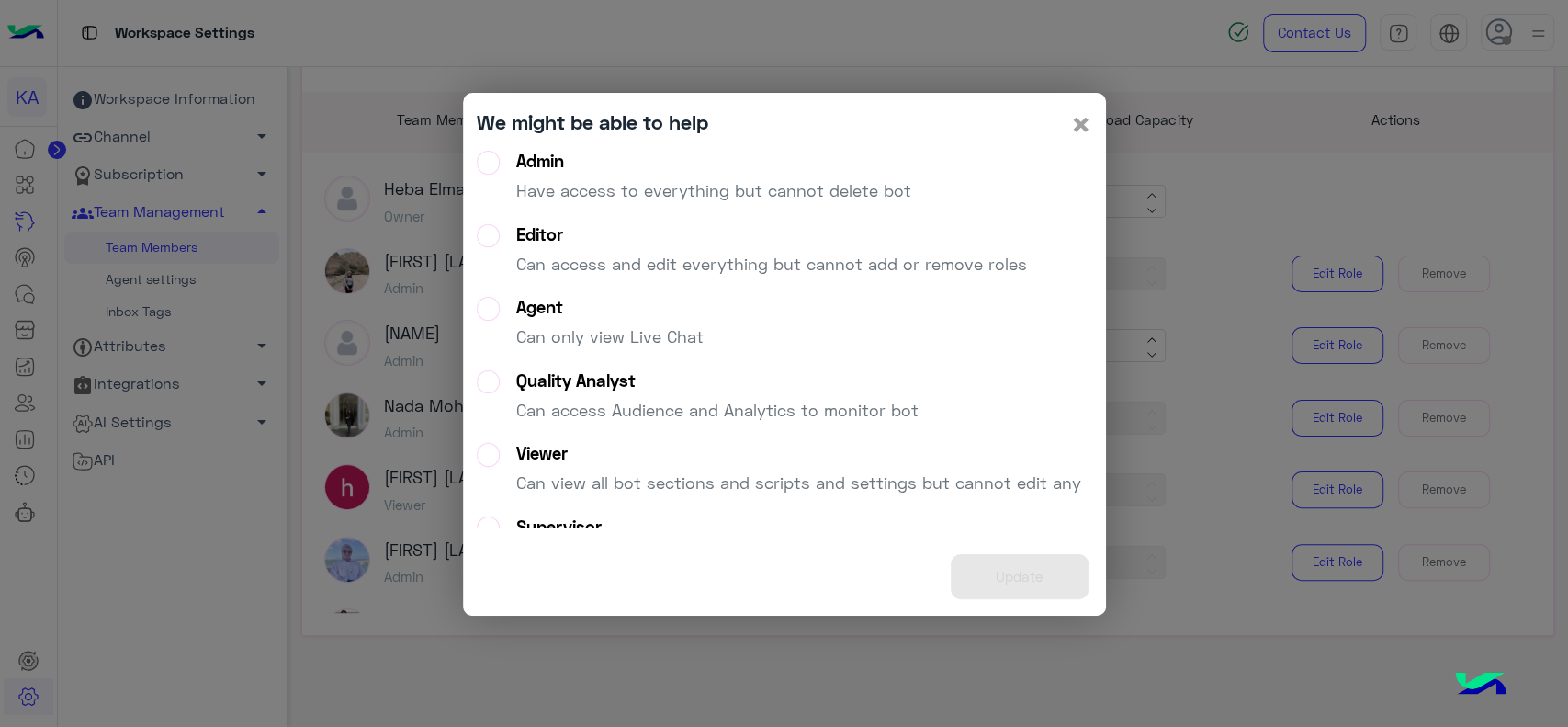 click on "×" 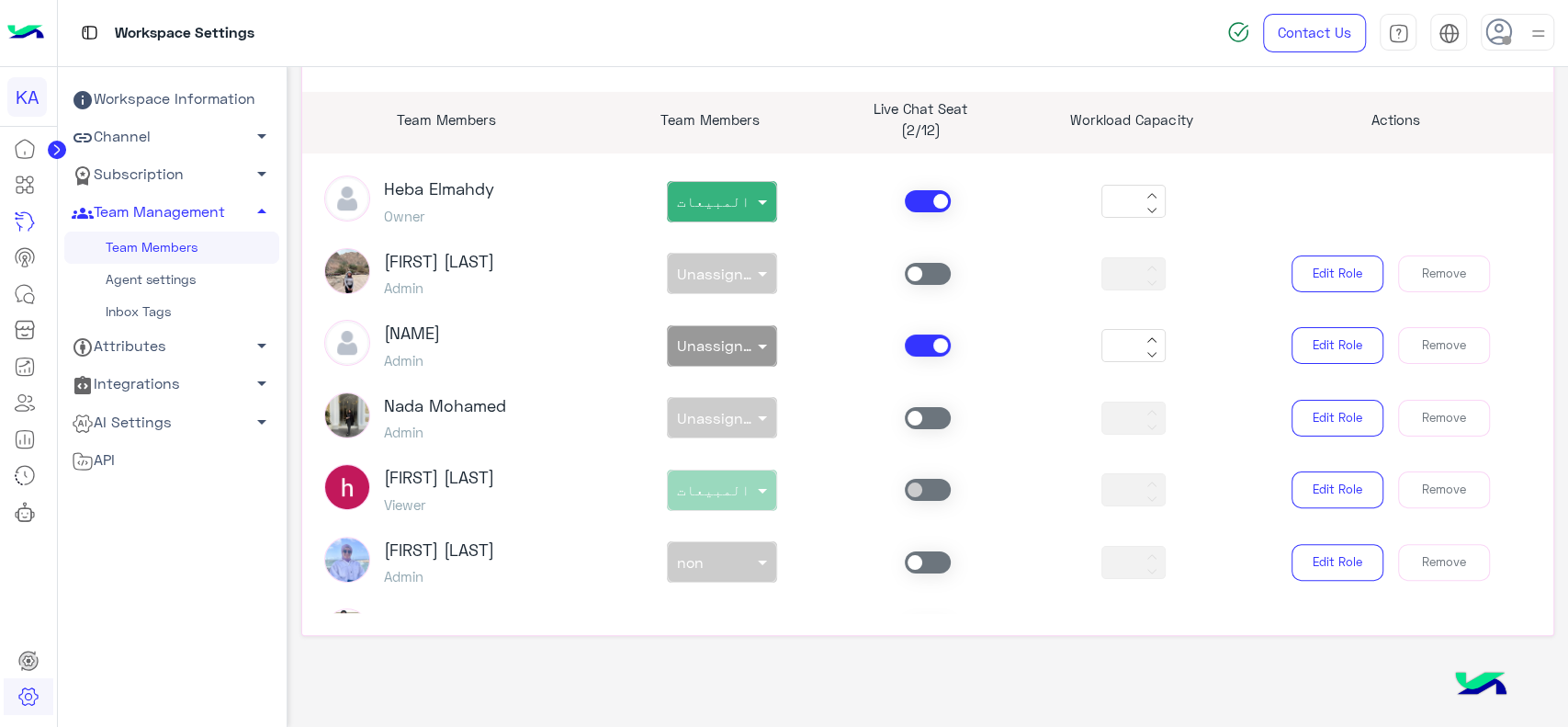 click on "Agent settings" 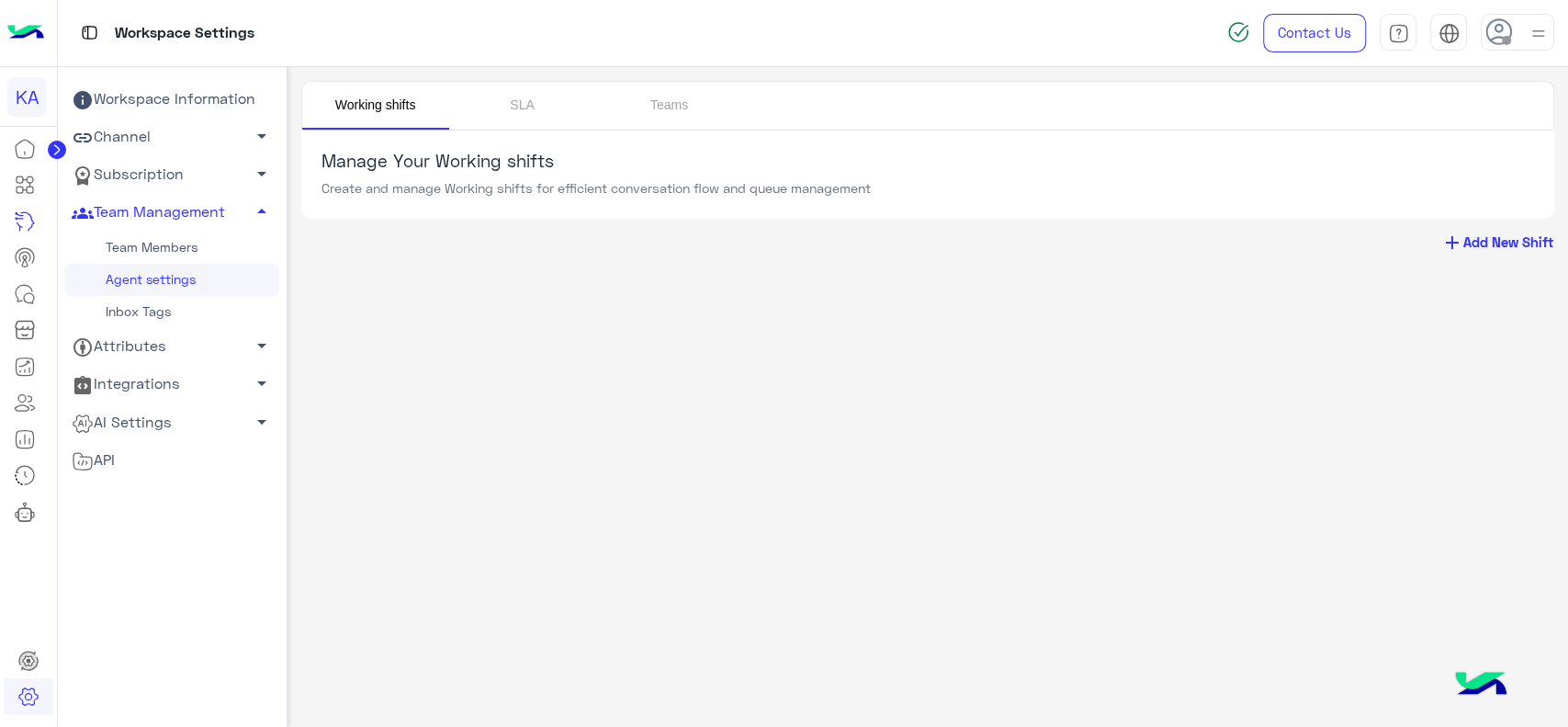 scroll, scrollTop: 0, scrollLeft: 0, axis: both 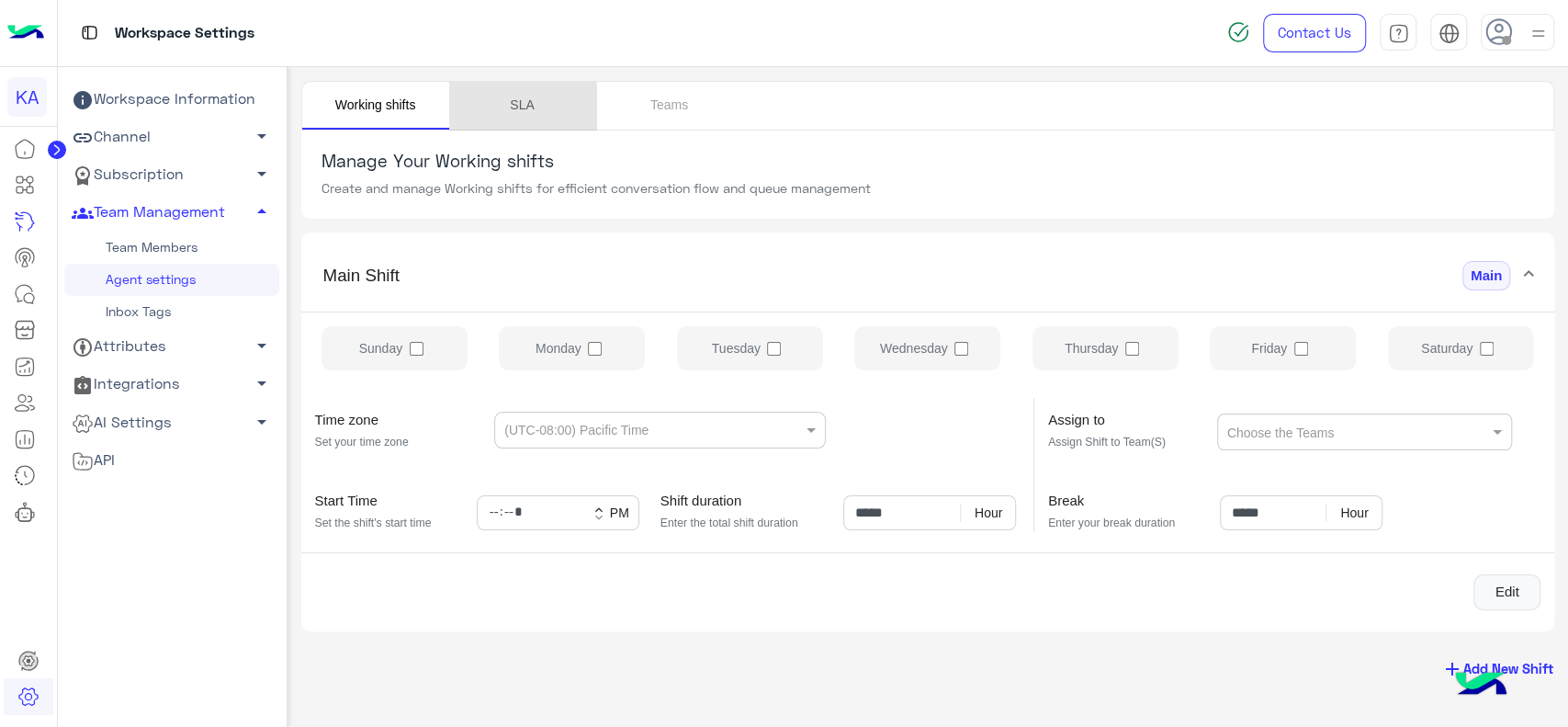 click on "SLA" at bounding box center [523, 106] 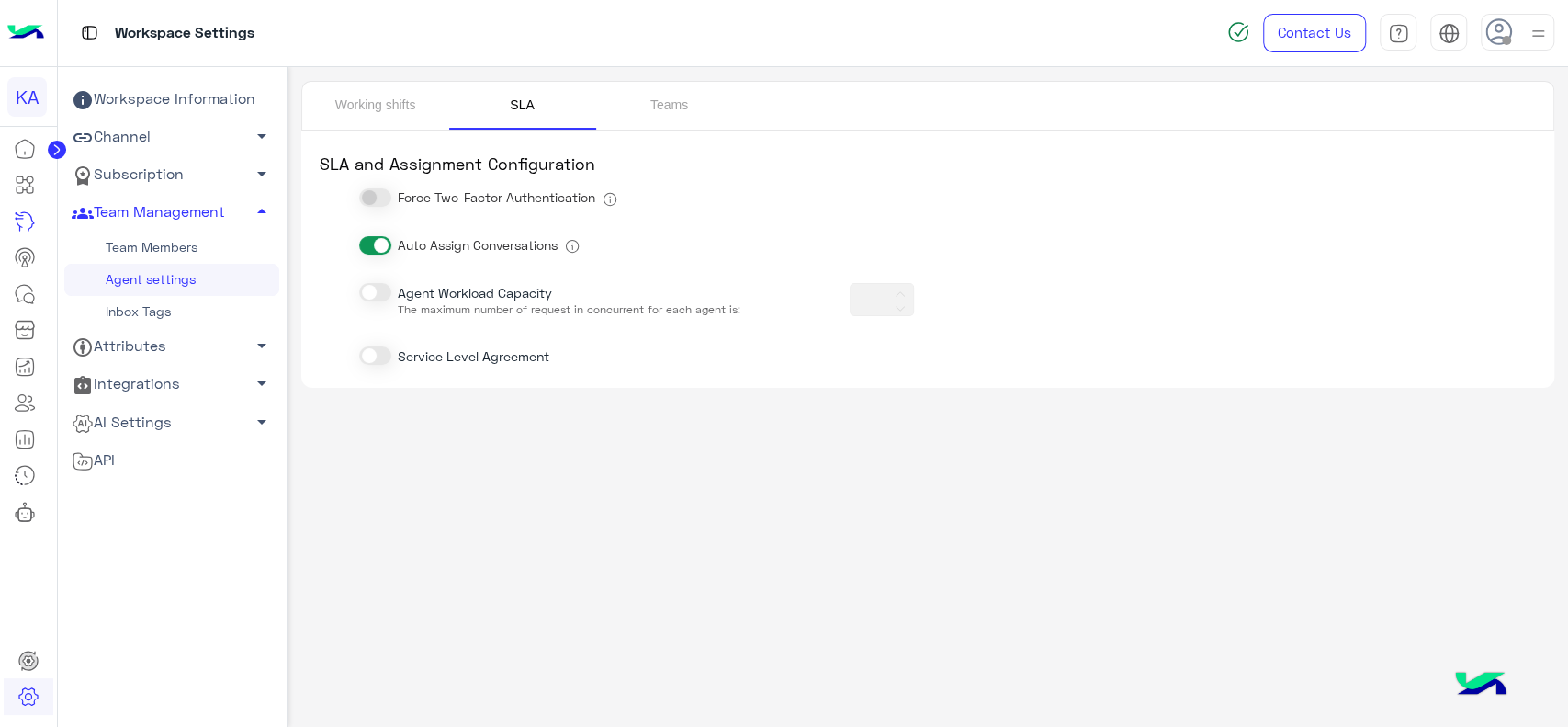 type on "**" 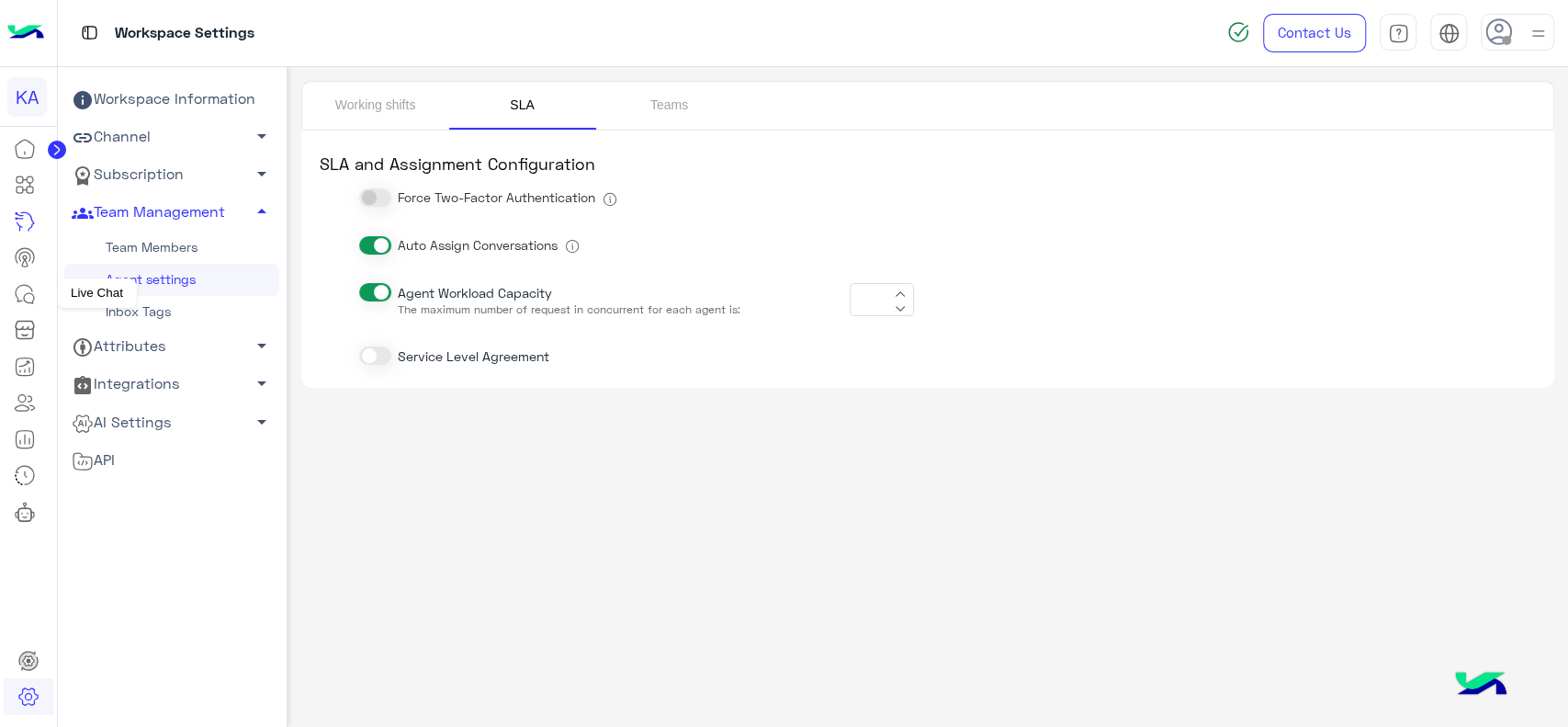 click at bounding box center (25, 294) 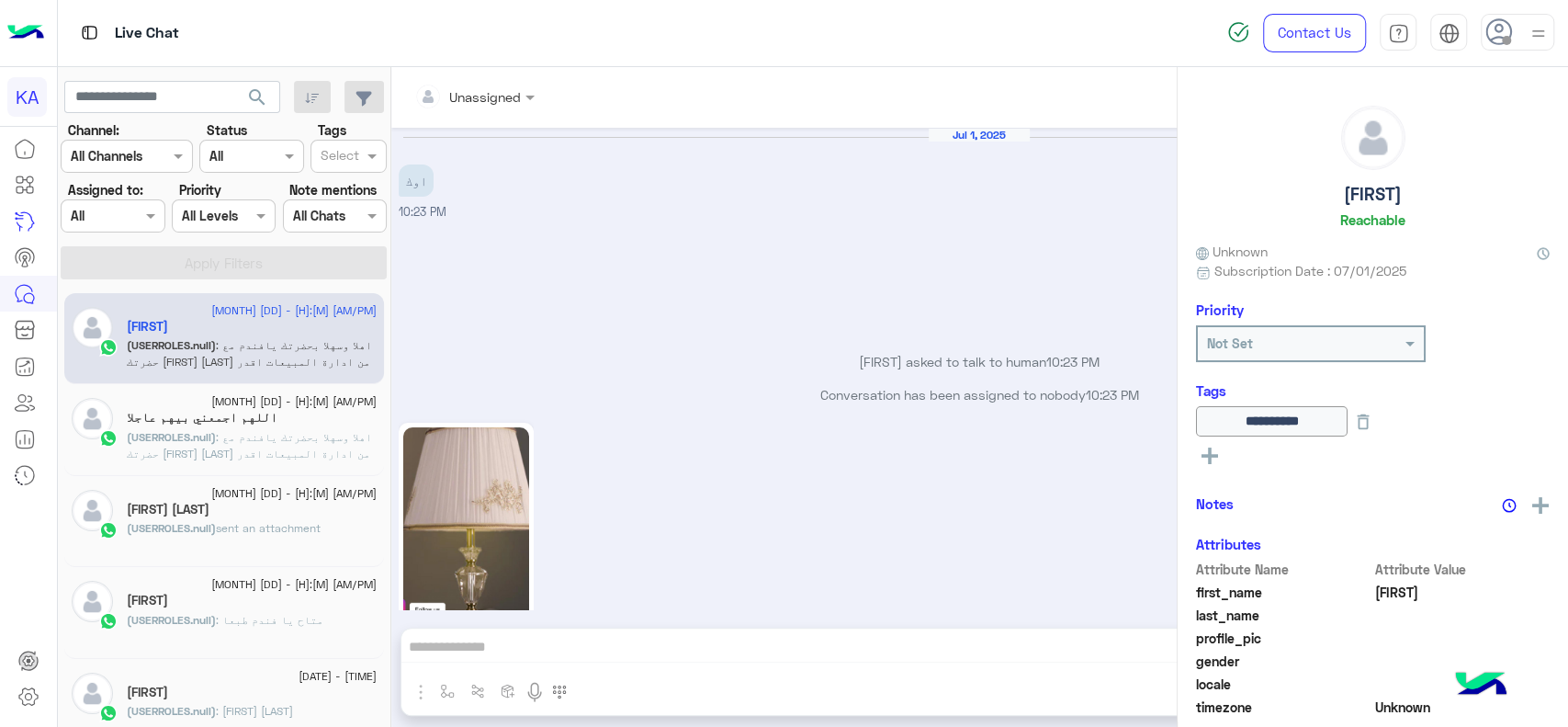 scroll, scrollTop: 338, scrollLeft: 0, axis: vertical 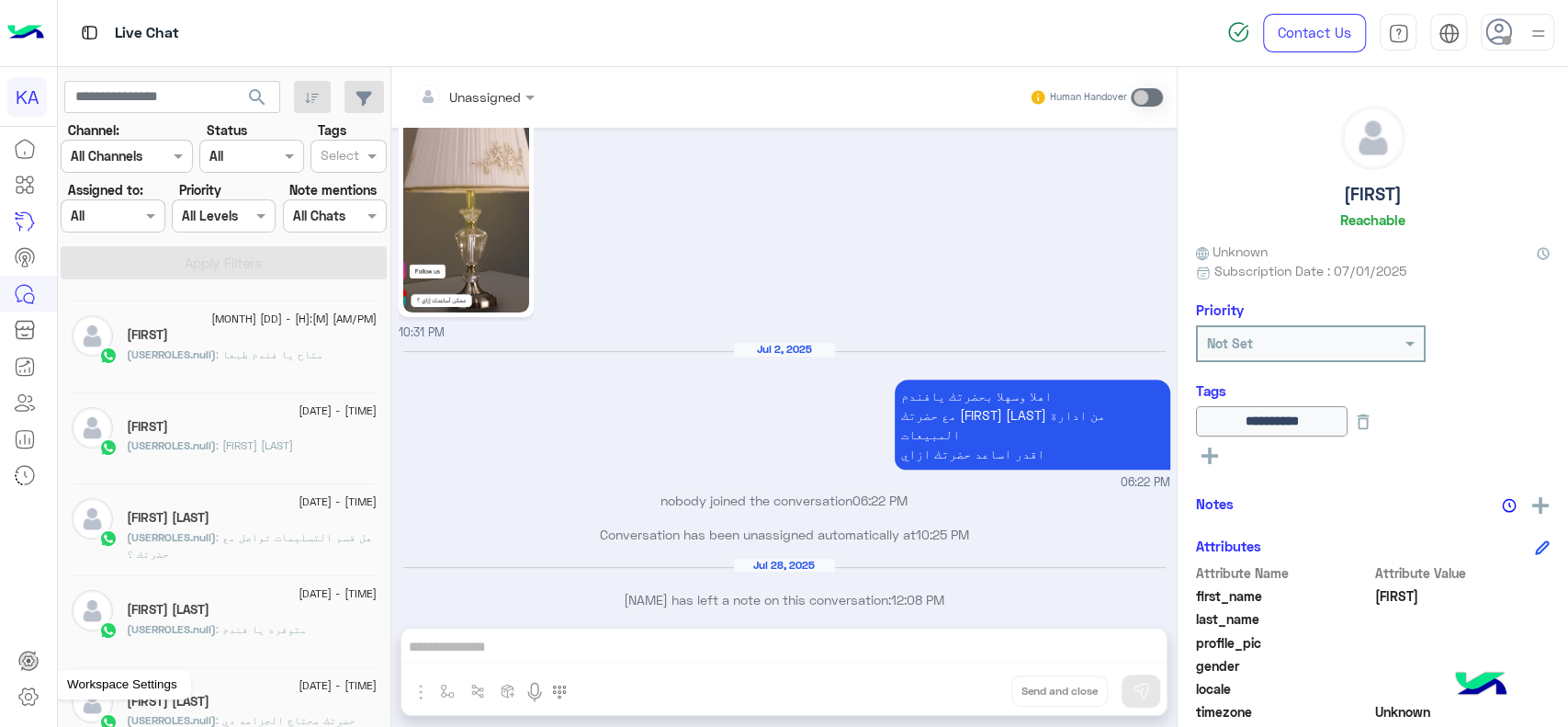 click 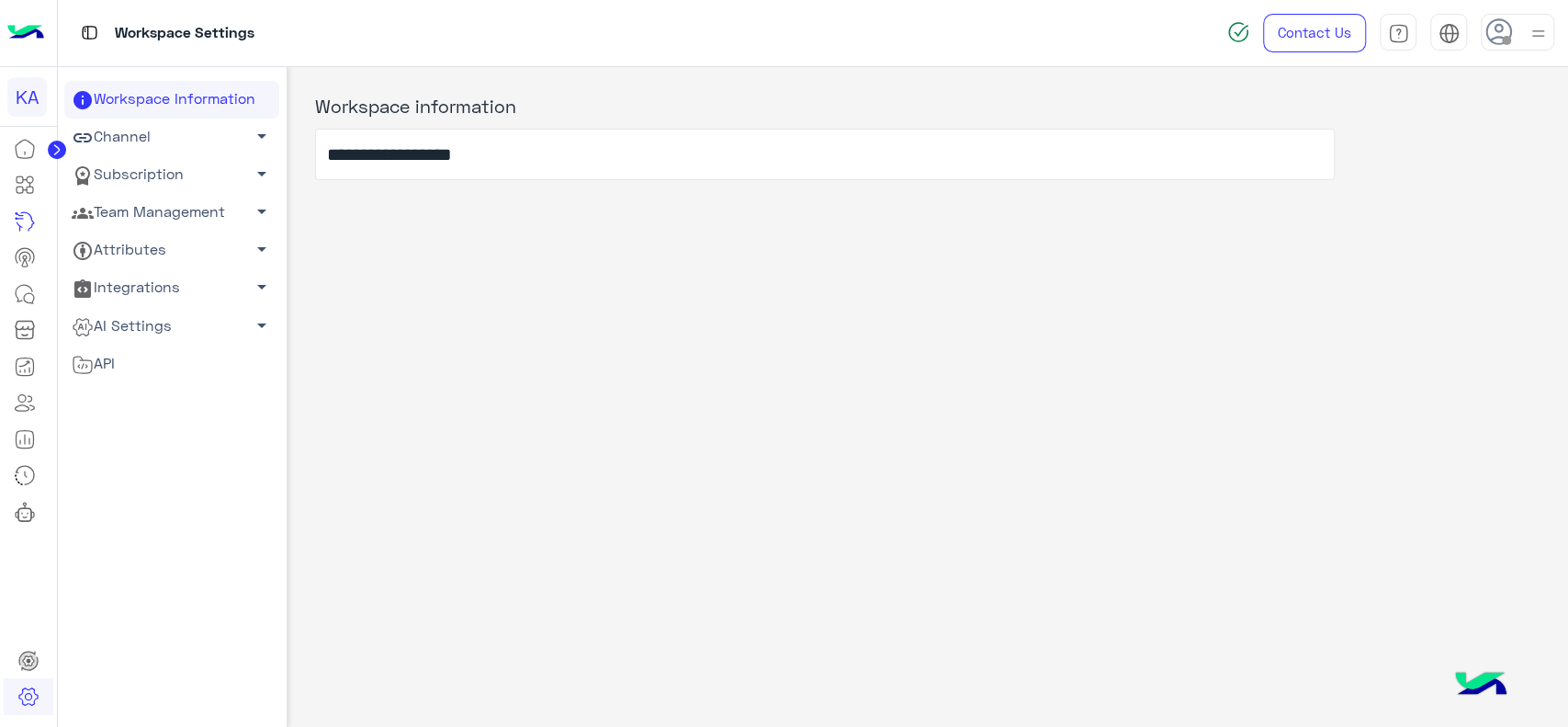 click on "Team Management   arrow_drop_down" 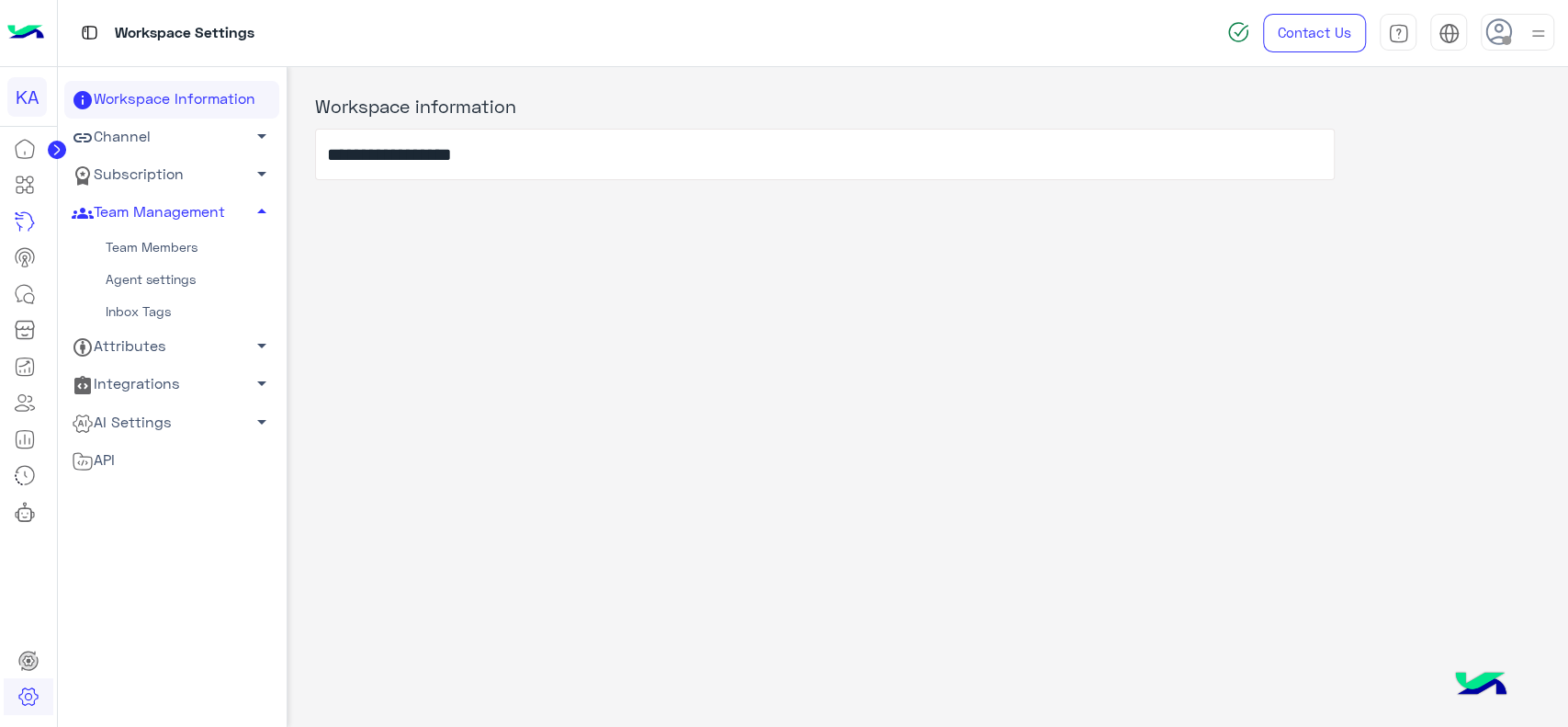 click on "Agent settings" 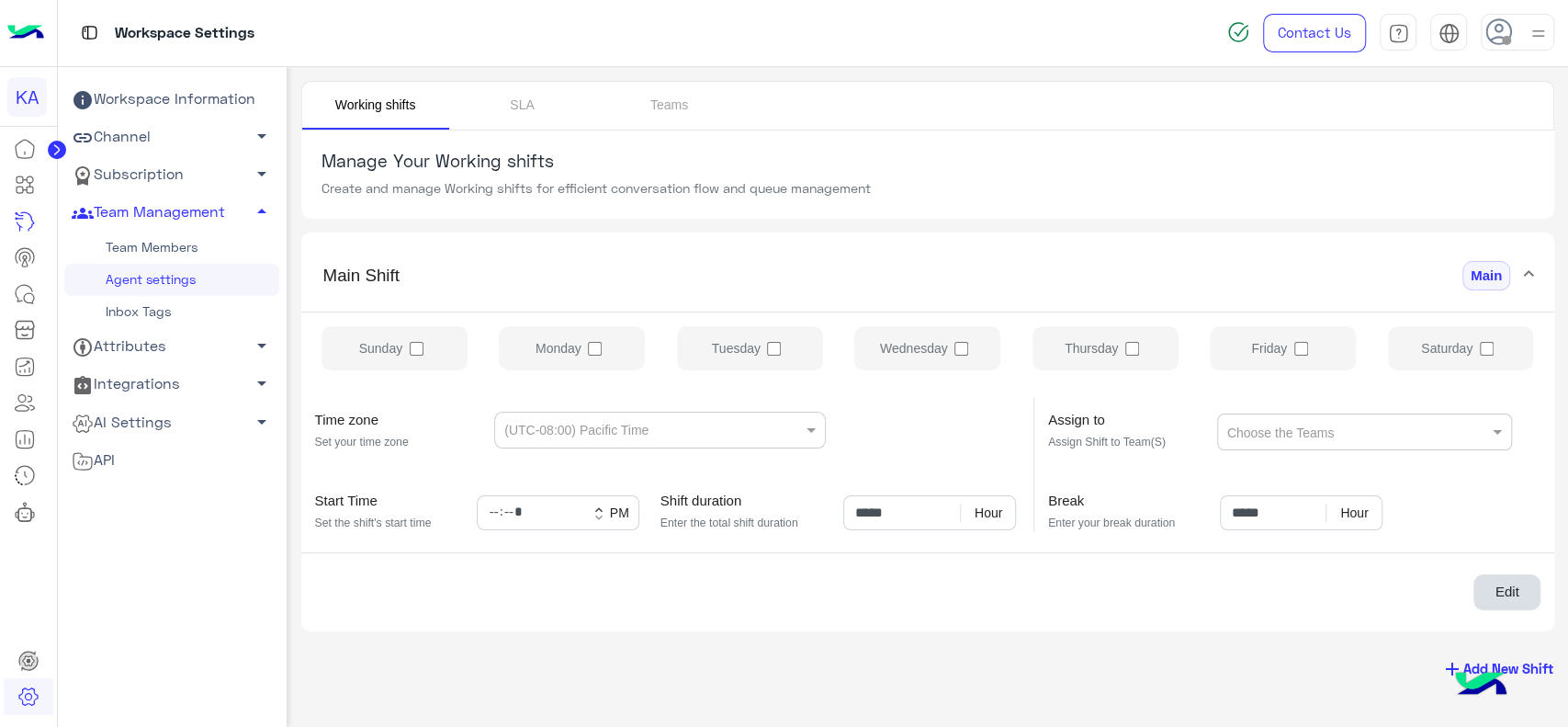 click on "Edit" at bounding box center (1506, 593) 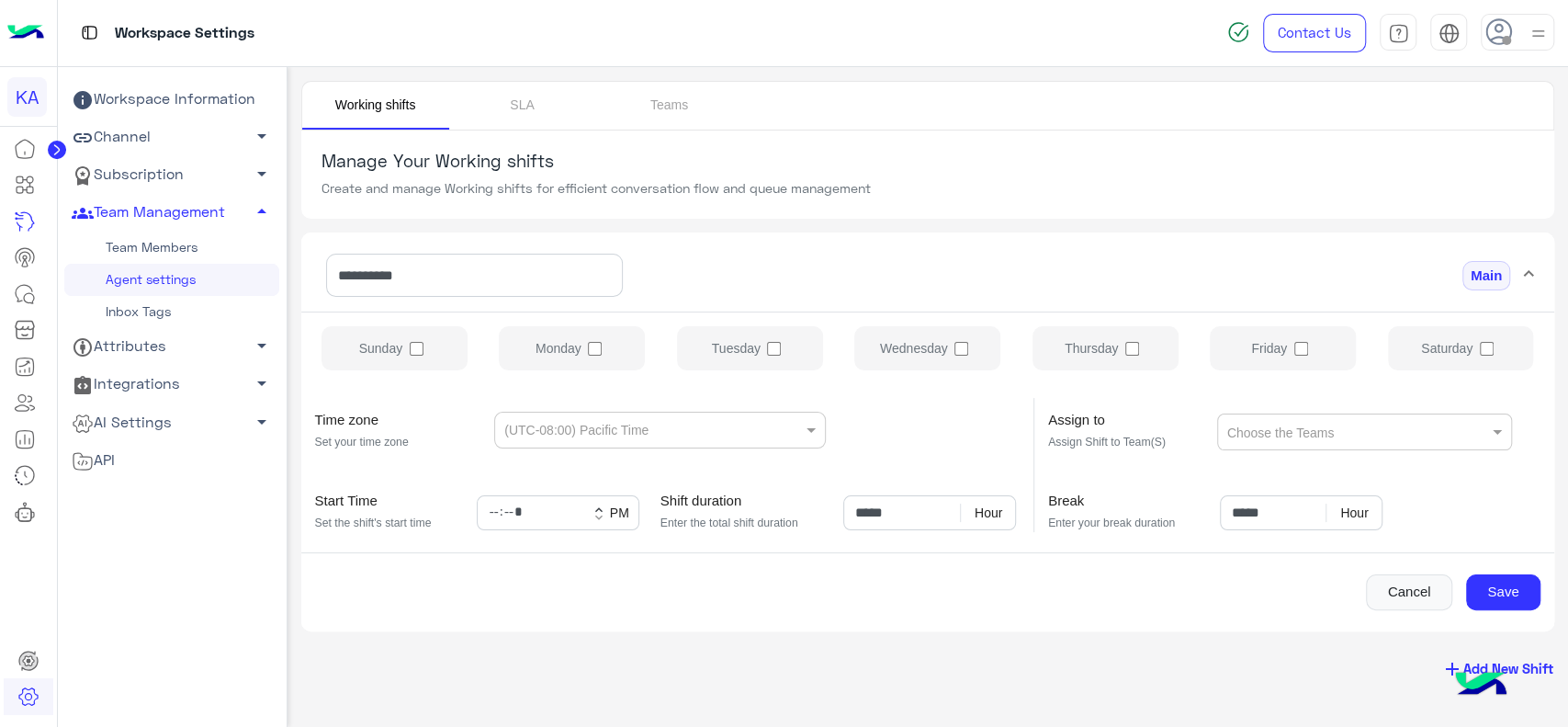 click at bounding box center [1254, 430] 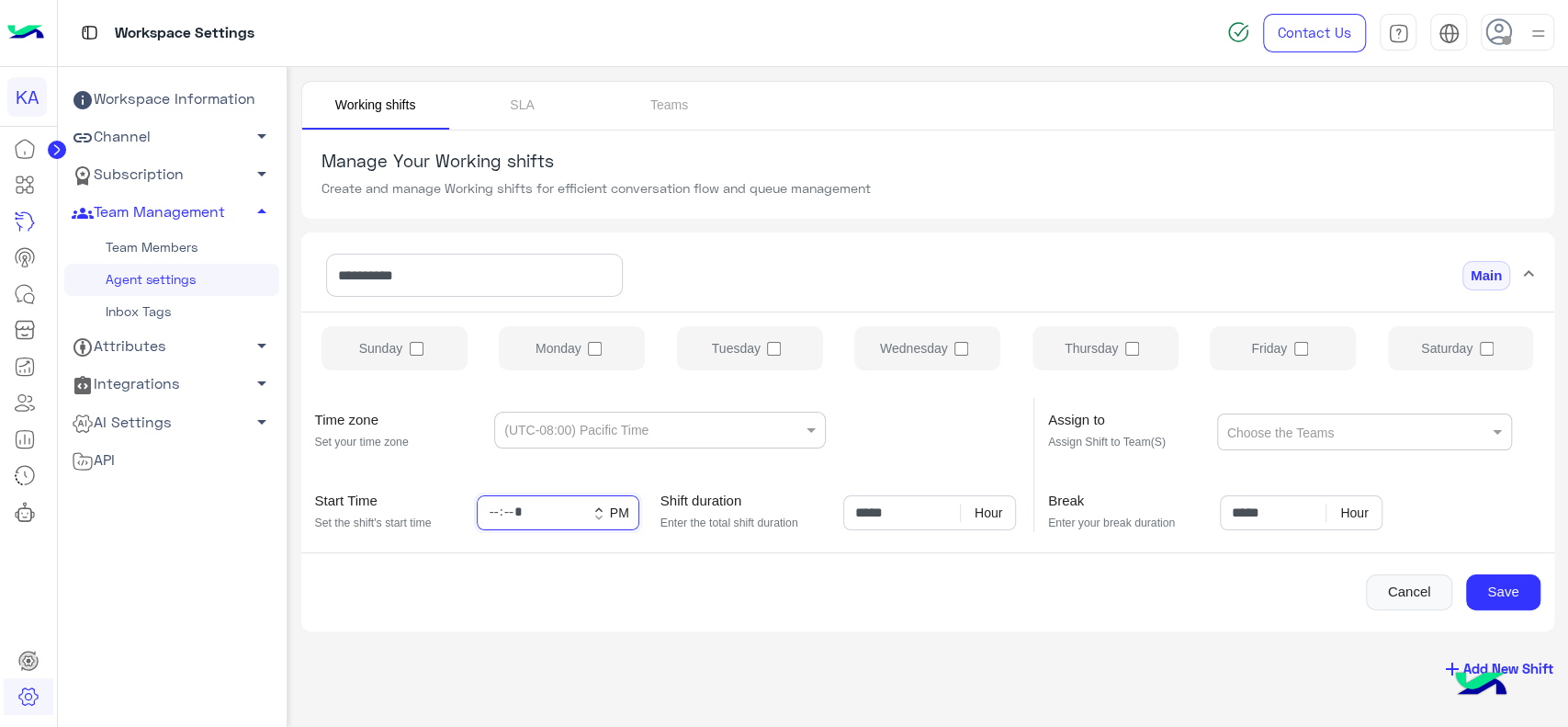 click on "*****" at bounding box center [558, 513] 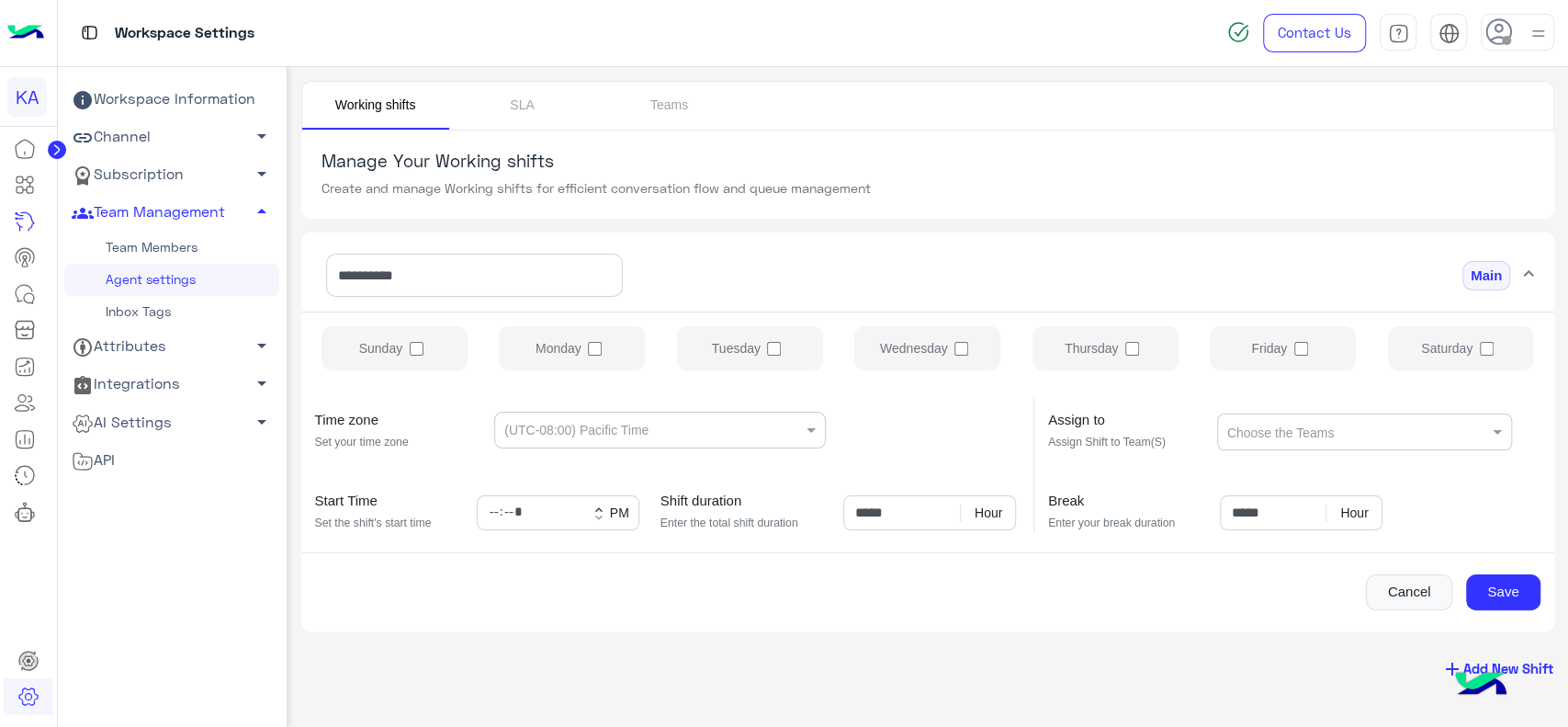 click on "add   Add New Shift" 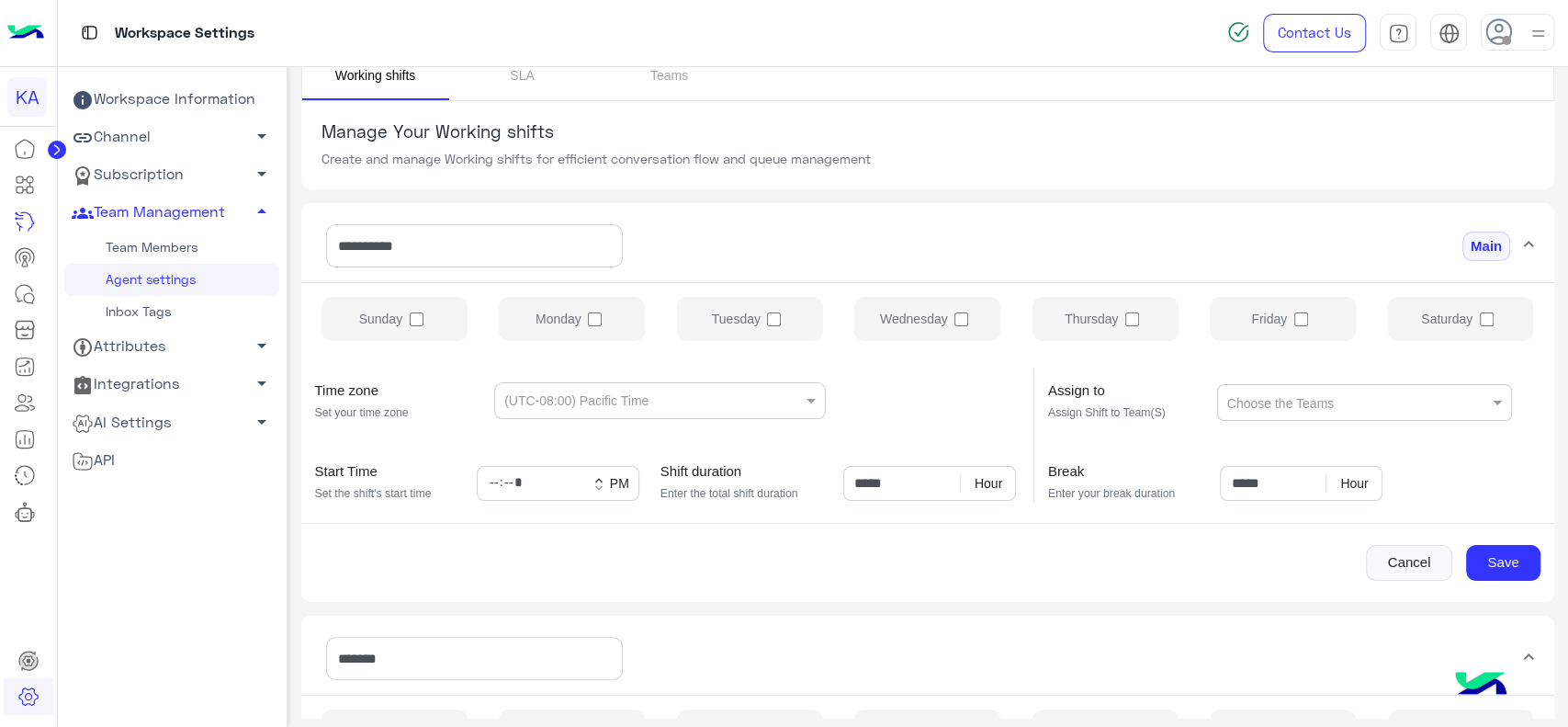 scroll, scrollTop: 26, scrollLeft: 0, axis: vertical 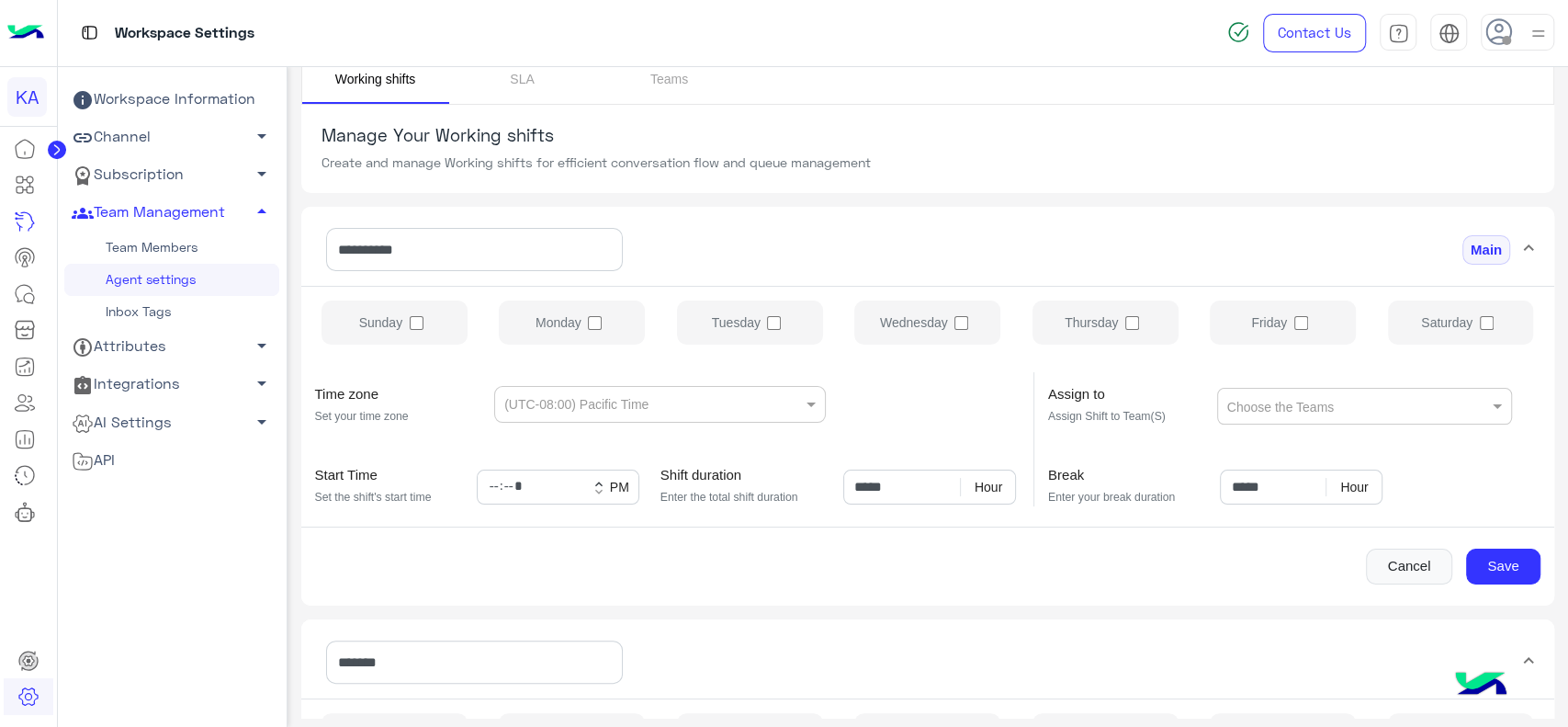 click on "Inbox Tags" 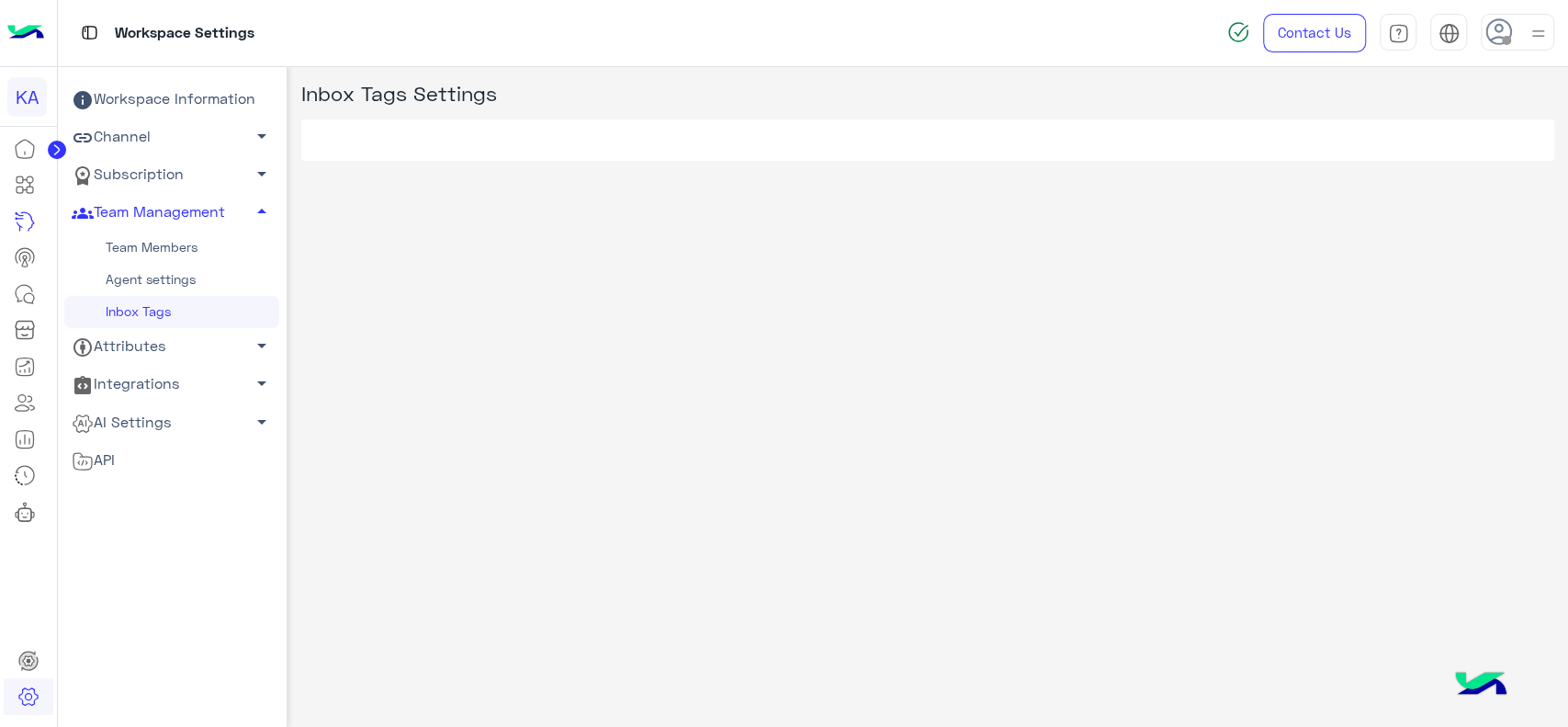 scroll, scrollTop: 0, scrollLeft: 0, axis: both 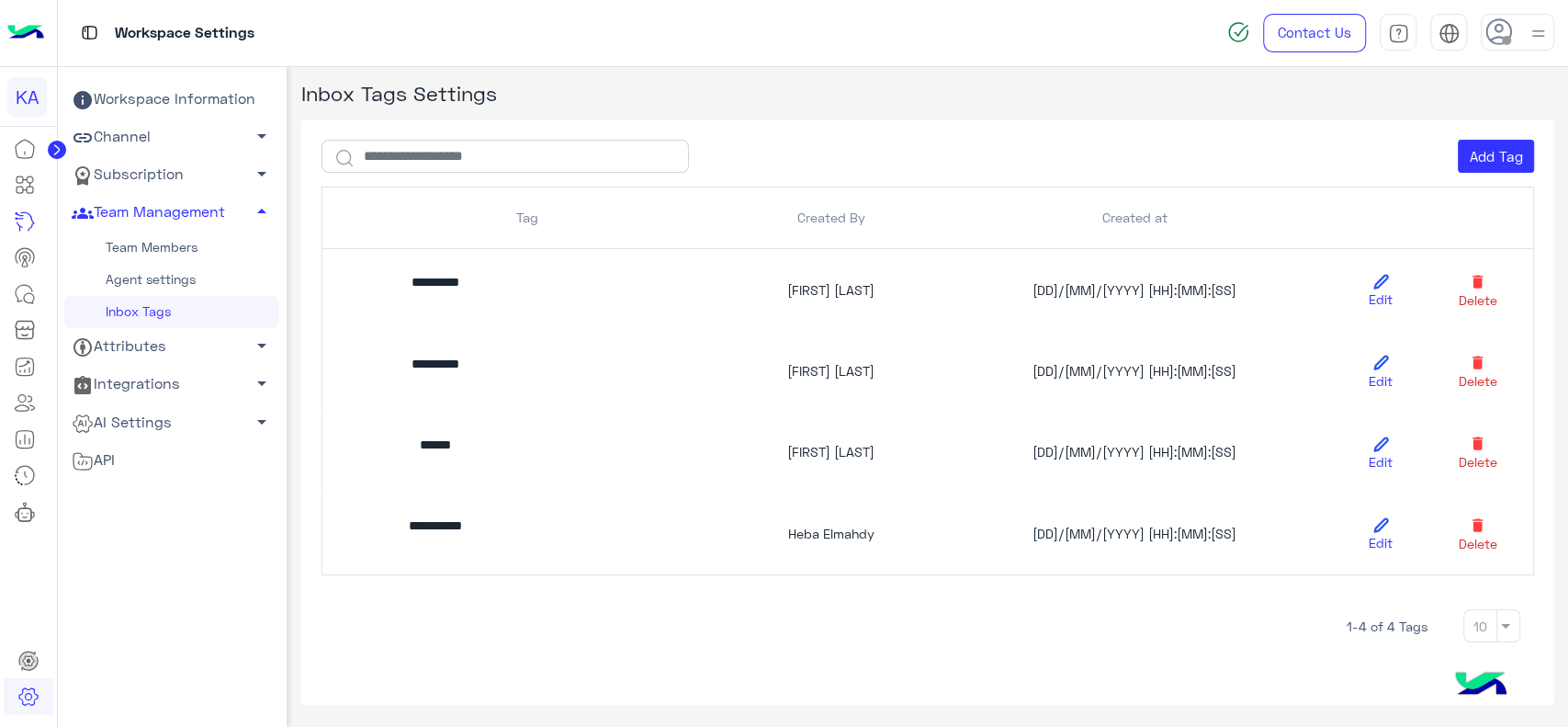 click on "Inbox Tags Settings" 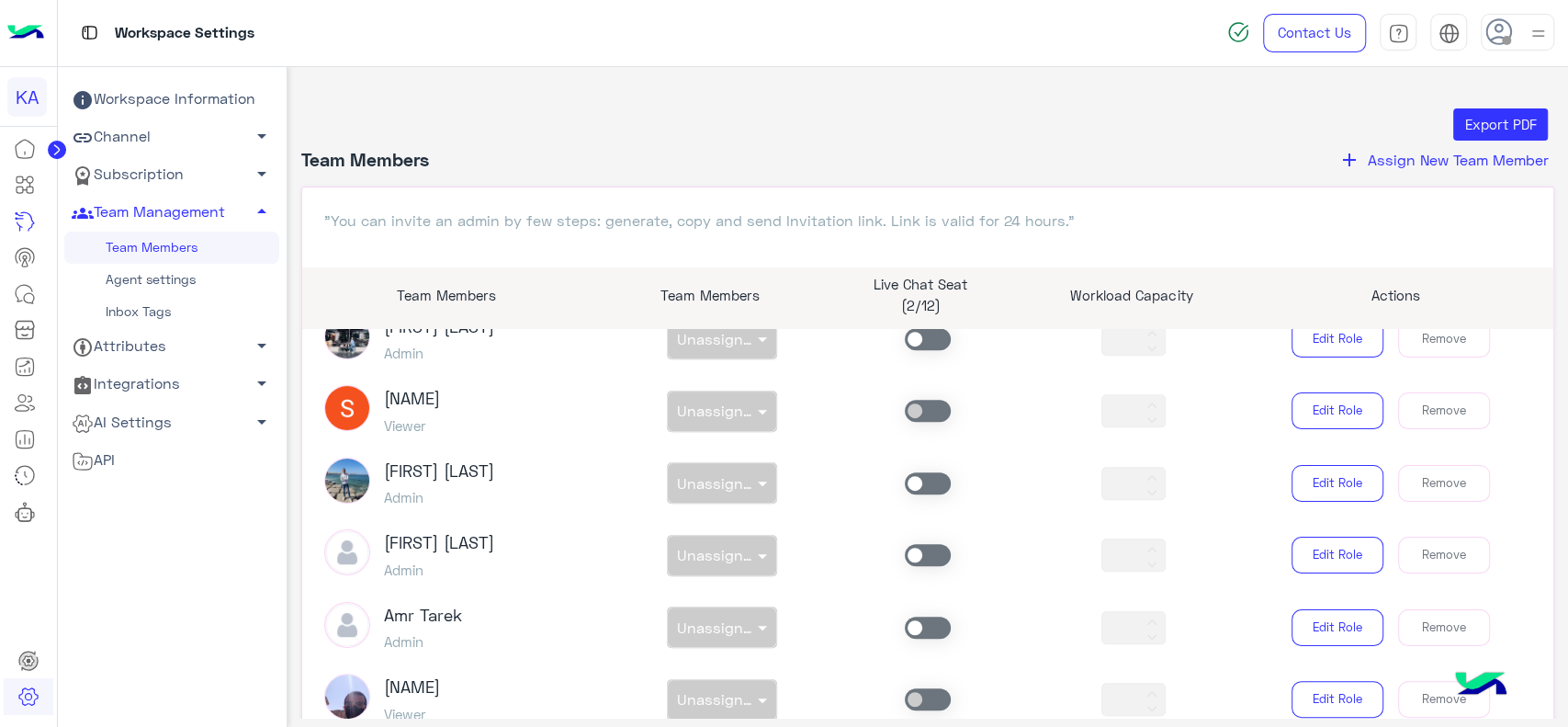 scroll, scrollTop: 835, scrollLeft: 0, axis: vertical 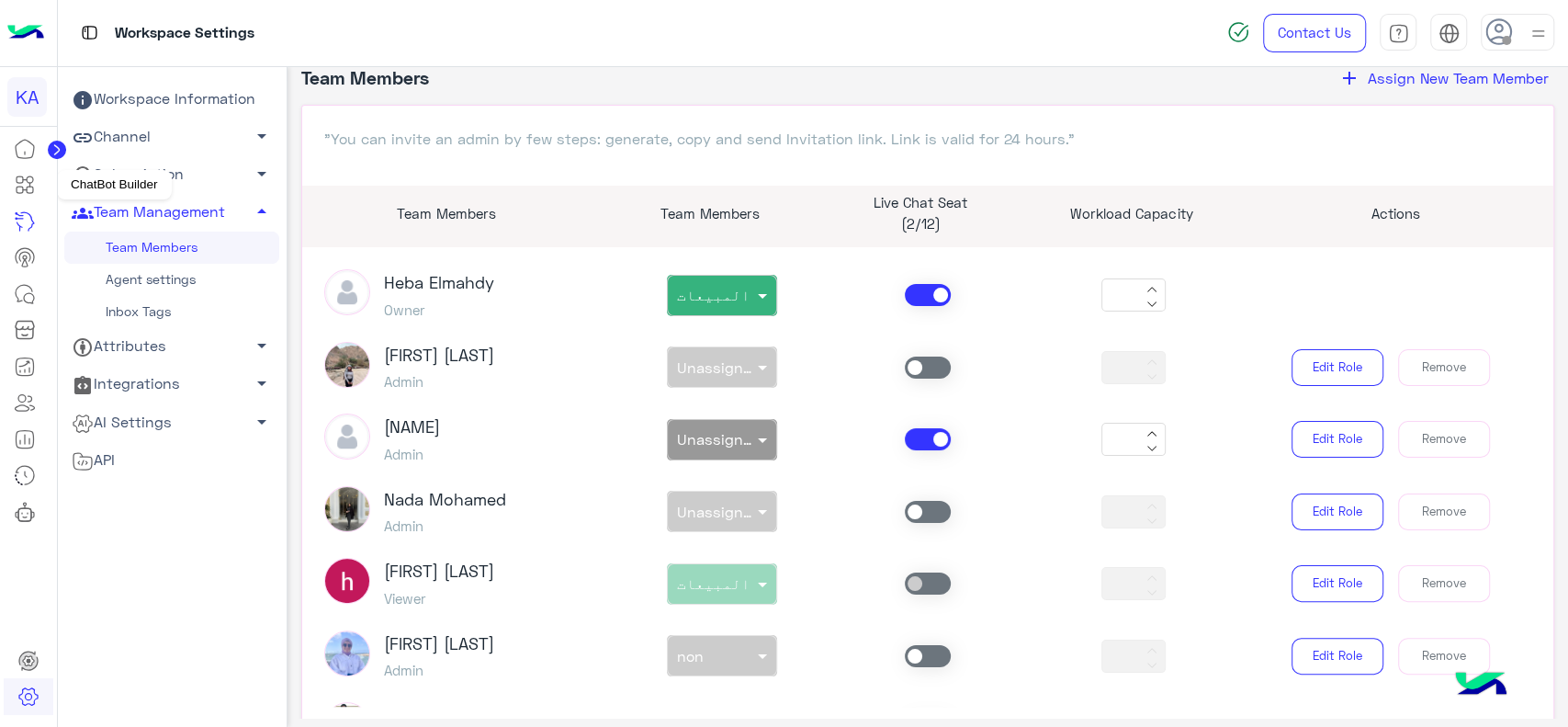 click 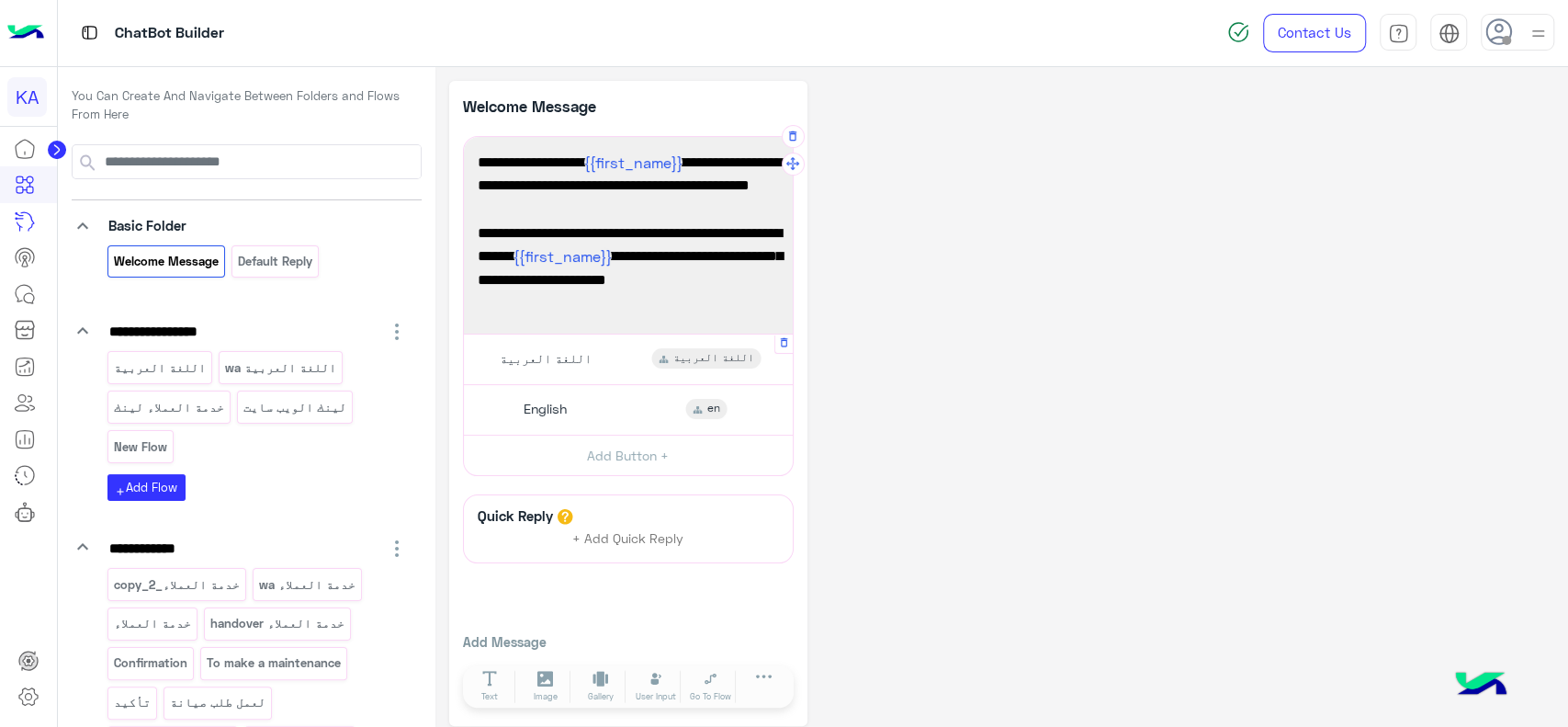 click on "اللغة العربية" at bounding box center [546, 358] 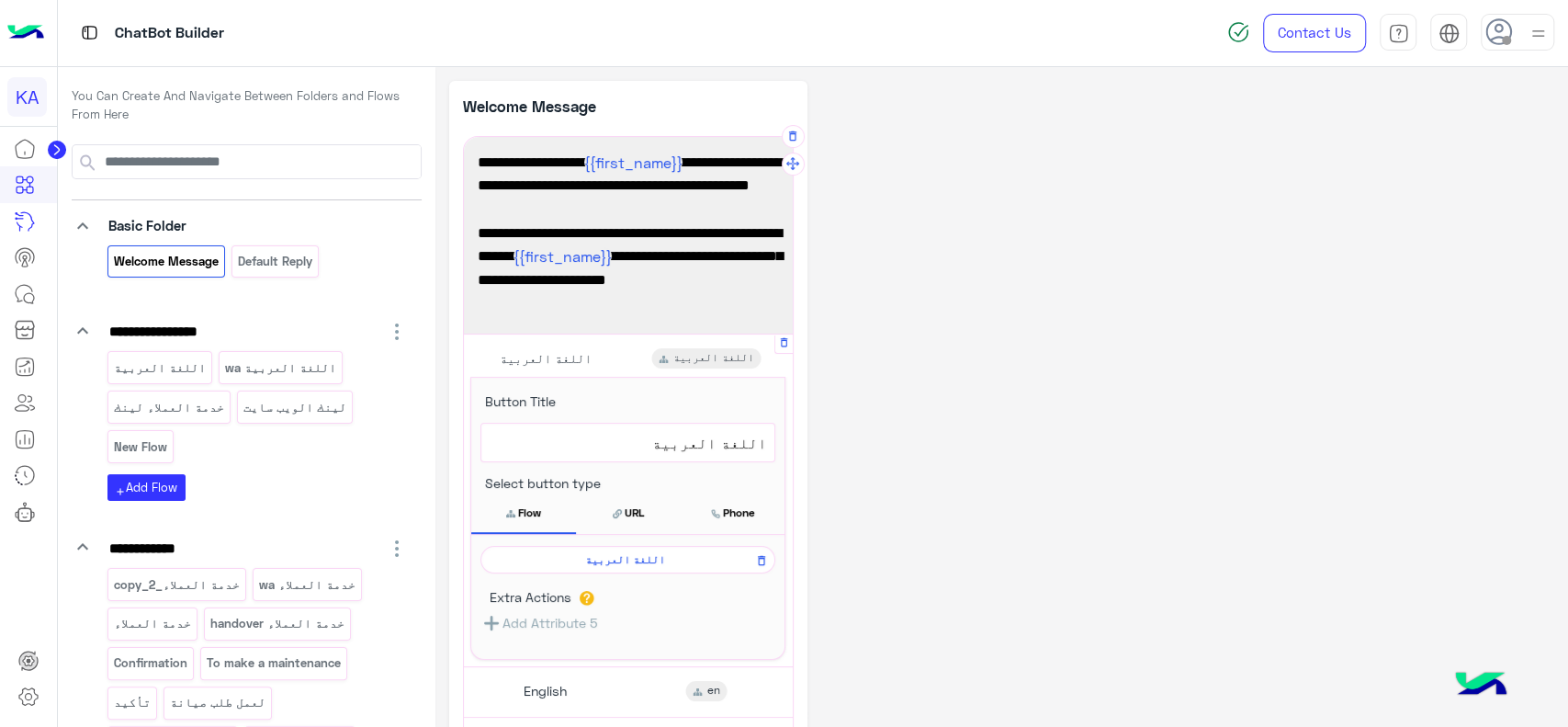 click on "اللغة العربية" at bounding box center (625, 560) 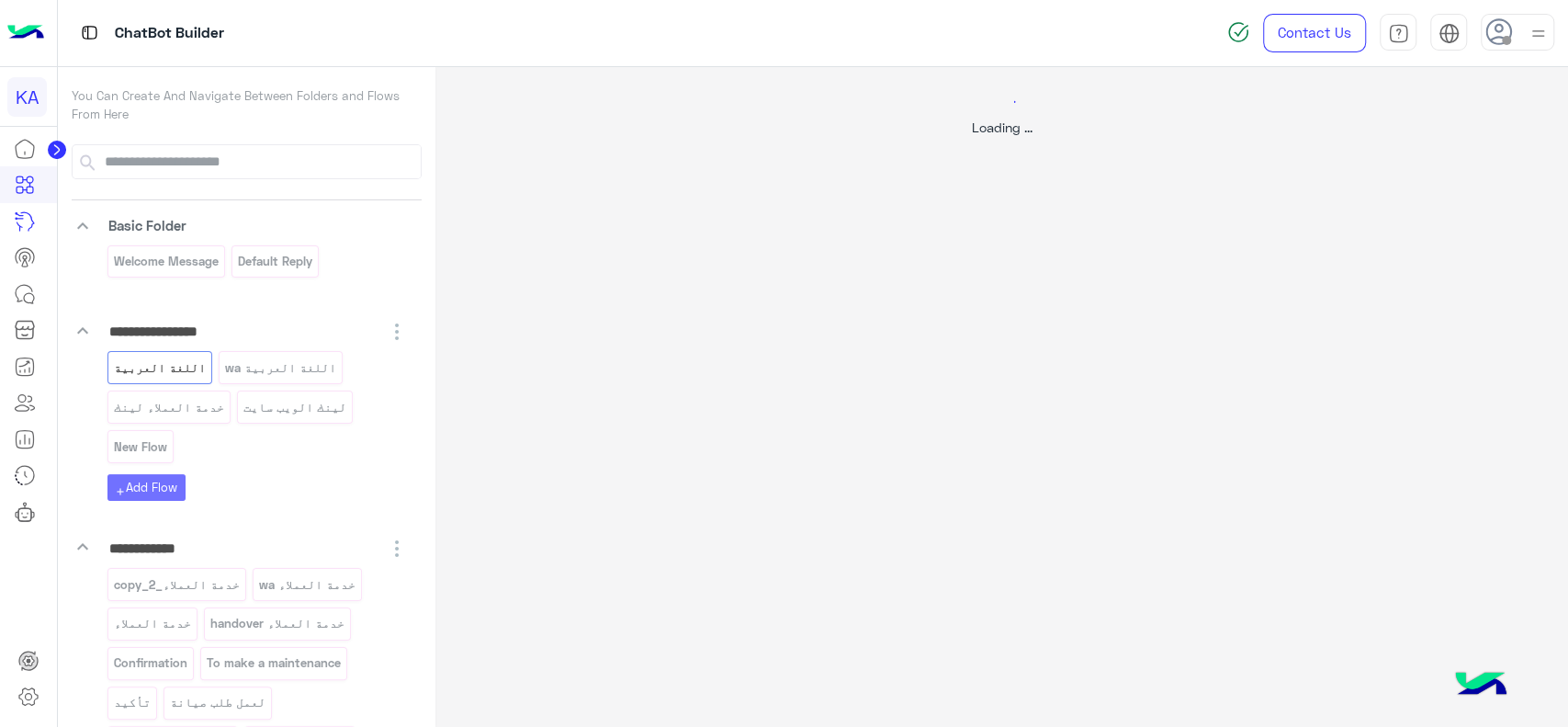 select on "*" 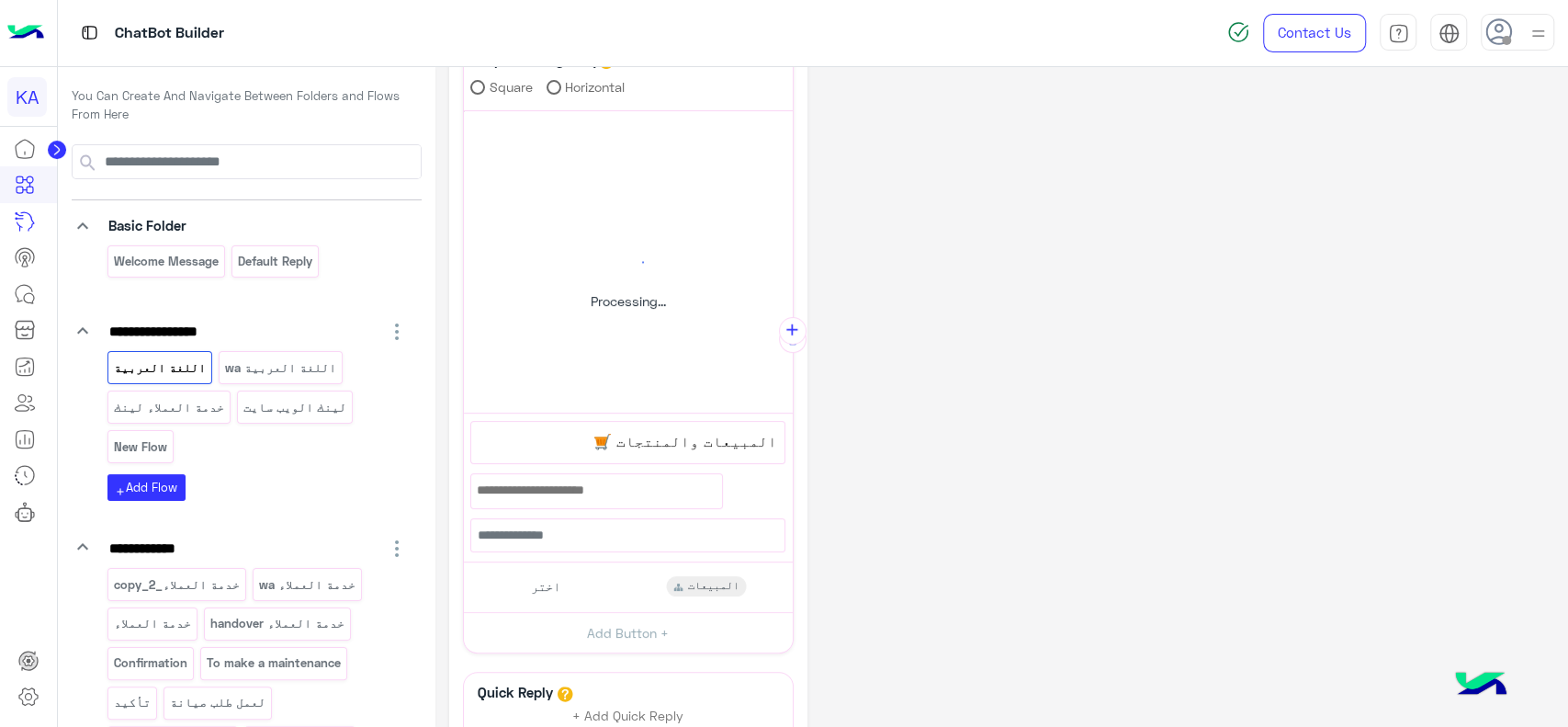 scroll, scrollTop: 325, scrollLeft: 0, axis: vertical 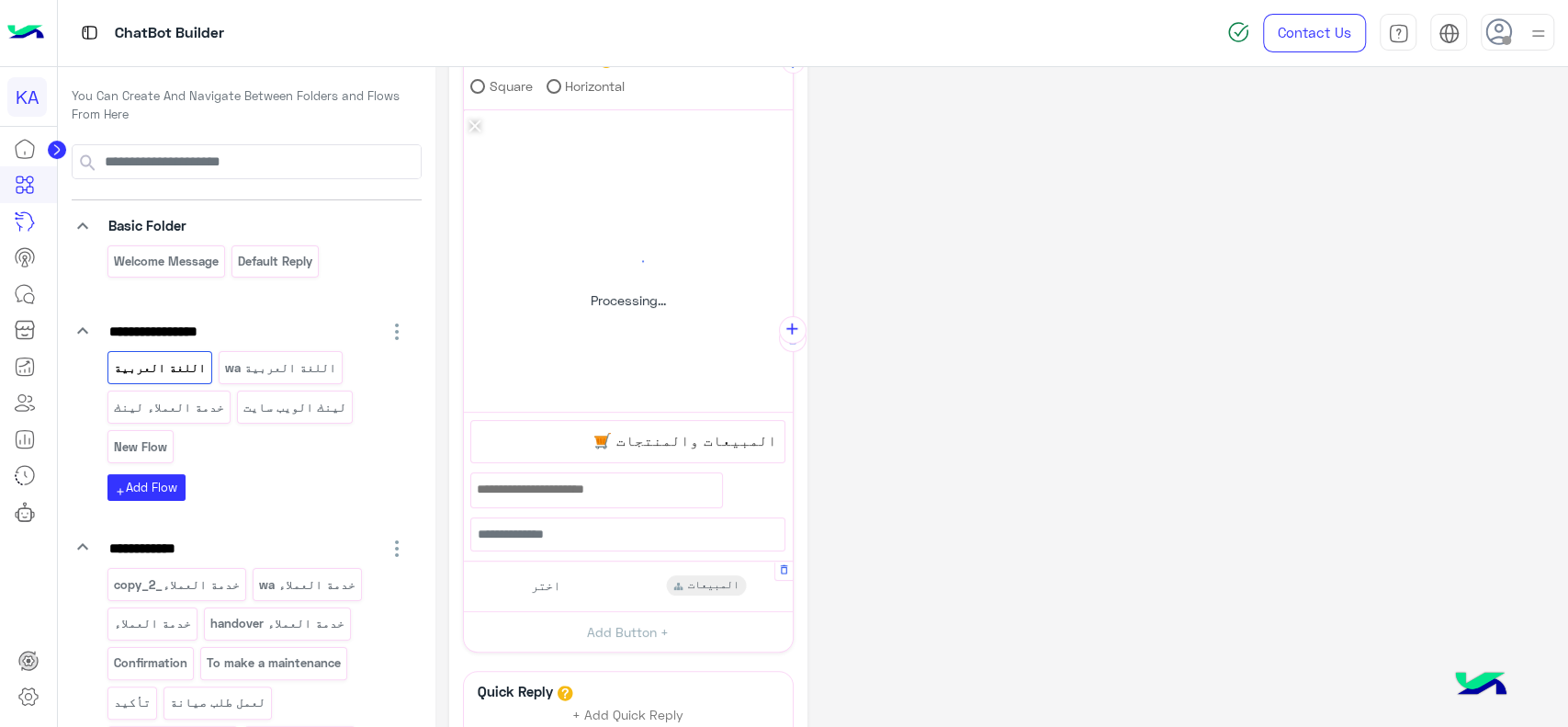 click on "اختر  المبيعات" at bounding box center (627, 585) 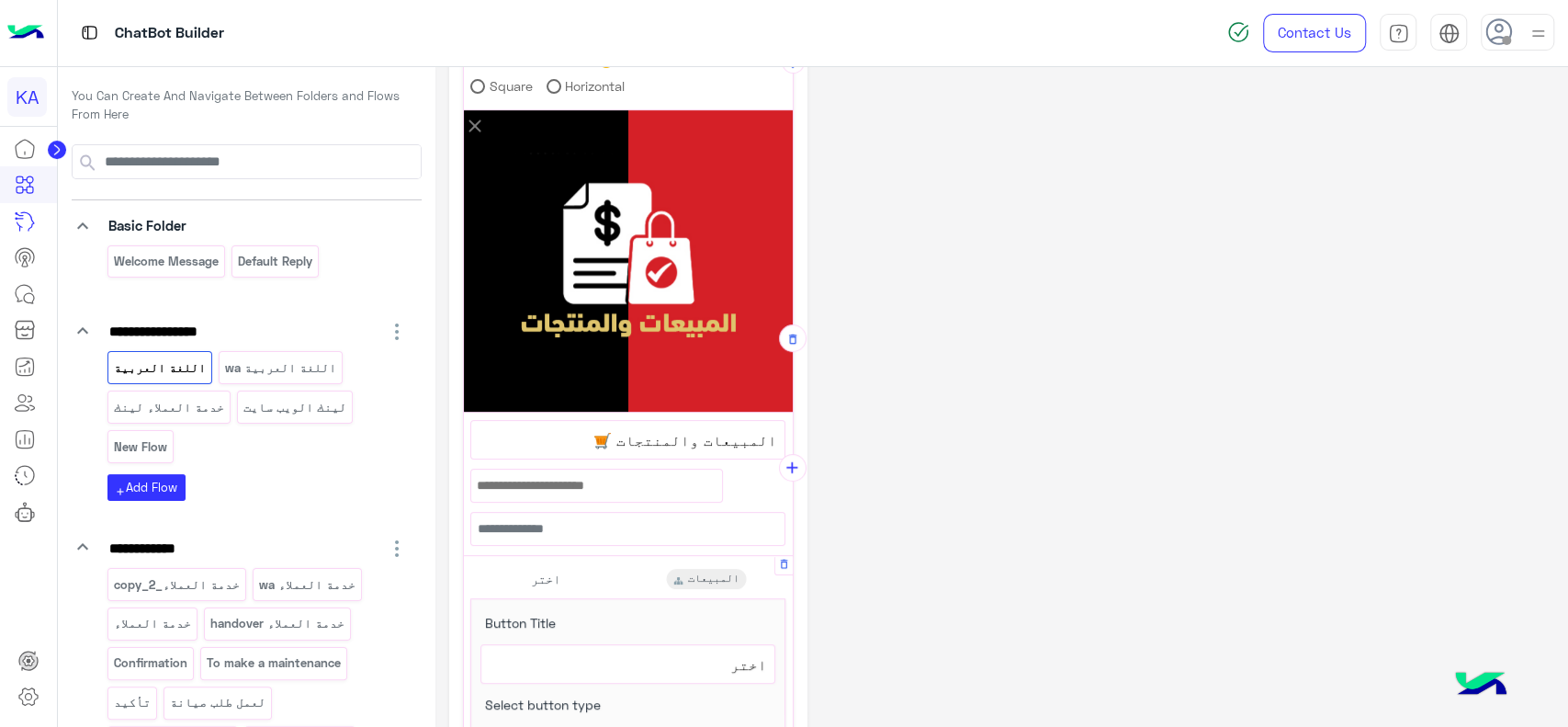 scroll, scrollTop: 490, scrollLeft: 0, axis: vertical 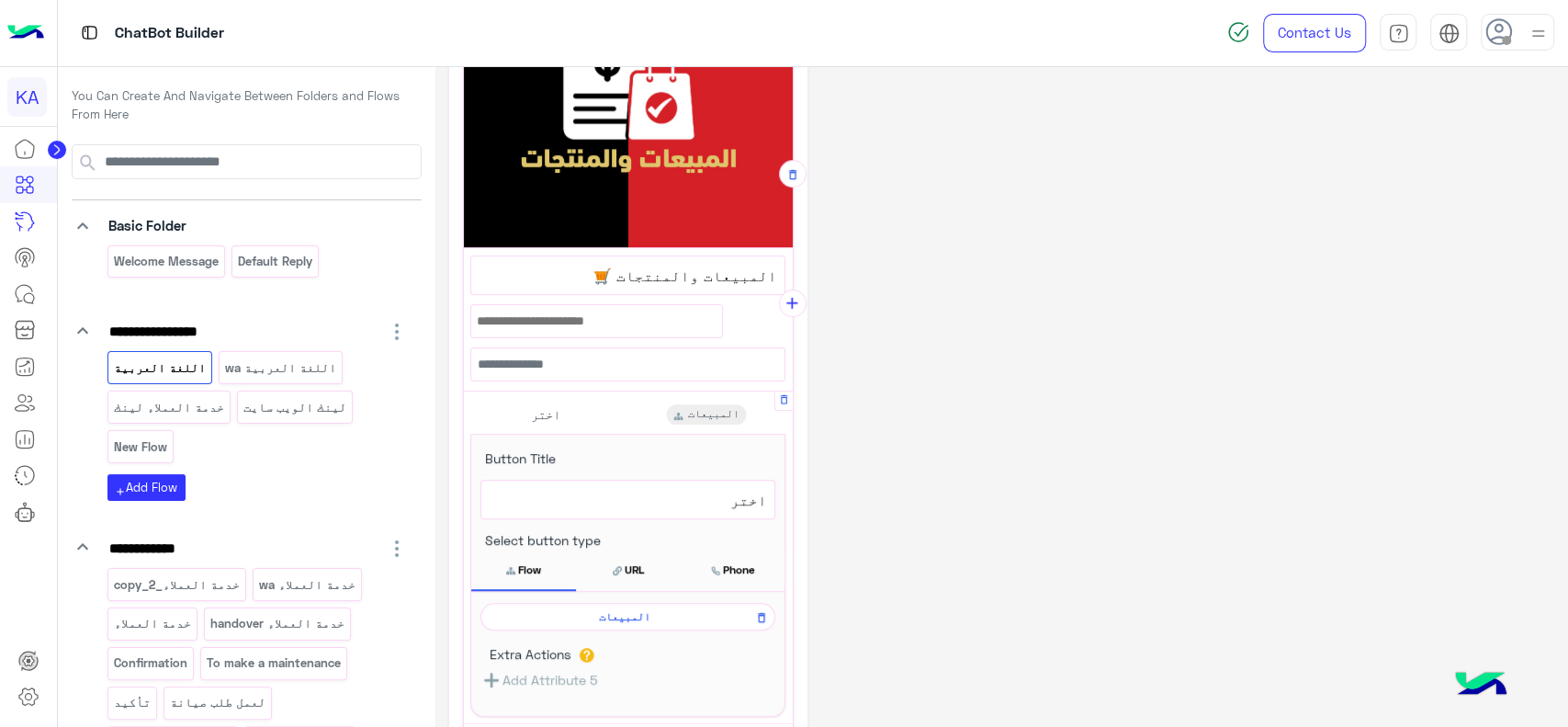 click on "المبيعات" at bounding box center [625, 617] 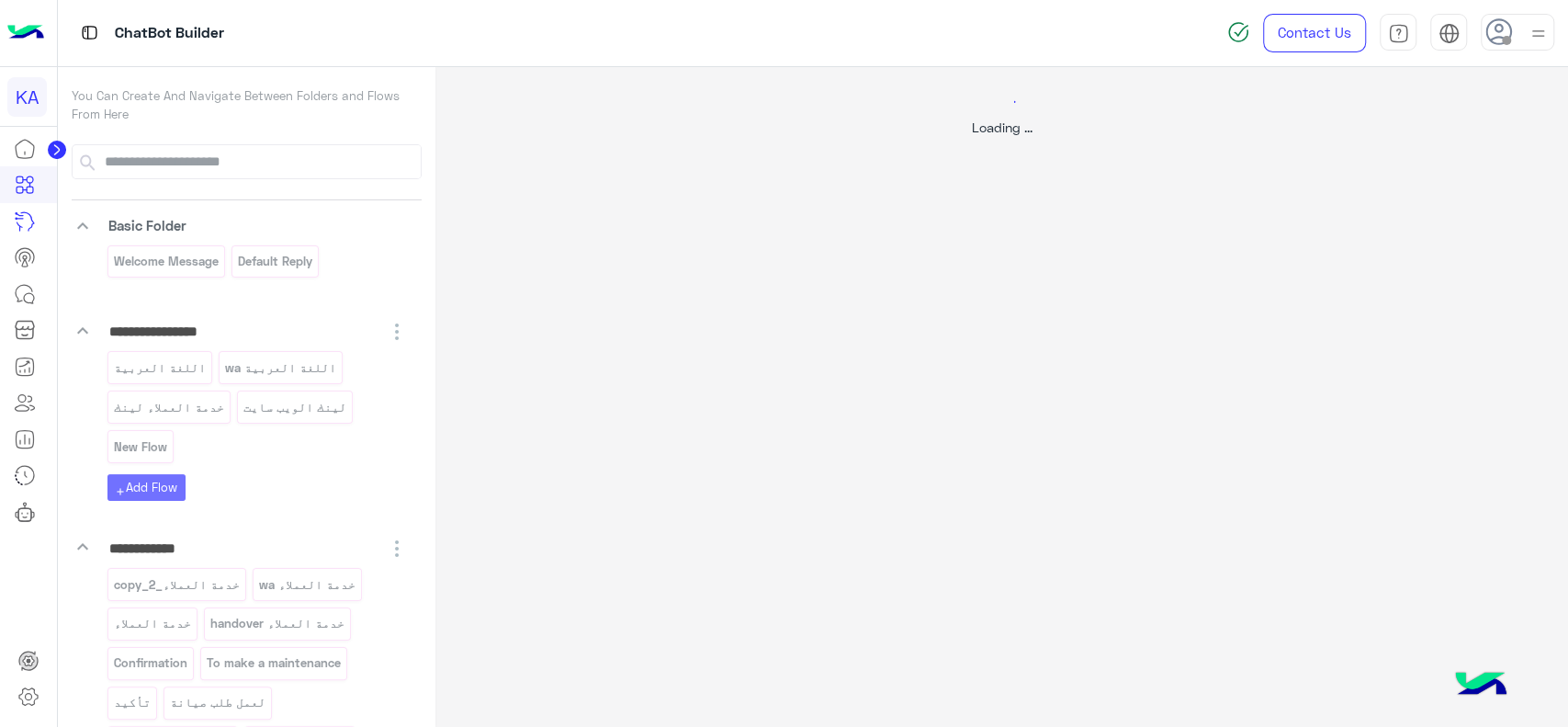 scroll, scrollTop: 0, scrollLeft: 0, axis: both 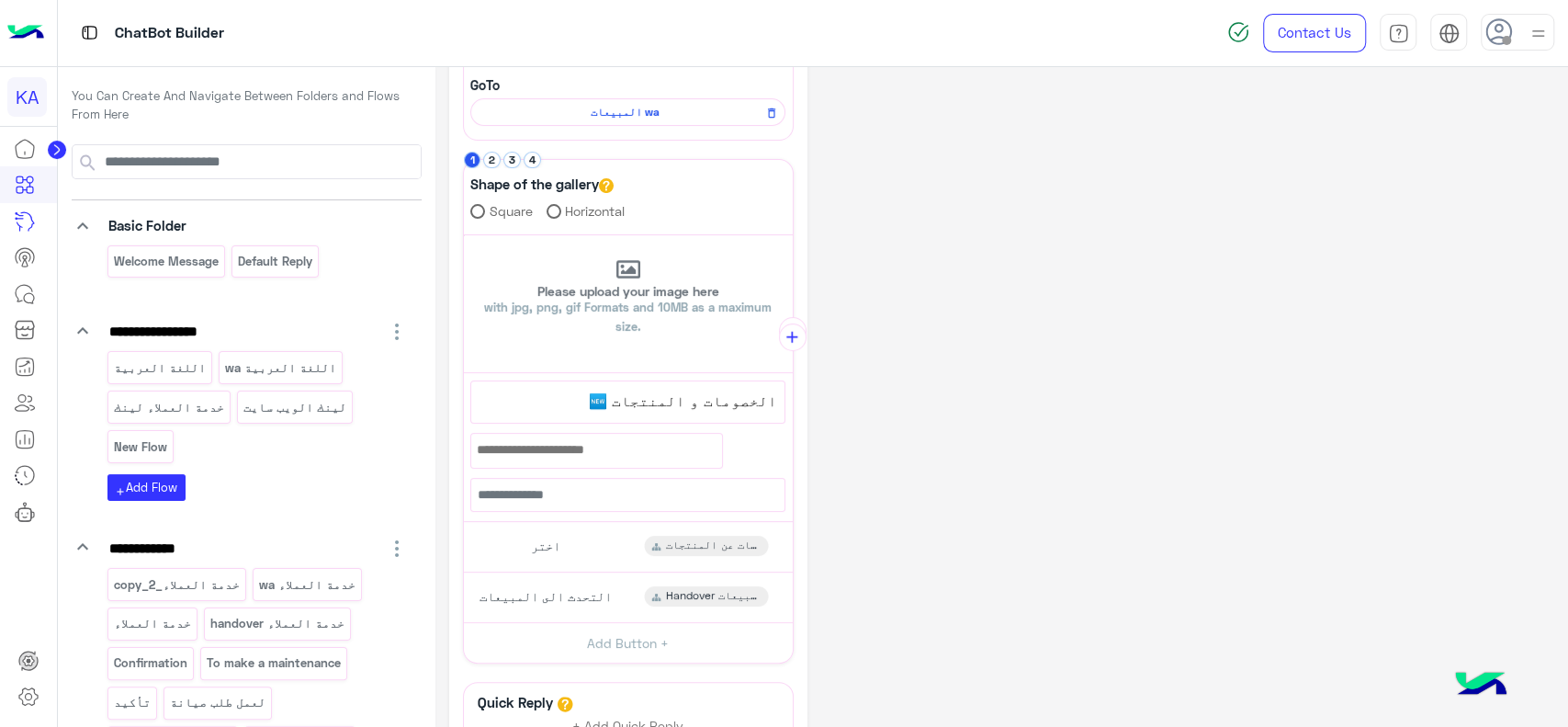 click 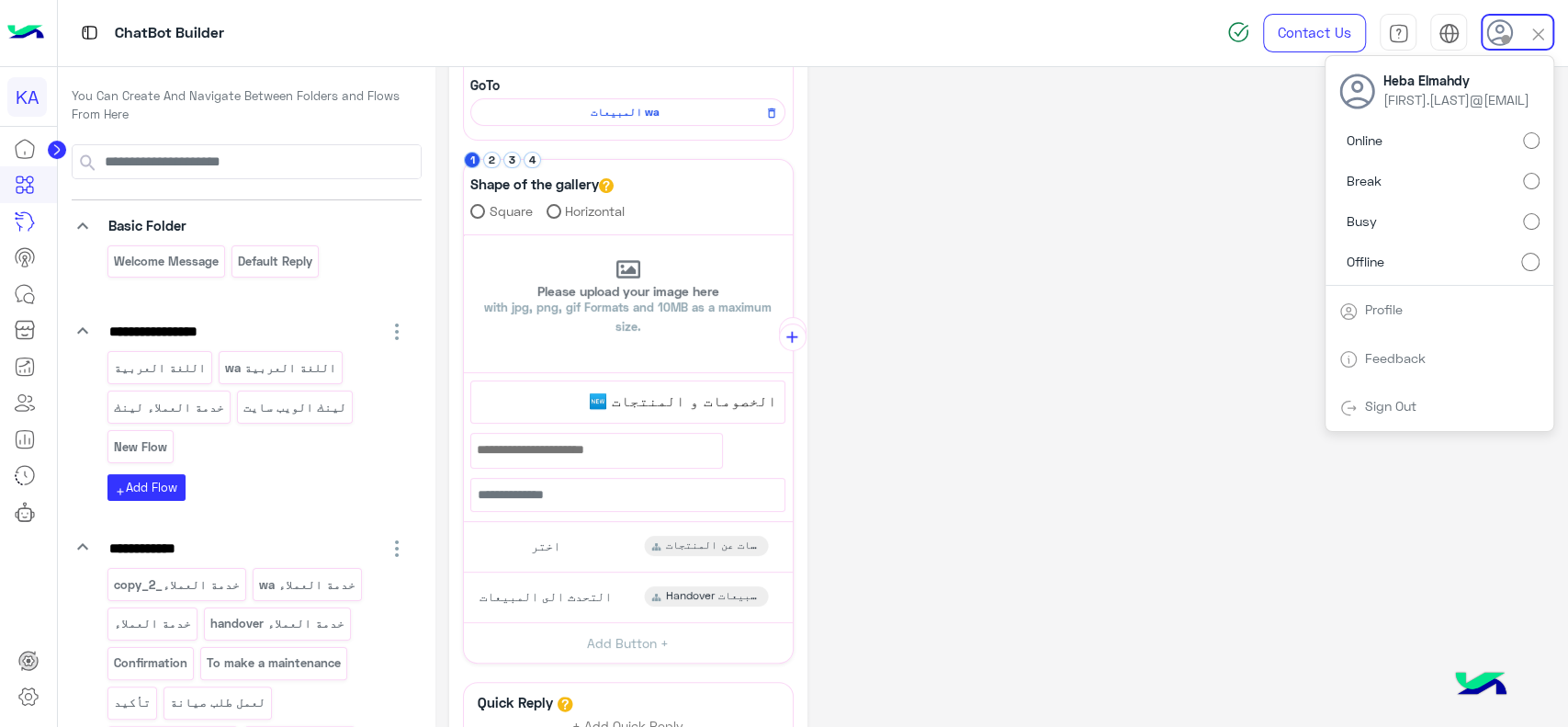 click on "**********" 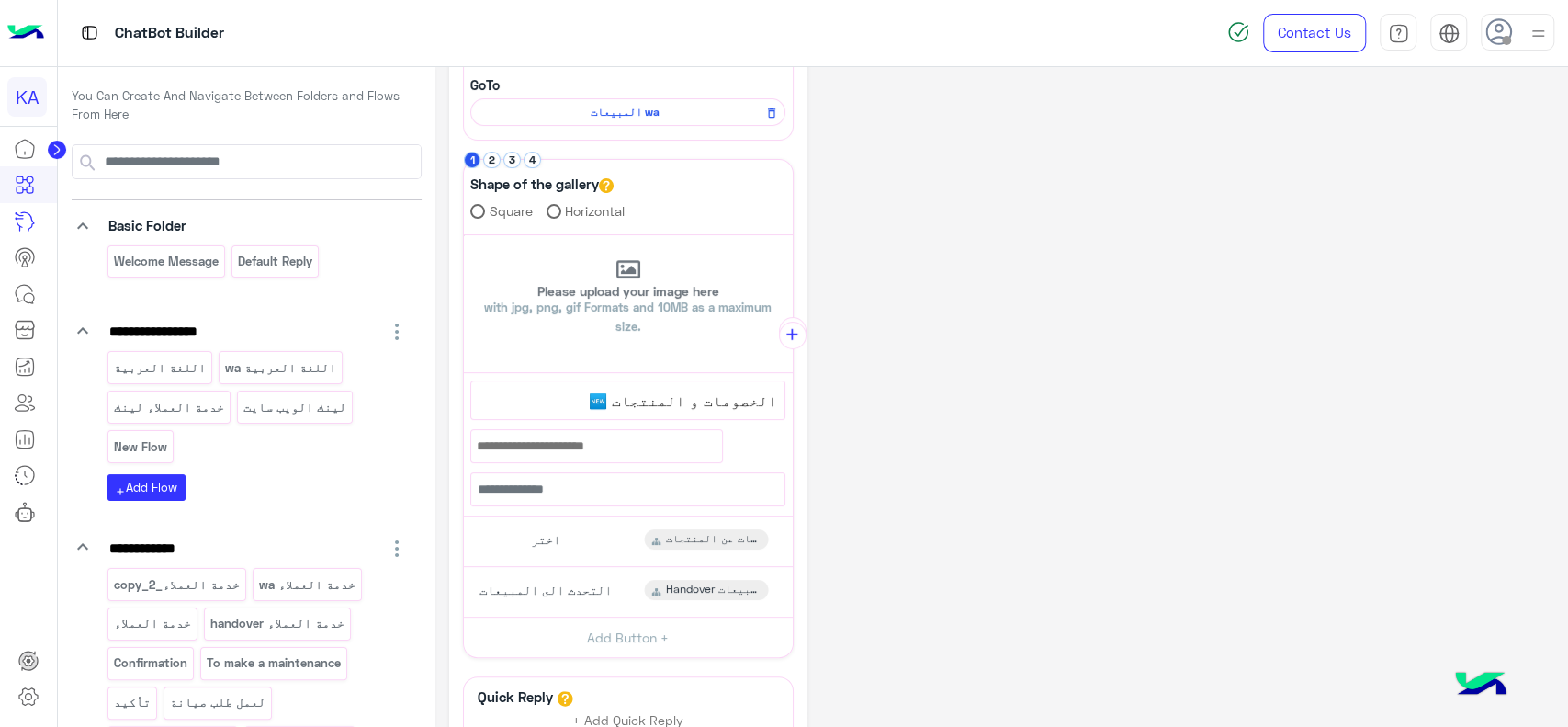 click on "Contact Us  Help Center عربي English" at bounding box center [1391, 33] 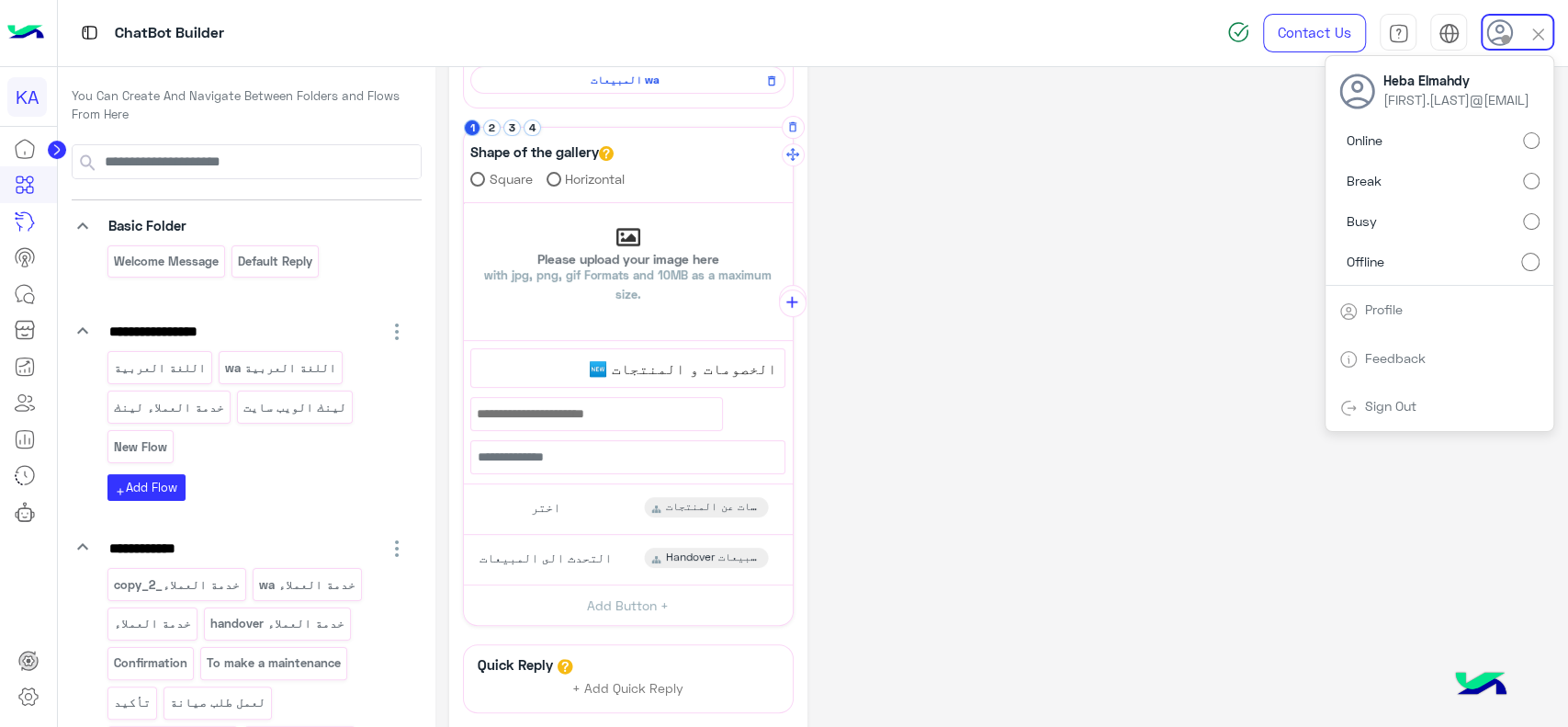 scroll, scrollTop: 85, scrollLeft: 0, axis: vertical 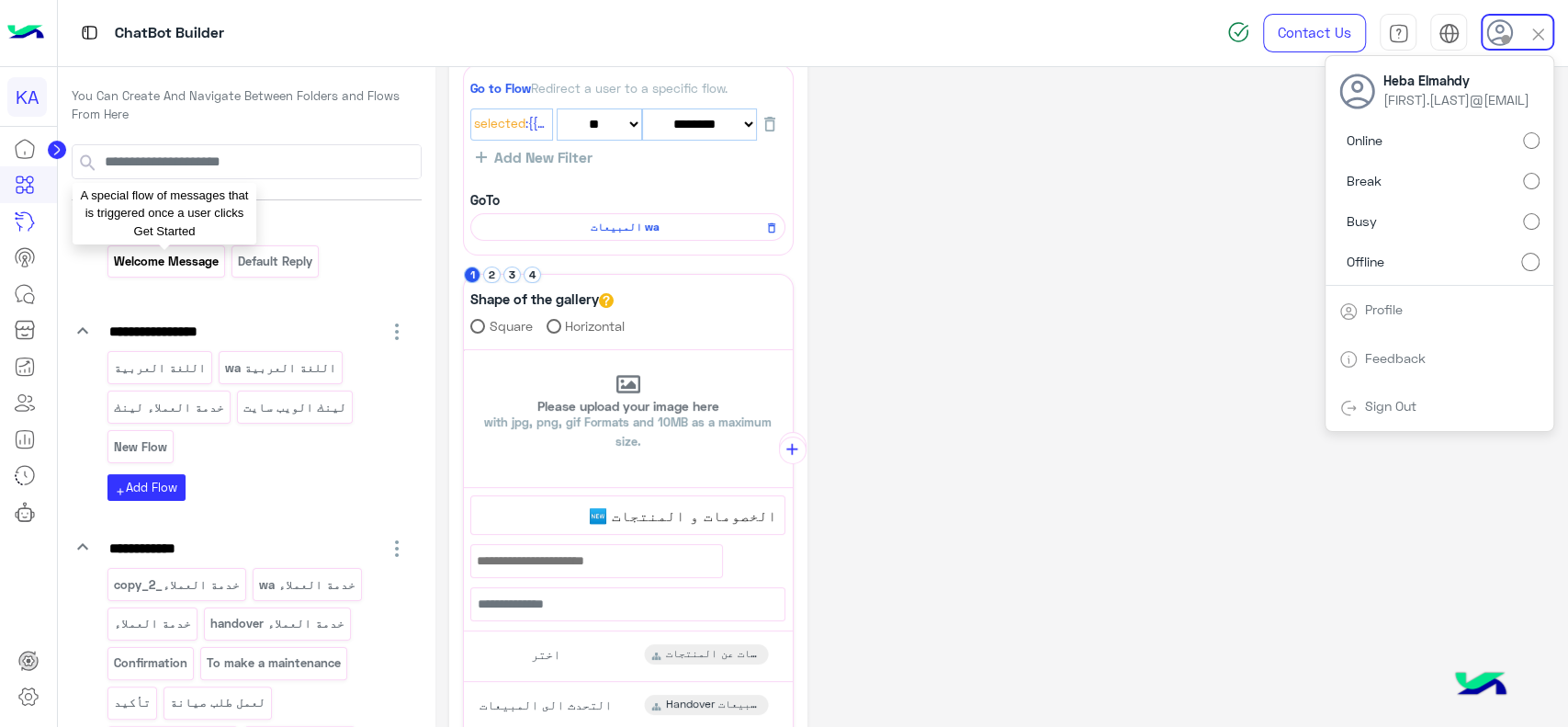click on "Welcome Message" at bounding box center [165, 261] 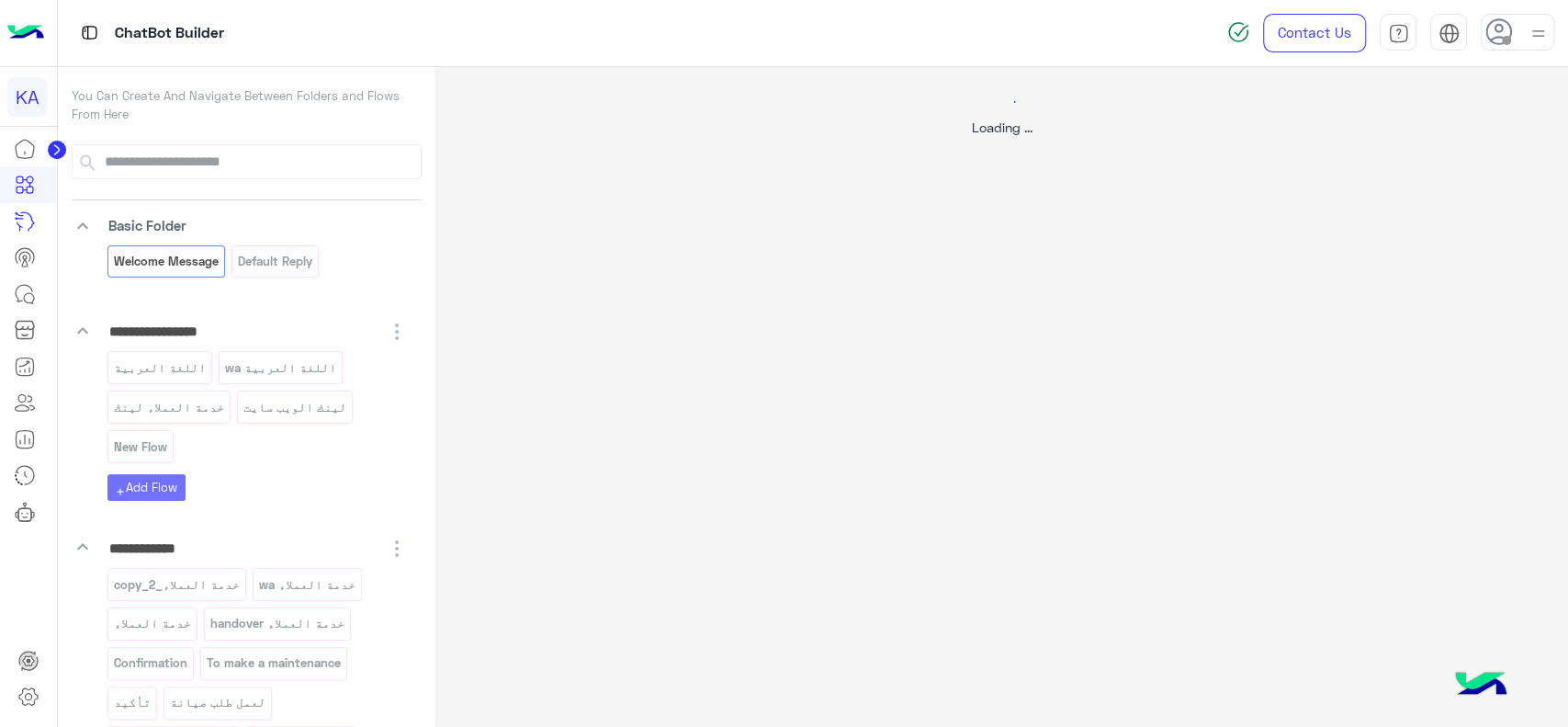 scroll, scrollTop: 0, scrollLeft: 0, axis: both 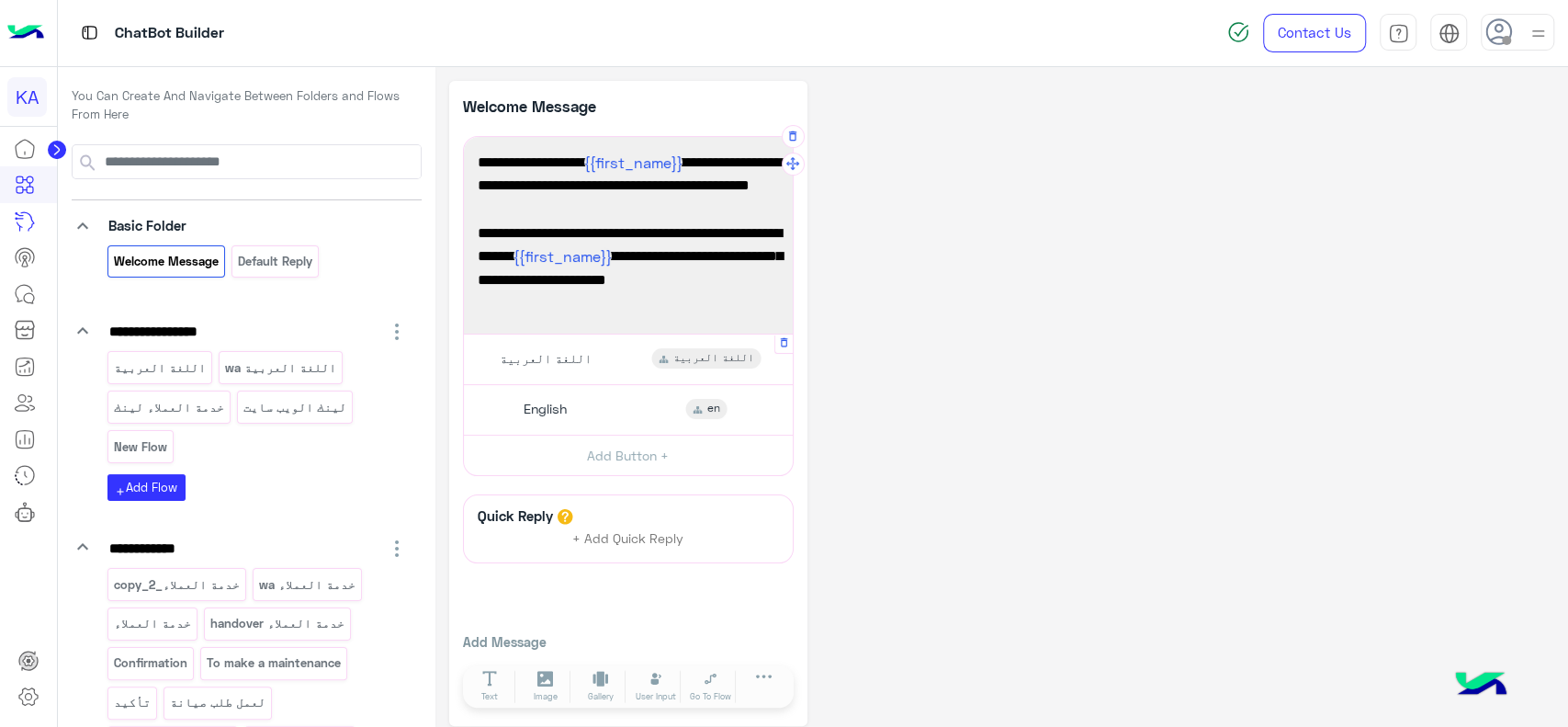 click on "اللغة العربية" at bounding box center [546, 358] 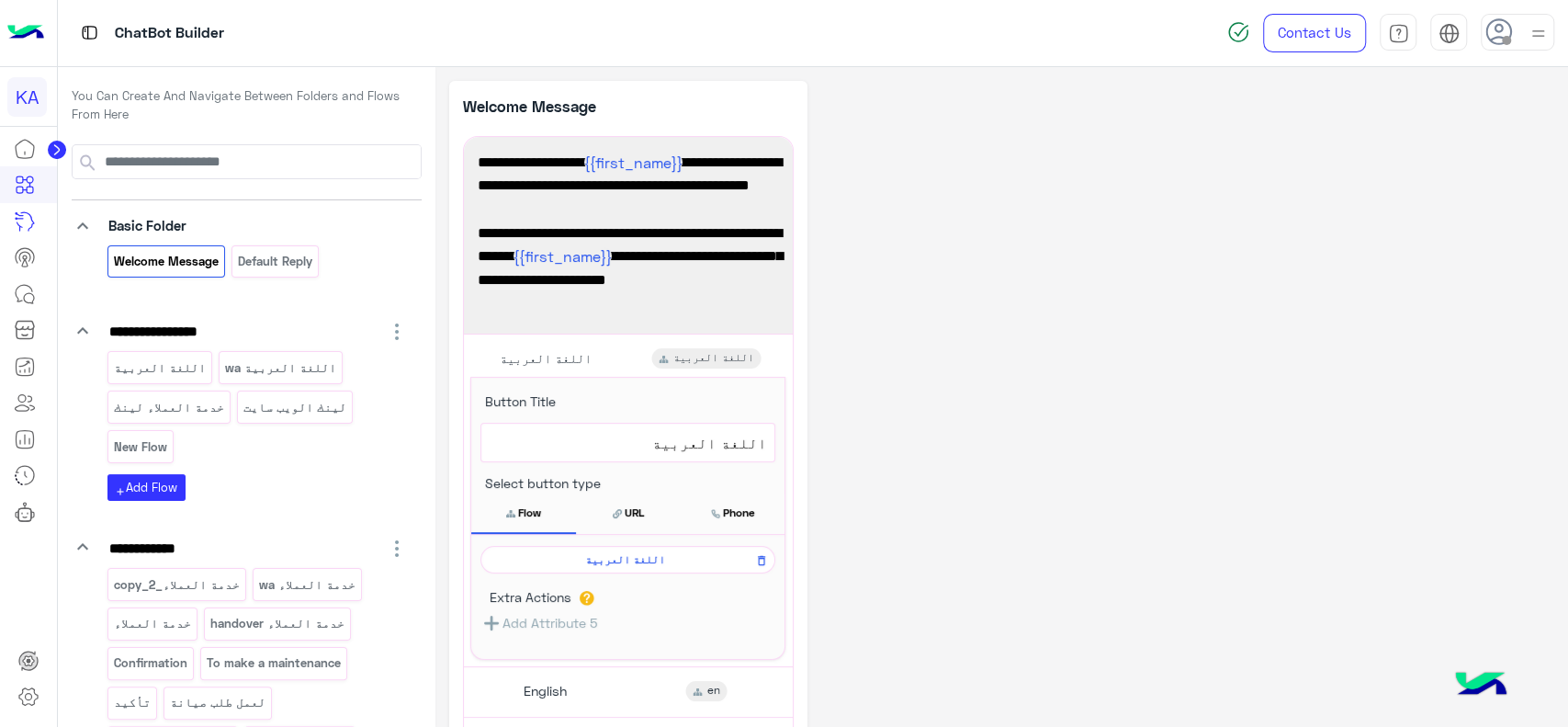click on "**********" 